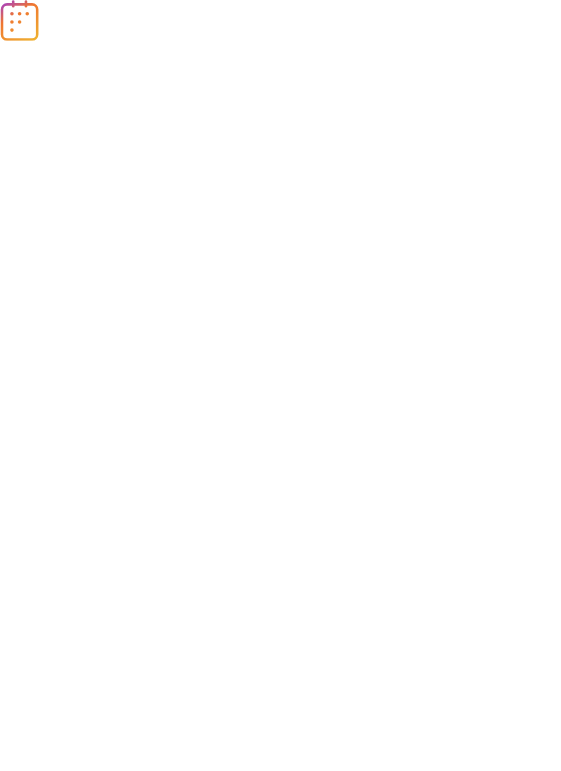 scroll, scrollTop: 0, scrollLeft: 0, axis: both 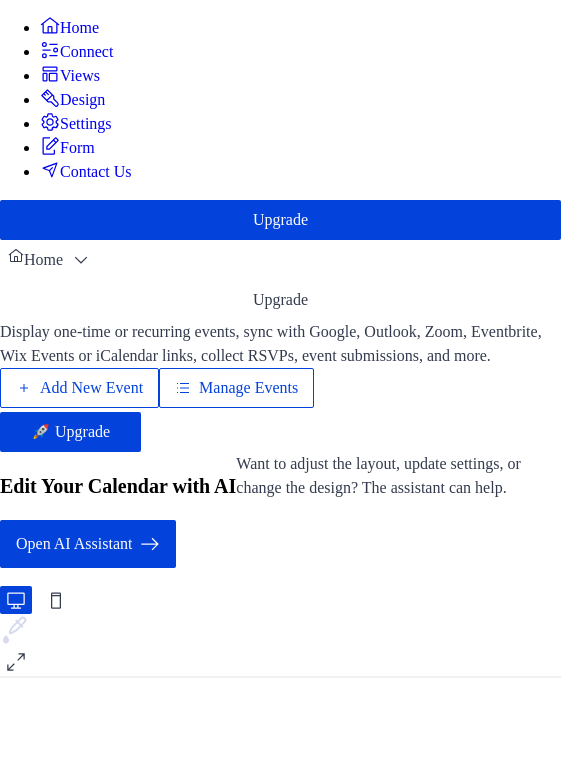click on "Connect" at bounding box center (86, 52) 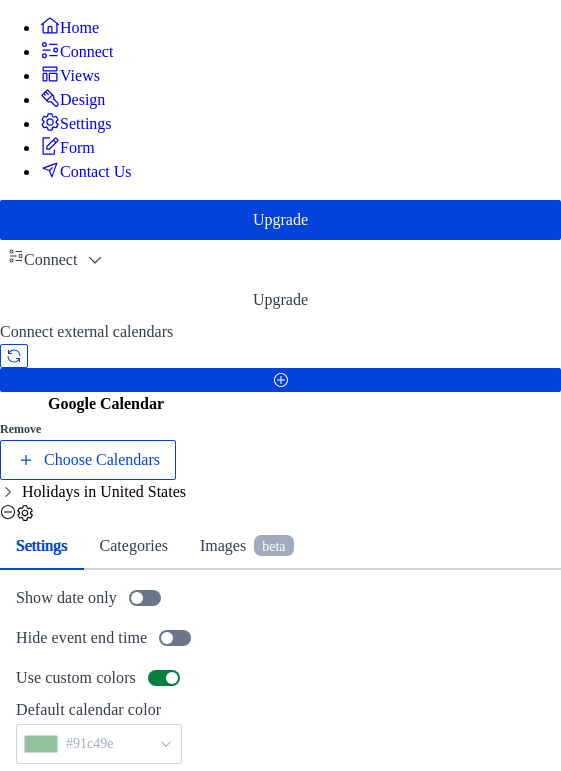 click on "Views" at bounding box center (80, 76) 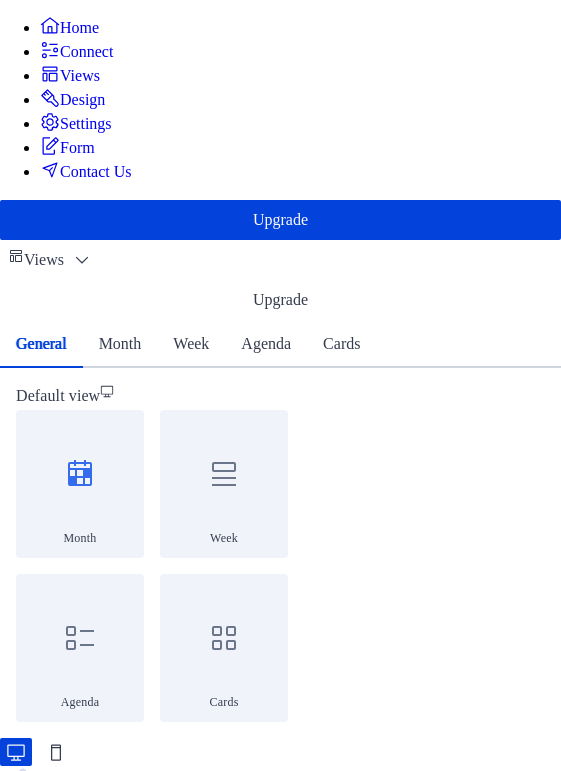 click on "Month" at bounding box center (120, 344) 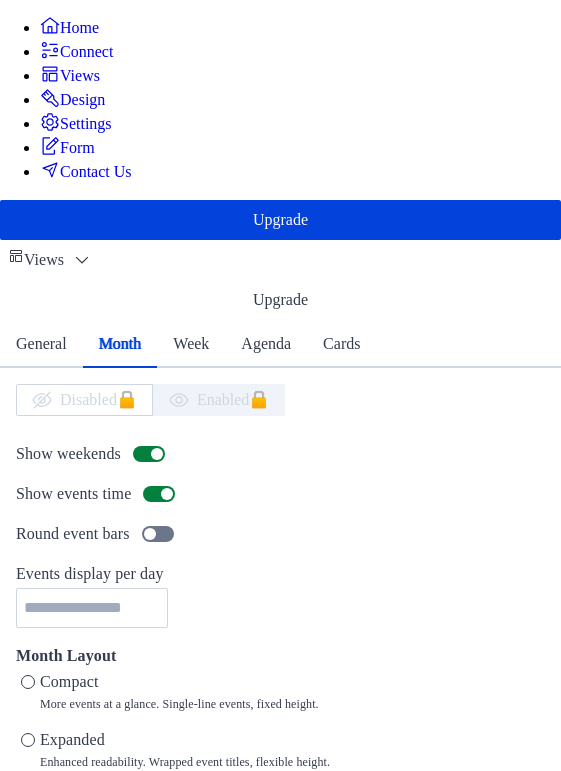 click on "Week" at bounding box center [199, 344] 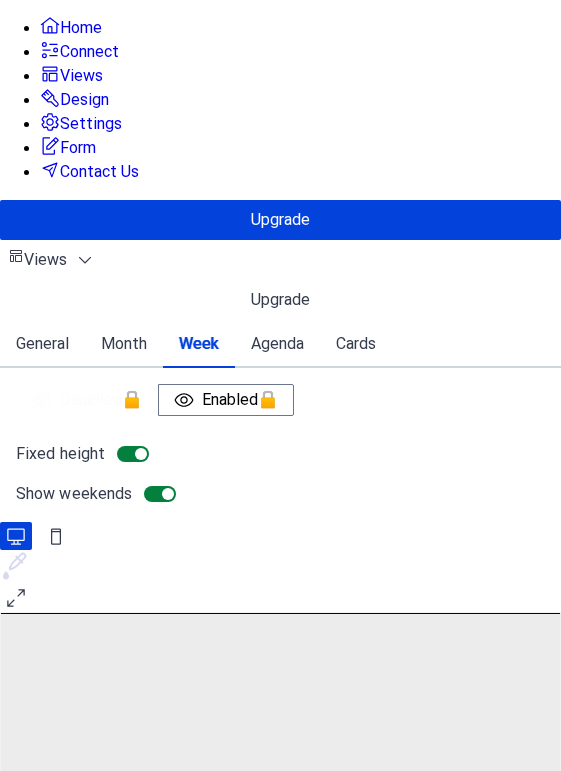 click on "Agenda" at bounding box center [356, 35] 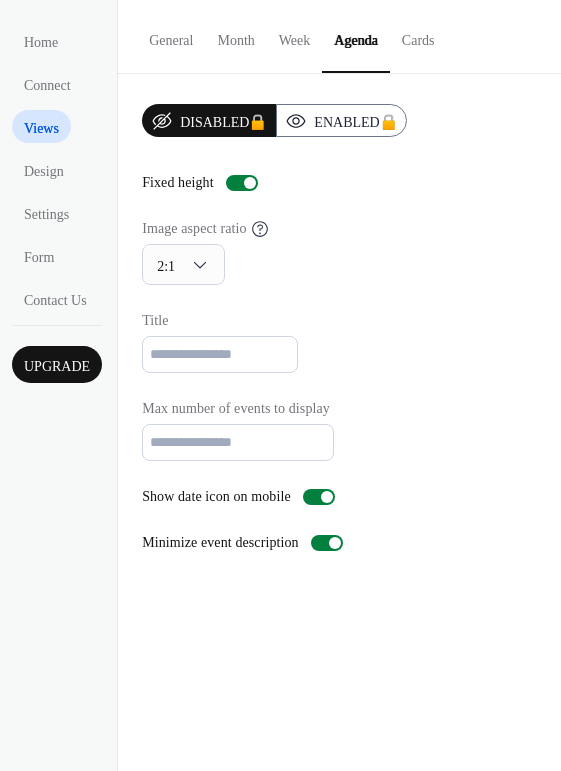 click on "General" at bounding box center [171, 35] 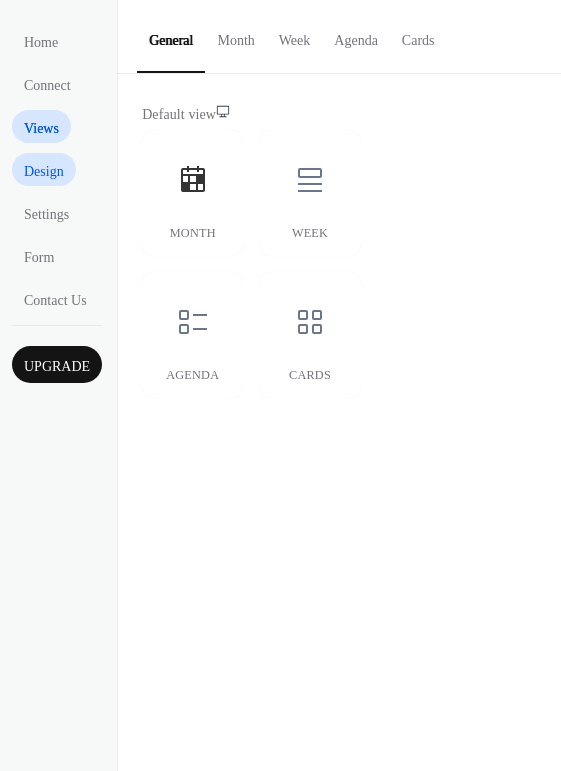 click on "Design" at bounding box center (44, 171) 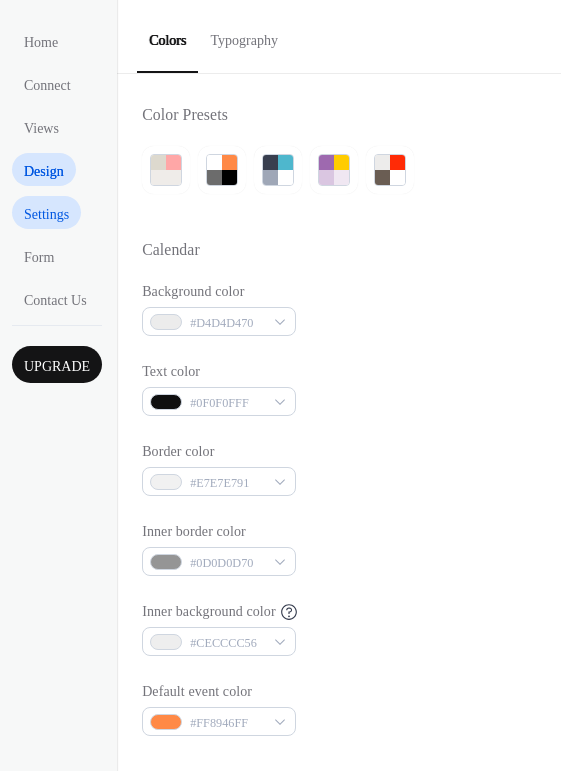 click on "Settings" at bounding box center [46, 214] 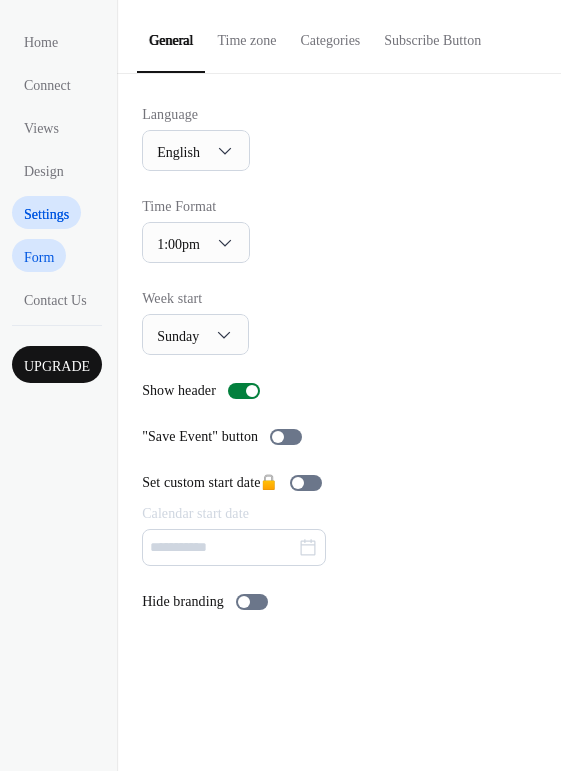 click on "Form" at bounding box center (39, 257) 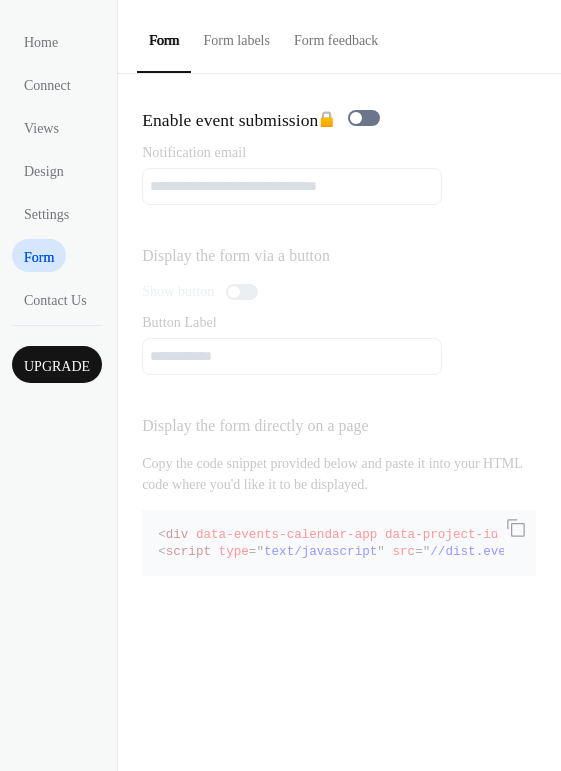 click on "Form labels" at bounding box center (236, 35) 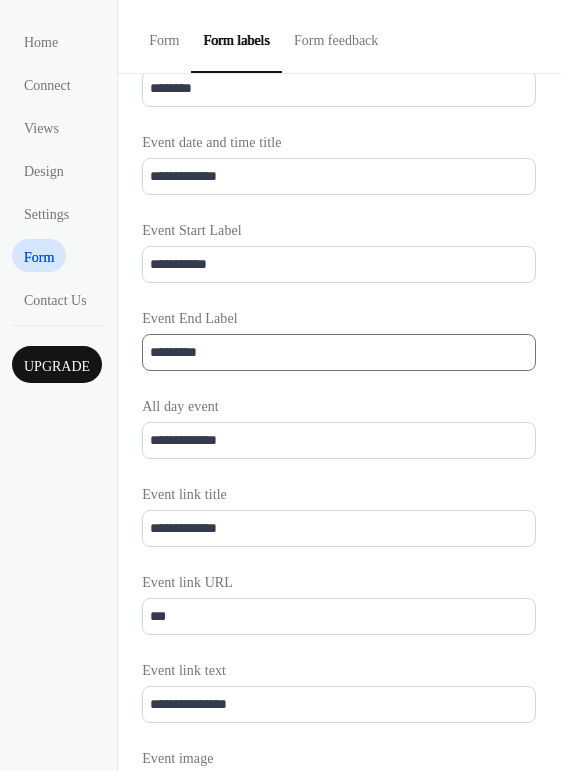 scroll, scrollTop: 432, scrollLeft: 0, axis: vertical 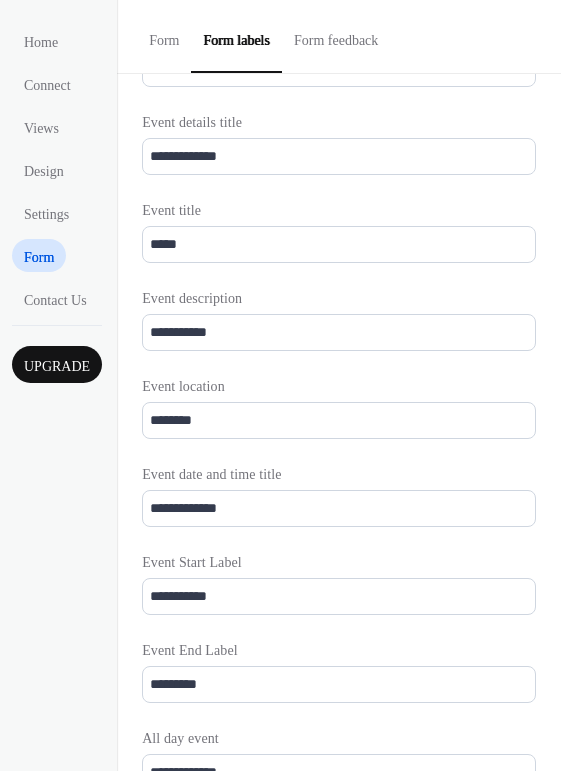click on "Form feedback" at bounding box center (336, 35) 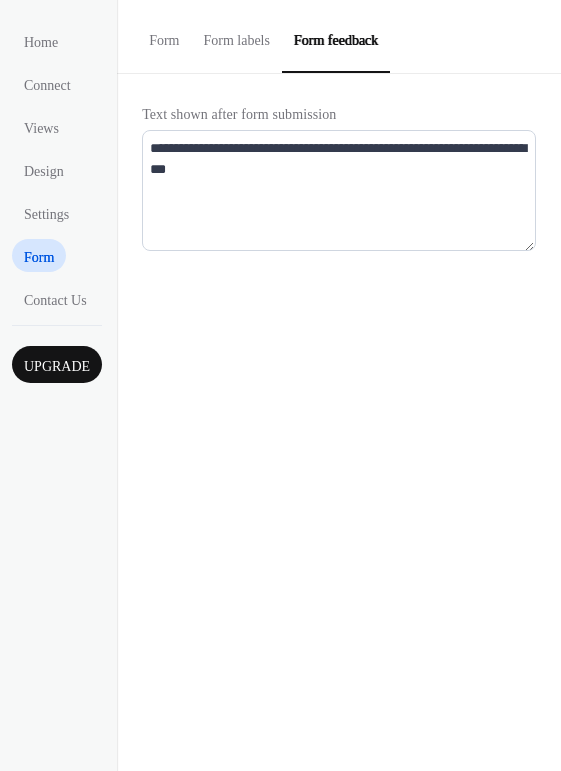 click on "Form labels" at bounding box center [236, 35] 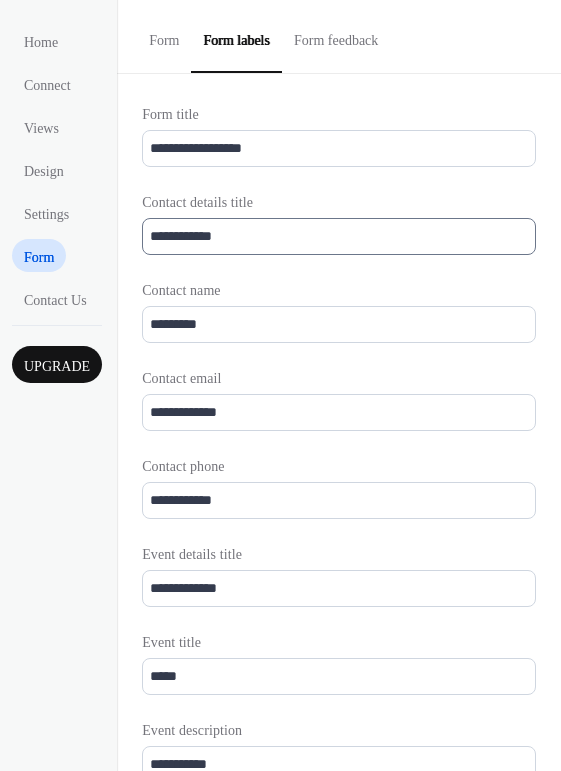 scroll, scrollTop: 2, scrollLeft: 0, axis: vertical 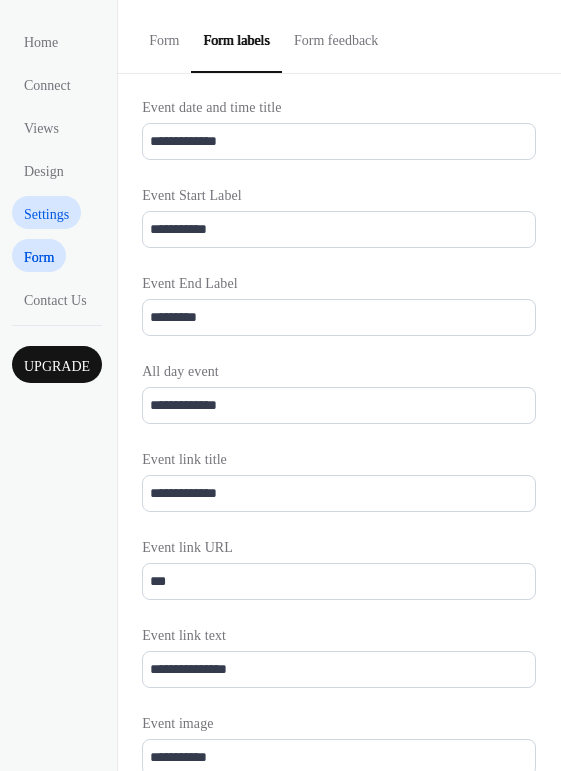 click on "Settings" at bounding box center [46, 214] 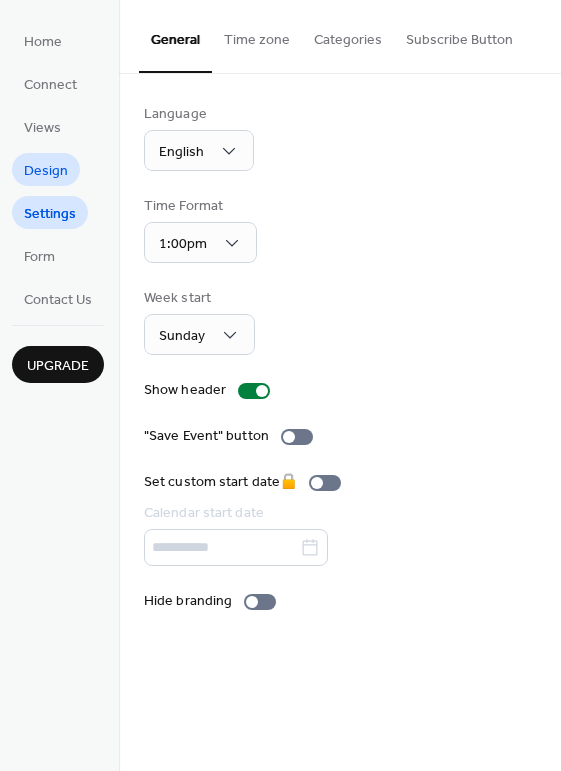 click on "Design" at bounding box center (46, 171) 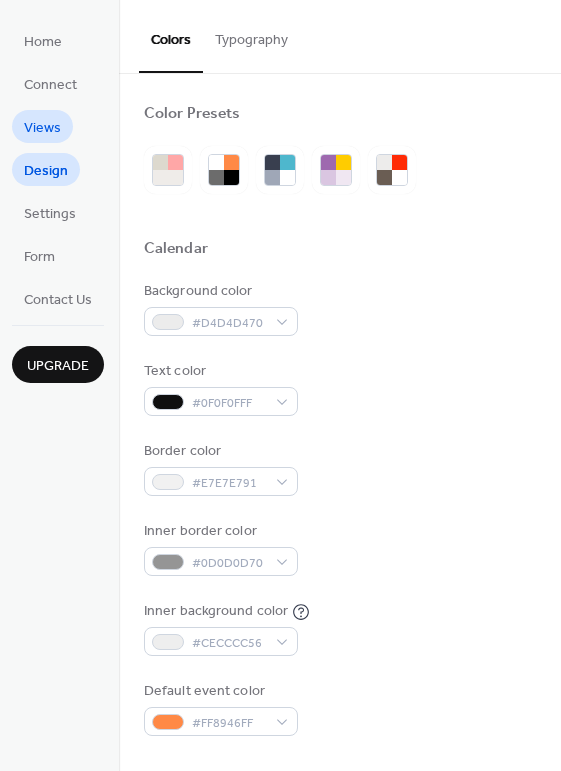 click on "Views" at bounding box center [42, 128] 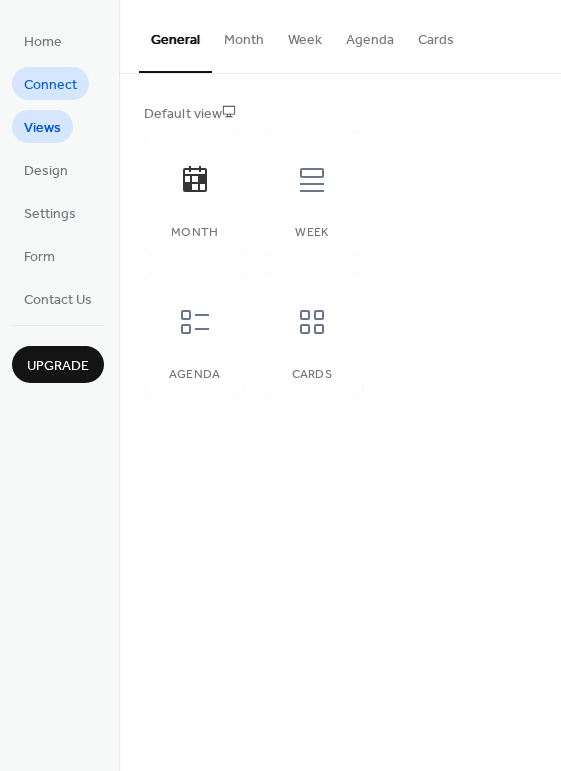 click on "Connect" at bounding box center (50, 85) 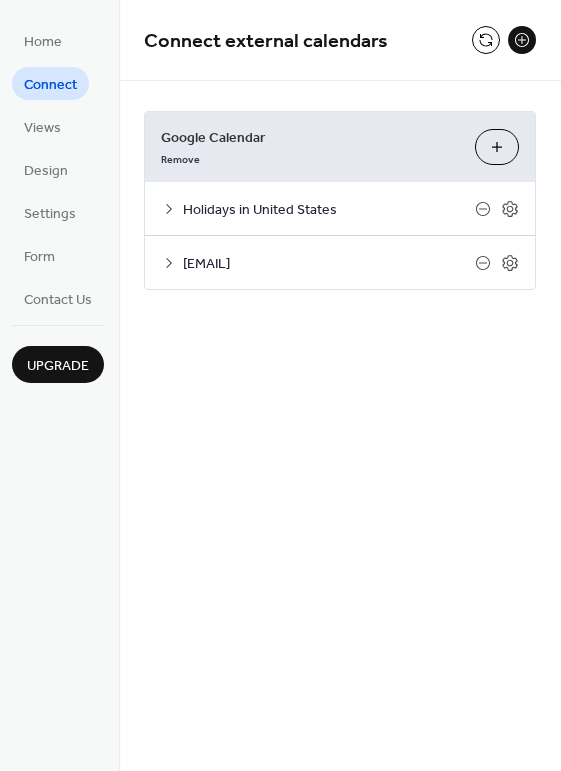 click 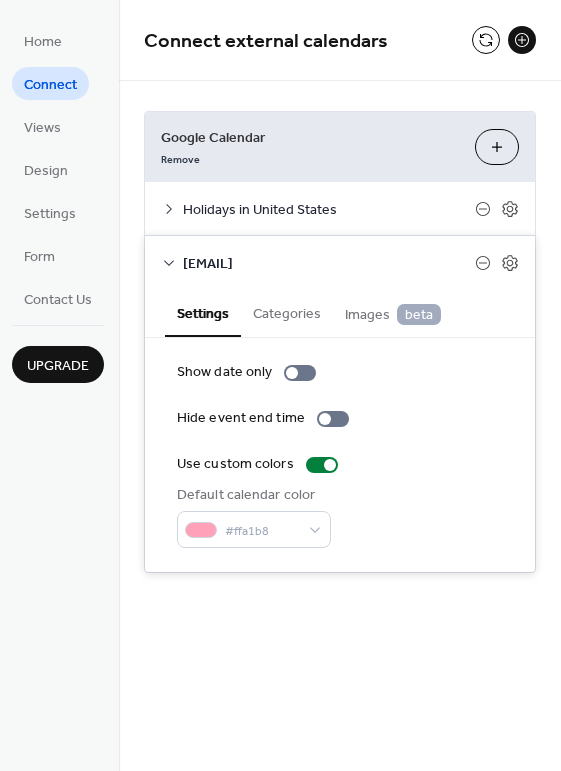 click on "Categories" at bounding box center [287, 312] 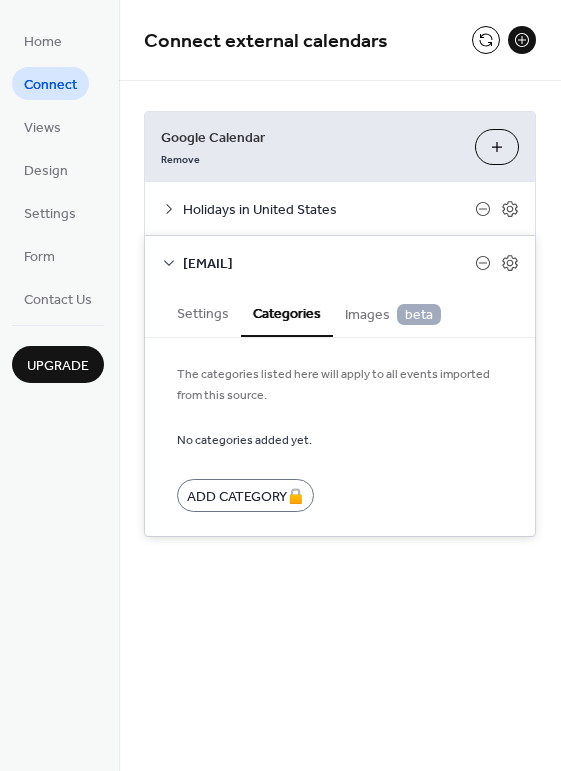 click on "Settings" at bounding box center [203, 312] 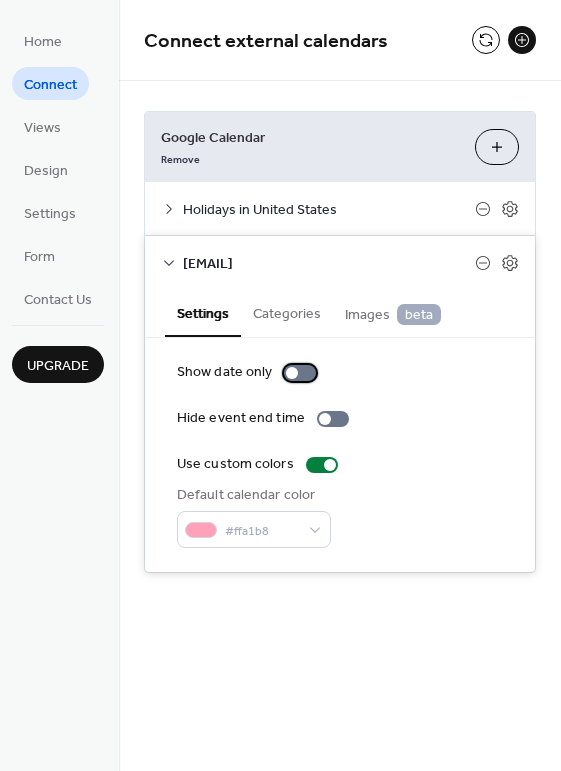 click at bounding box center [300, 373] 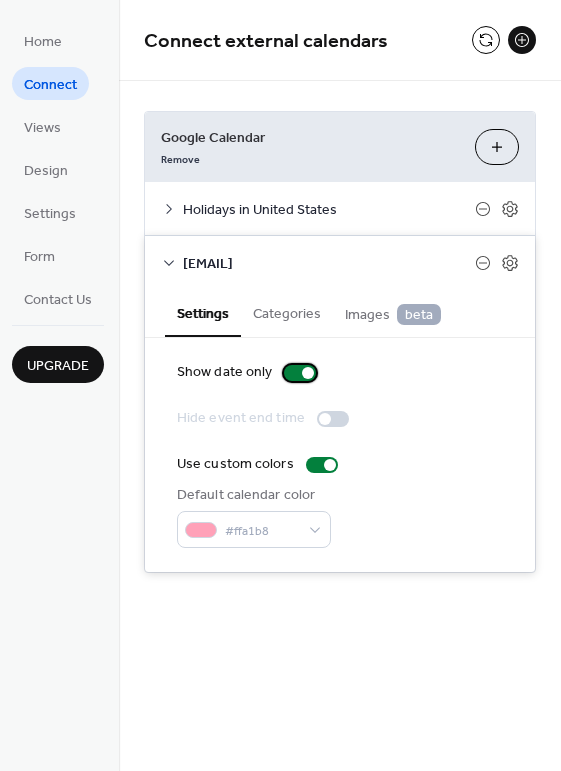 click at bounding box center (300, 373) 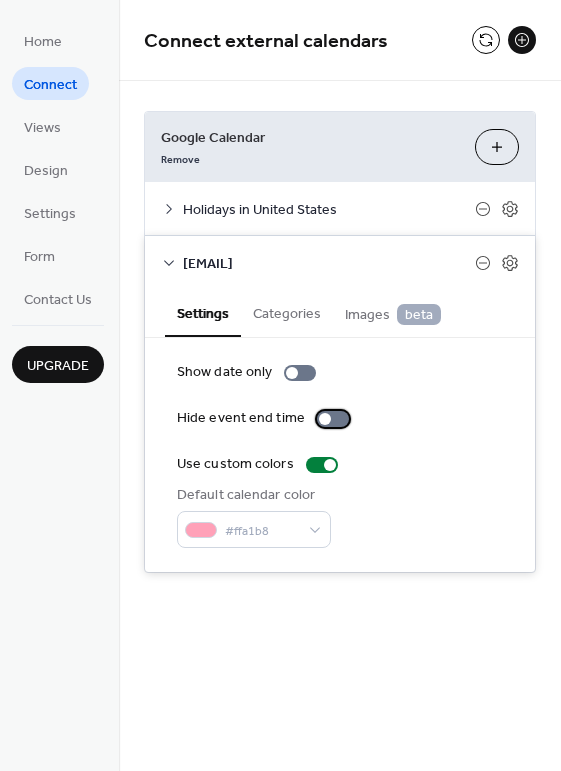 click at bounding box center (333, 419) 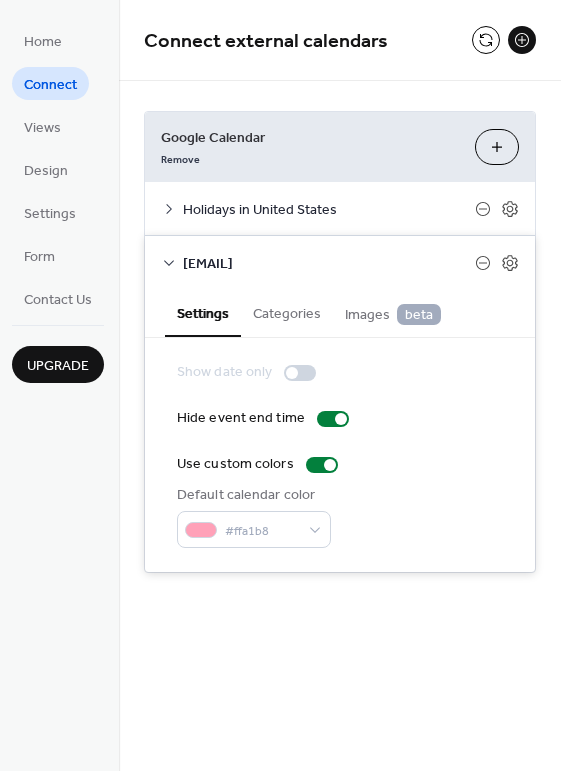 click on "Categories" at bounding box center (287, 312) 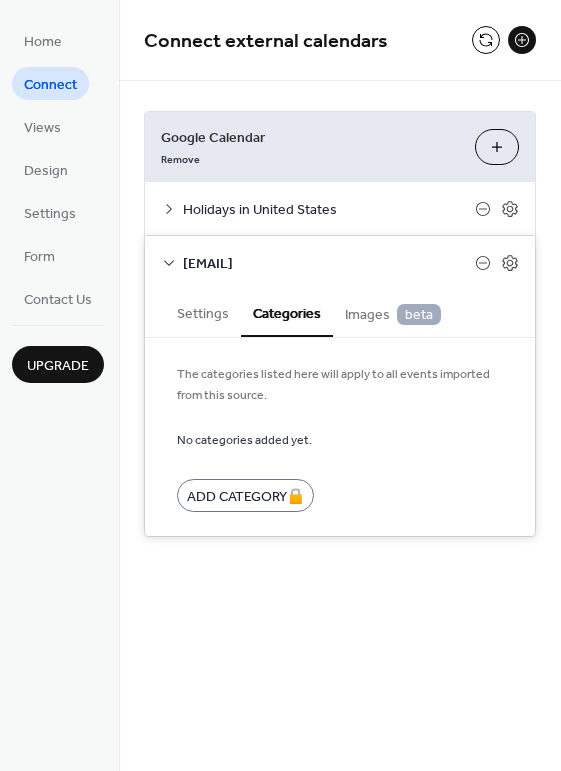 click on "Settings" at bounding box center (203, 312) 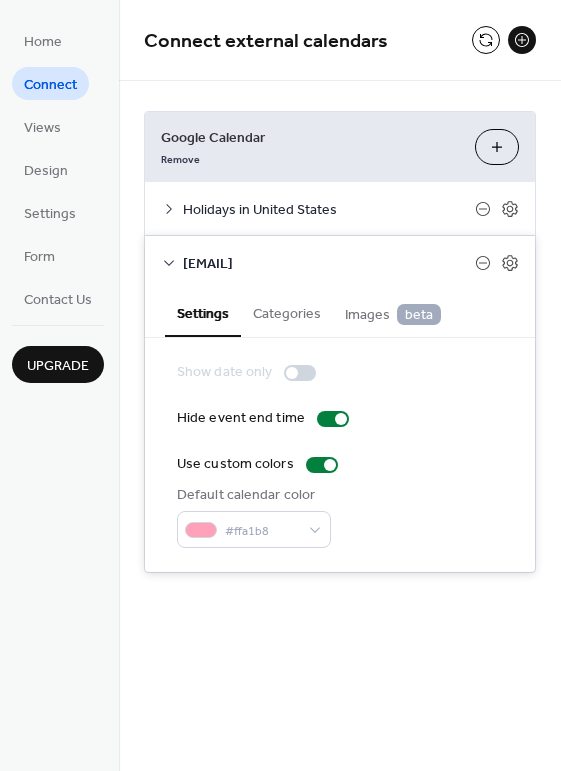 click 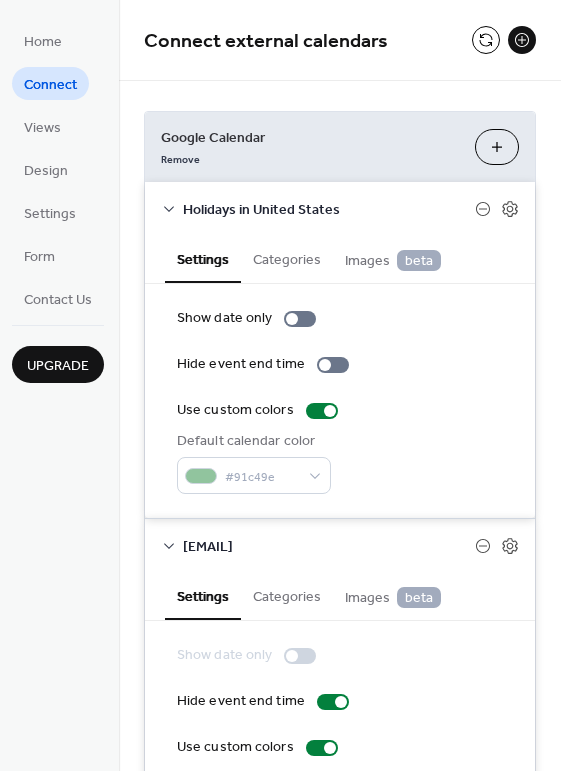 click 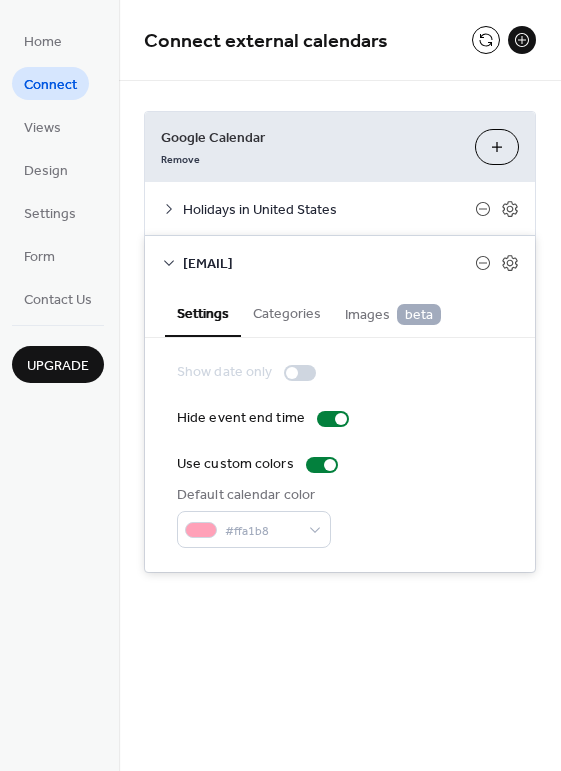 click 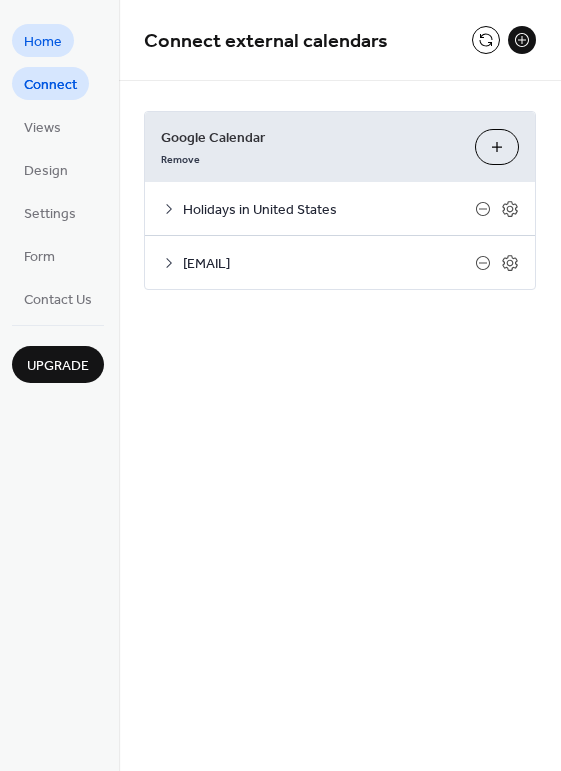click on "Home" at bounding box center [43, 42] 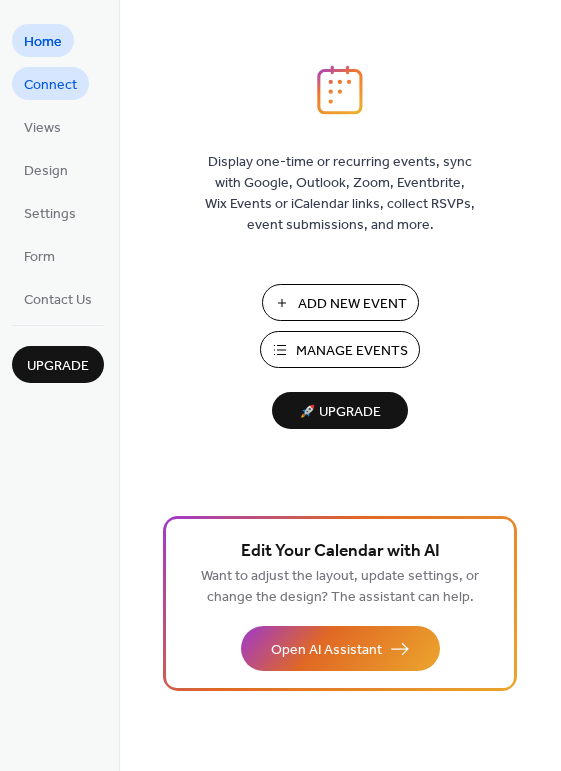 click on "Connect" at bounding box center (50, 85) 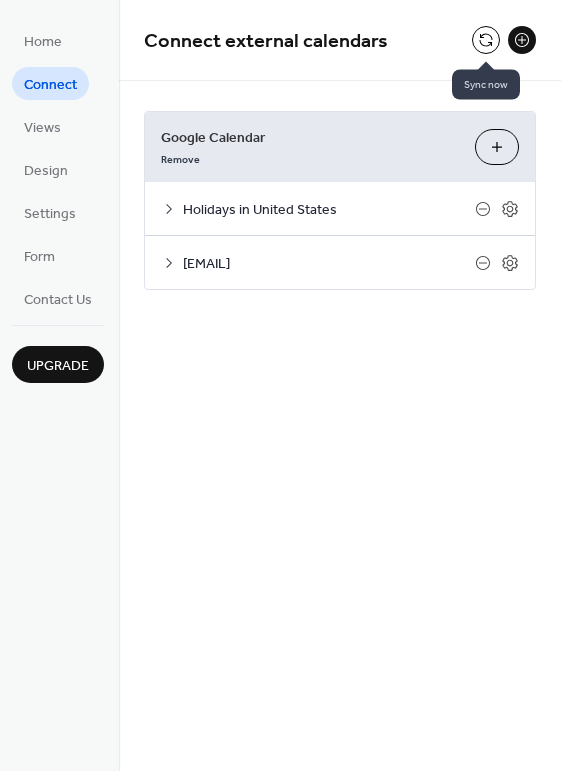 click at bounding box center [486, 40] 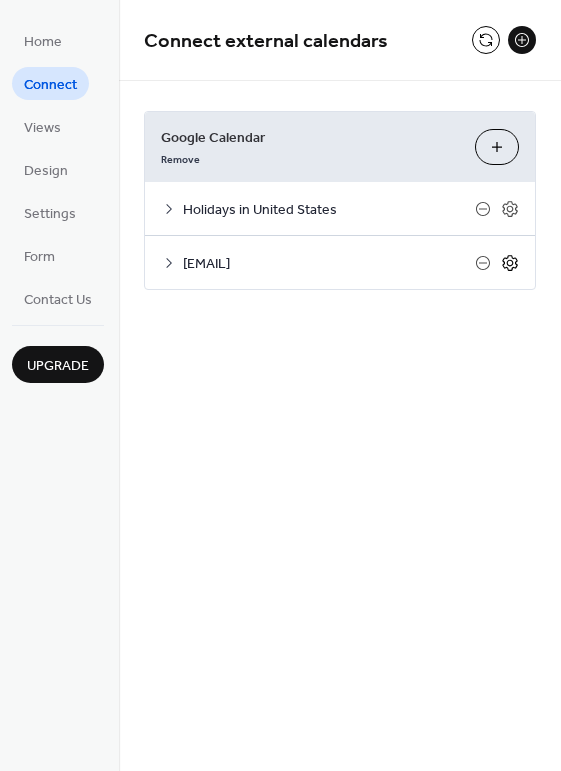 click 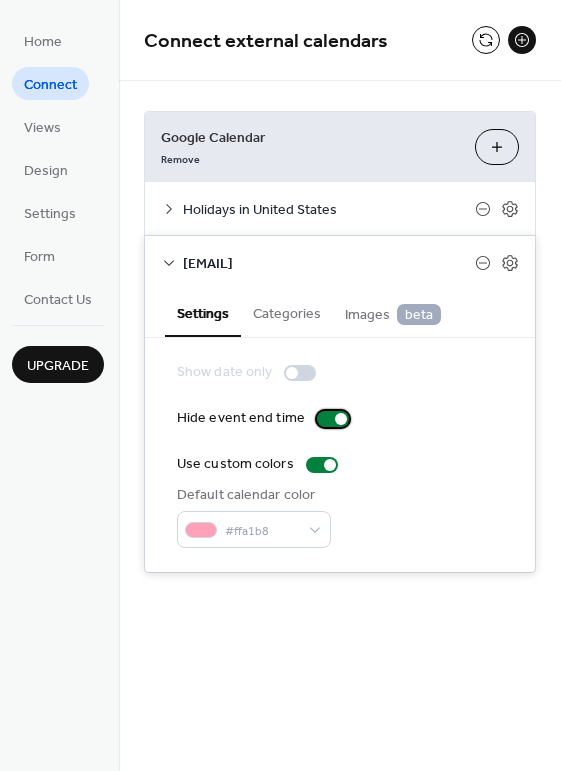 click at bounding box center (333, 419) 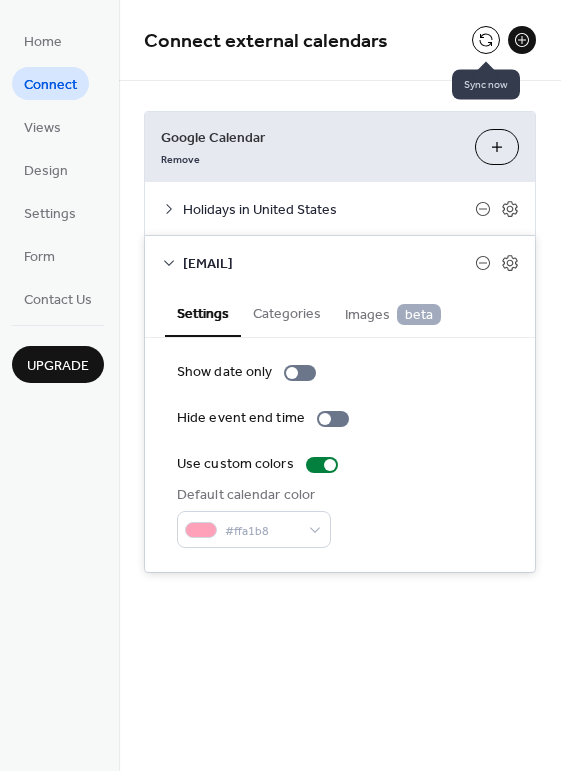 click at bounding box center [486, 40] 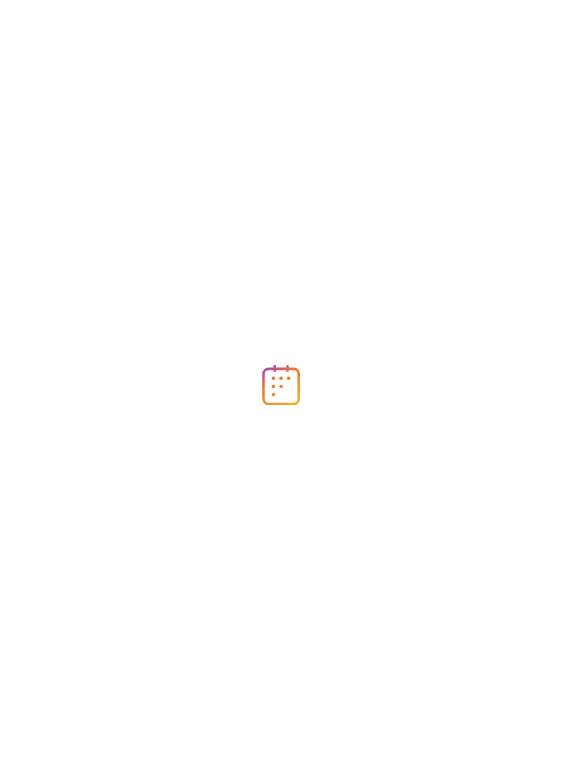 scroll, scrollTop: 0, scrollLeft: 0, axis: both 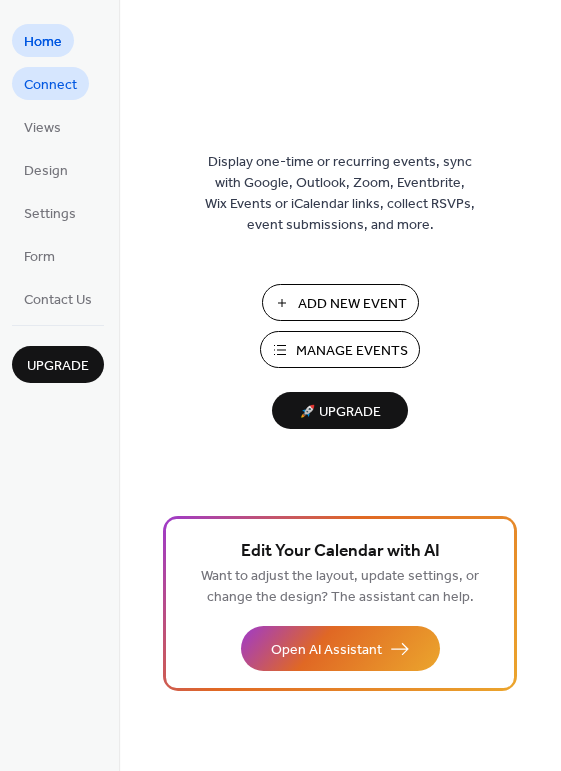 click on "Connect" at bounding box center (50, 85) 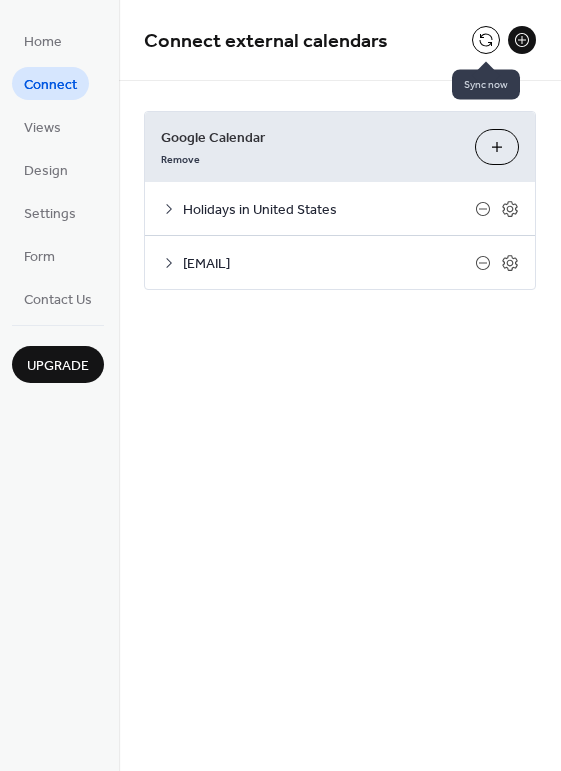 click at bounding box center [486, 40] 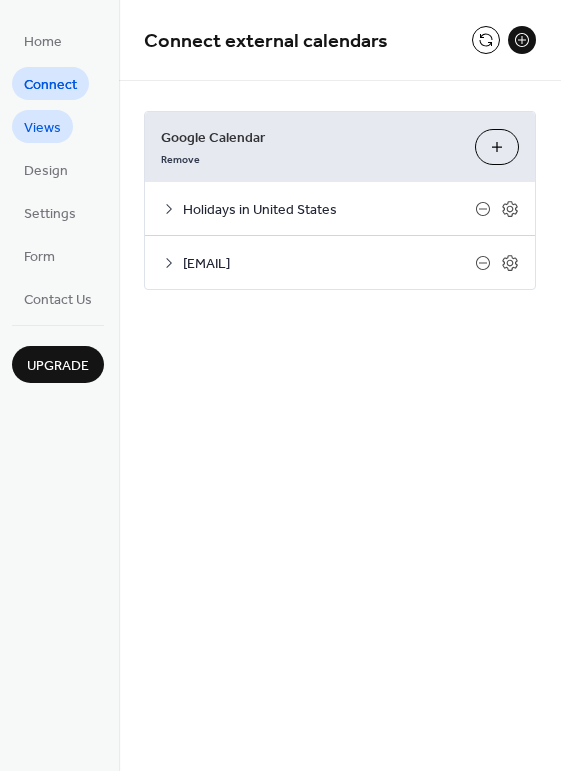 click on "Views" at bounding box center [42, 128] 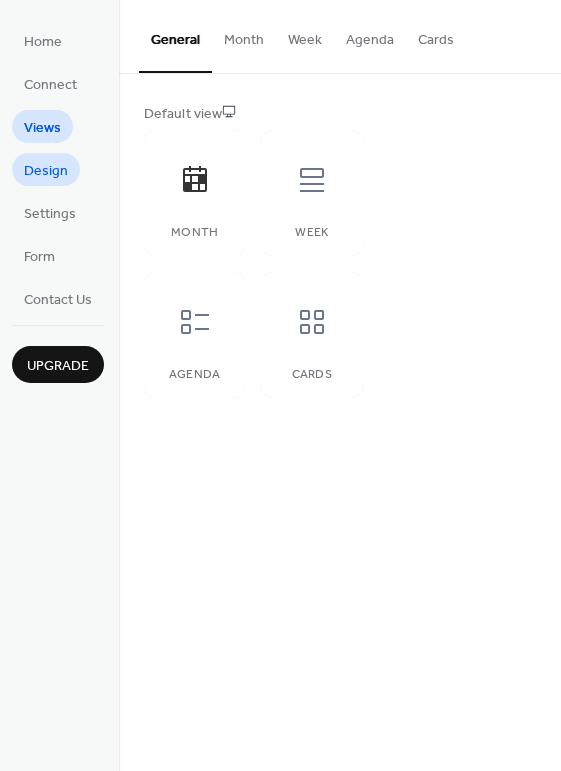 click on "Design" at bounding box center [46, 171] 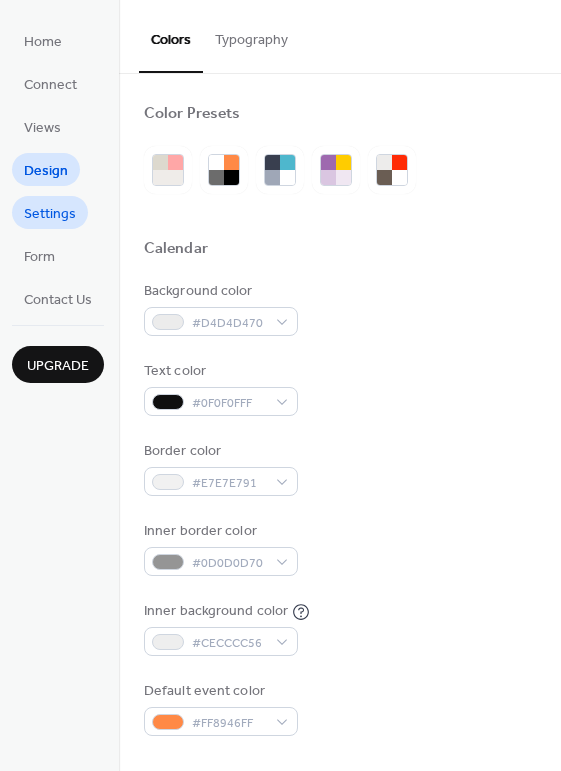 click on "Settings" at bounding box center [50, 214] 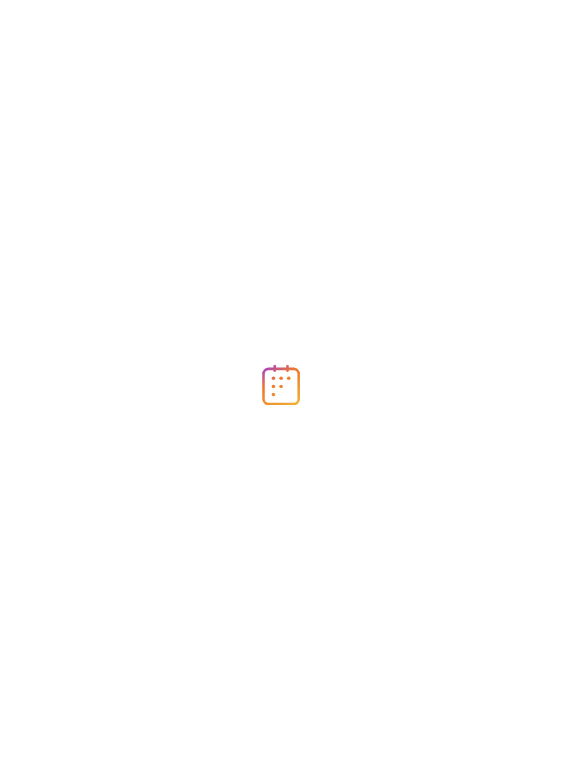 scroll, scrollTop: 0, scrollLeft: 0, axis: both 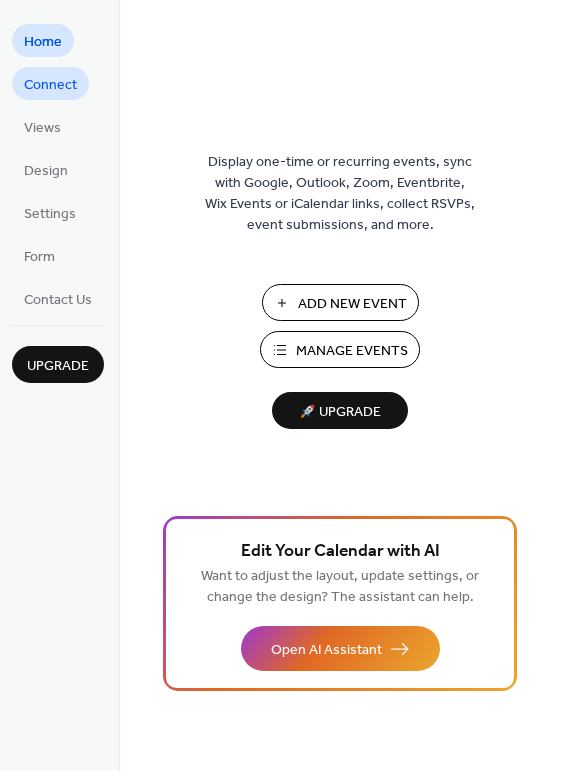 click on "Connect" at bounding box center [50, 85] 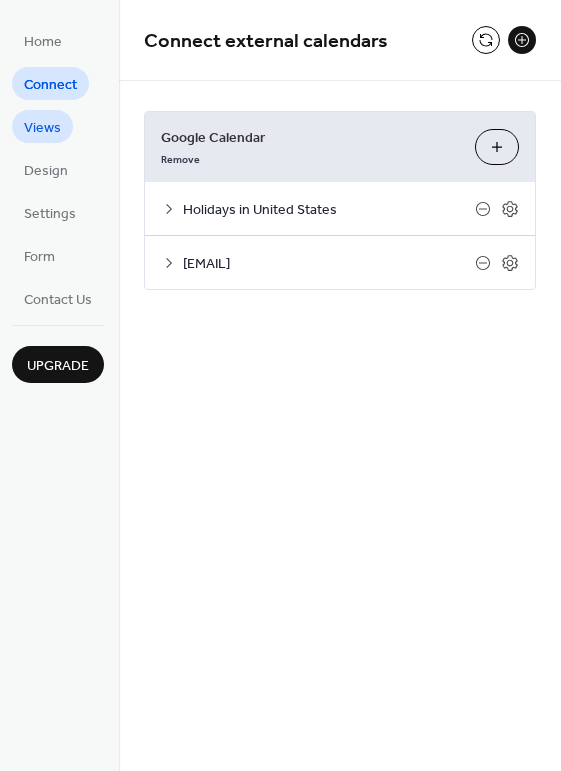 click on "Views" at bounding box center [42, 128] 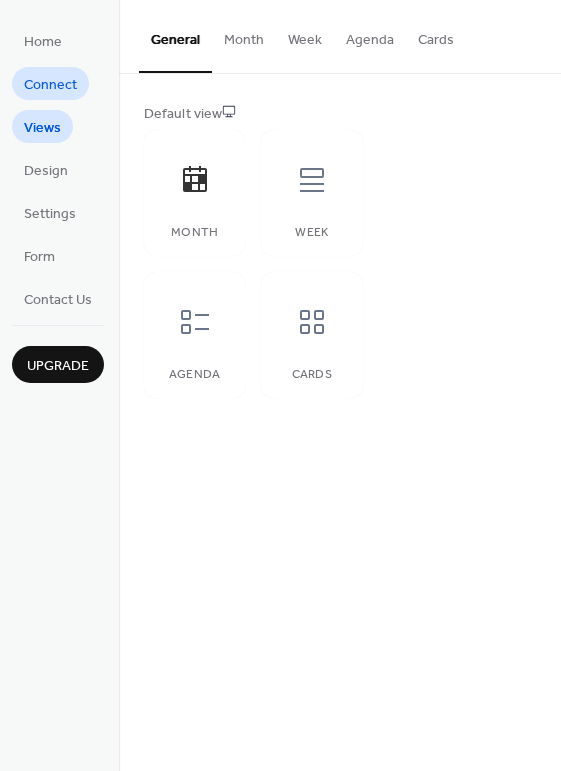 click on "Connect" at bounding box center (50, 85) 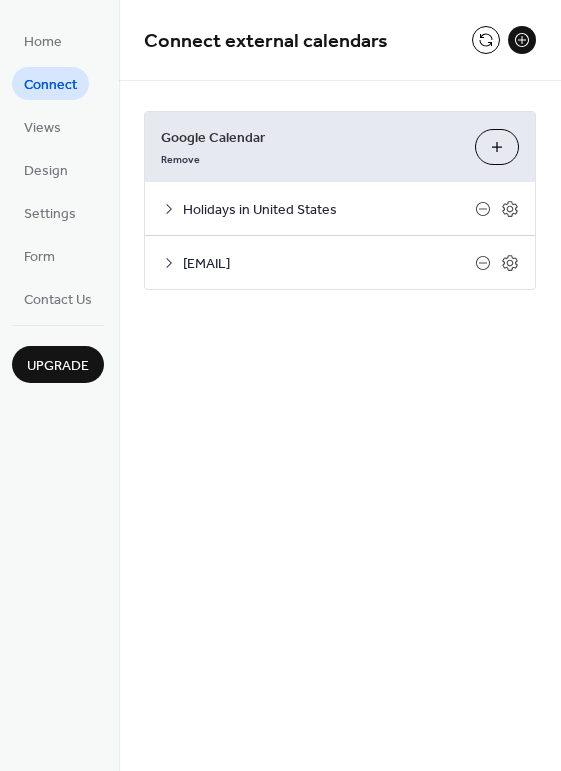 click 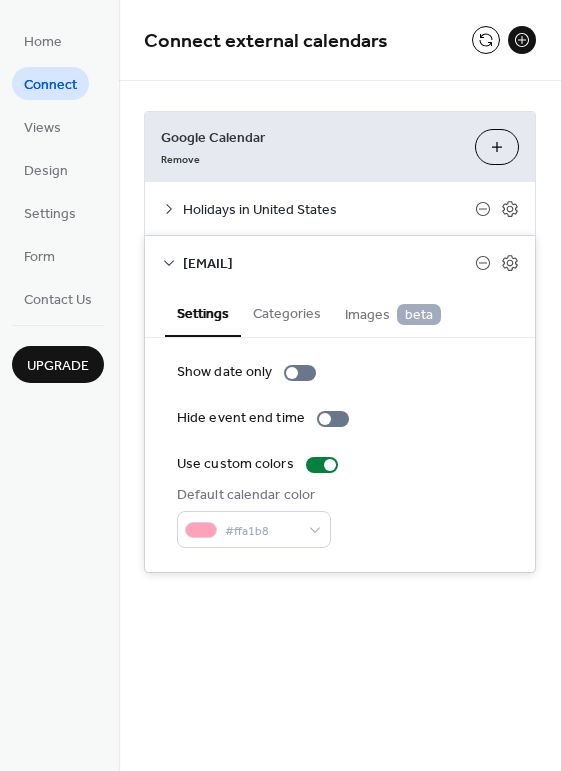 click on "Categories" at bounding box center (287, 312) 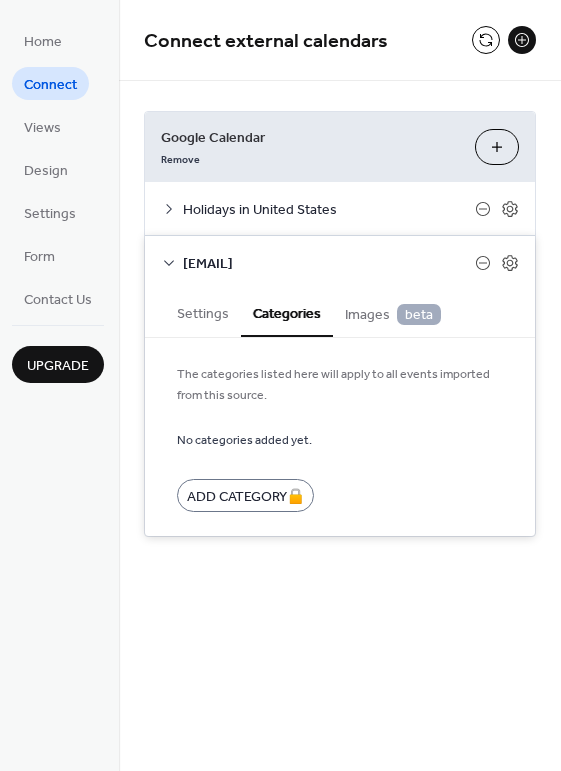 click on "Images   beta" at bounding box center (393, 315) 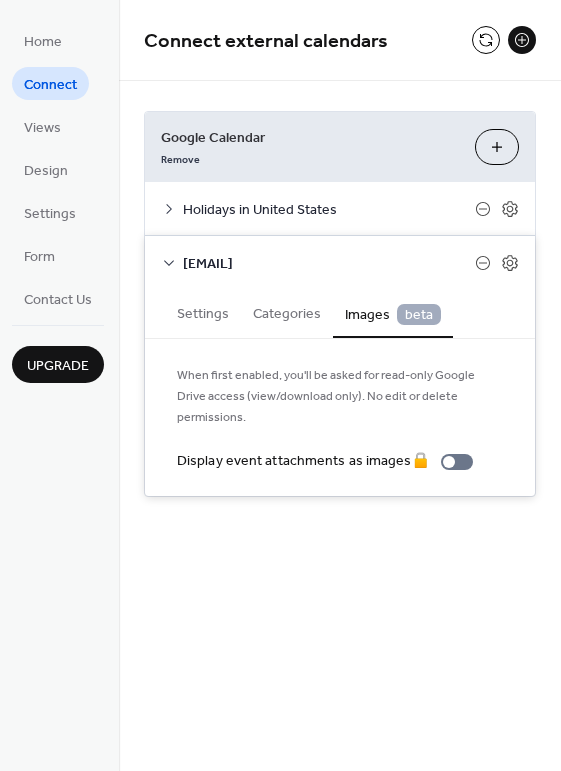 click on "Settings" at bounding box center [203, 312] 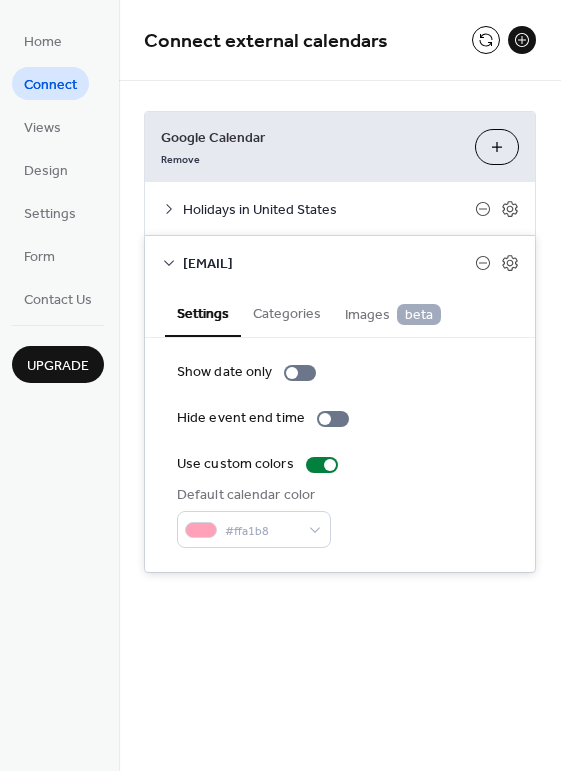 click 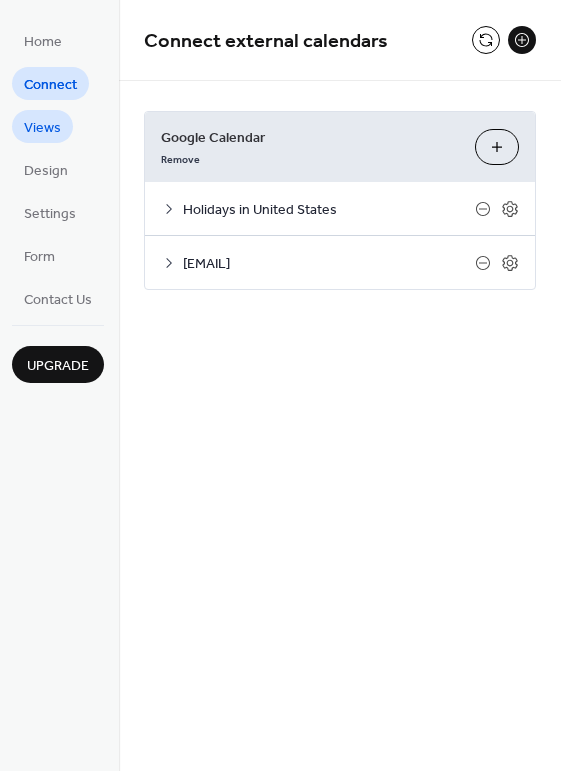 click on "Views" at bounding box center (42, 128) 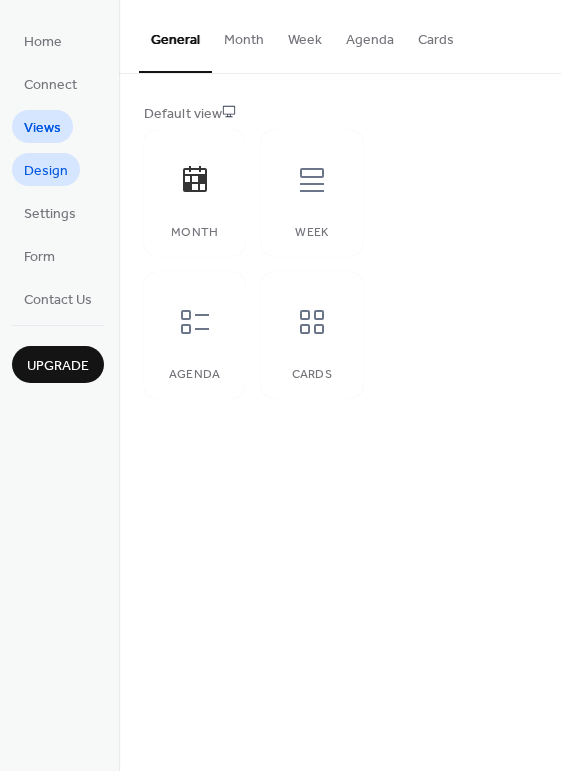 click on "Design" at bounding box center (46, 171) 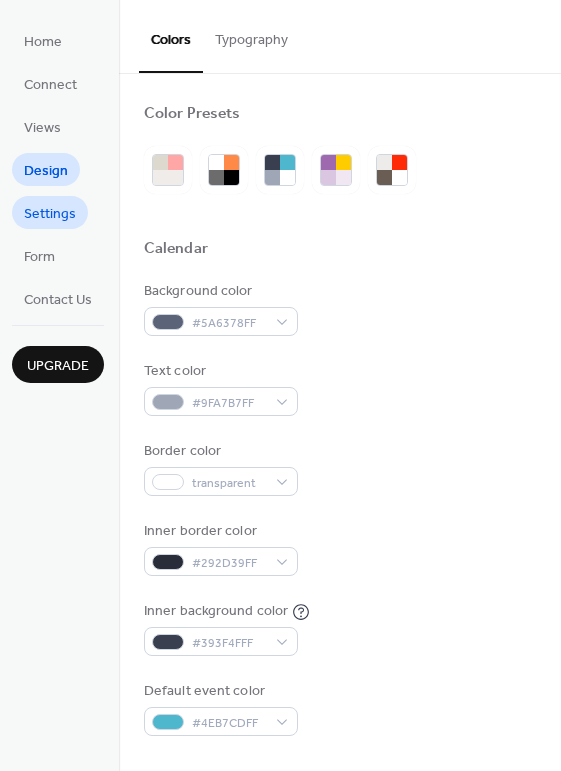 click on "Settings" at bounding box center (50, 214) 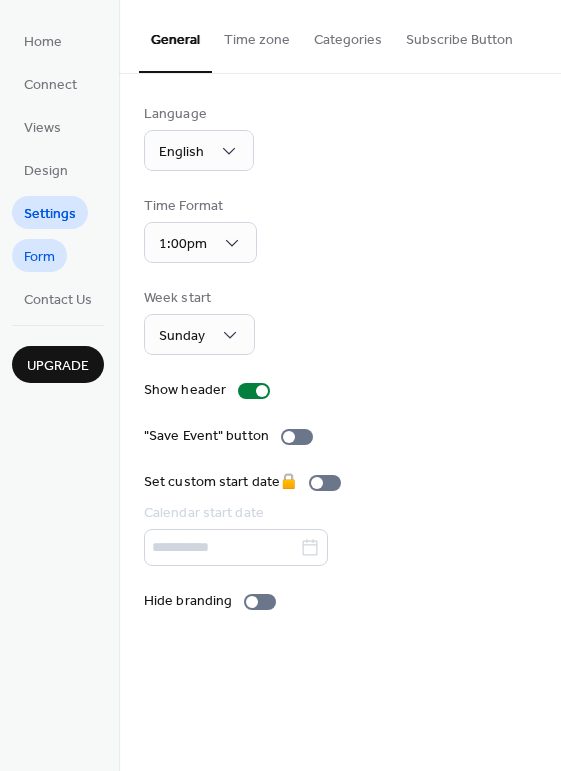 click on "Form" at bounding box center [39, 257] 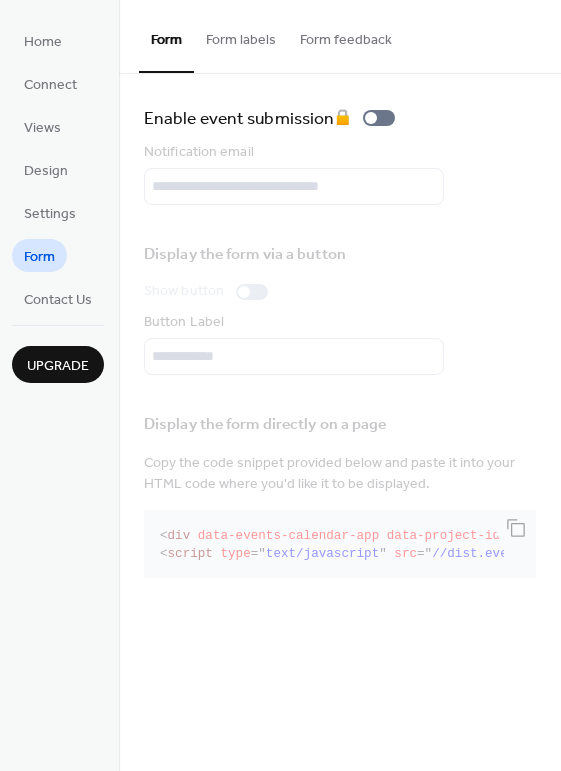 click on "Form labels" at bounding box center (241, 35) 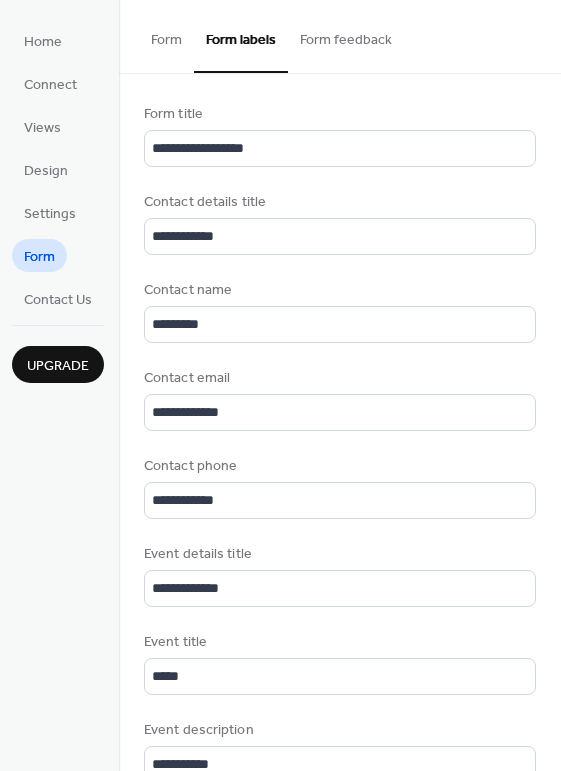 click on "Form feedback" at bounding box center [346, 35] 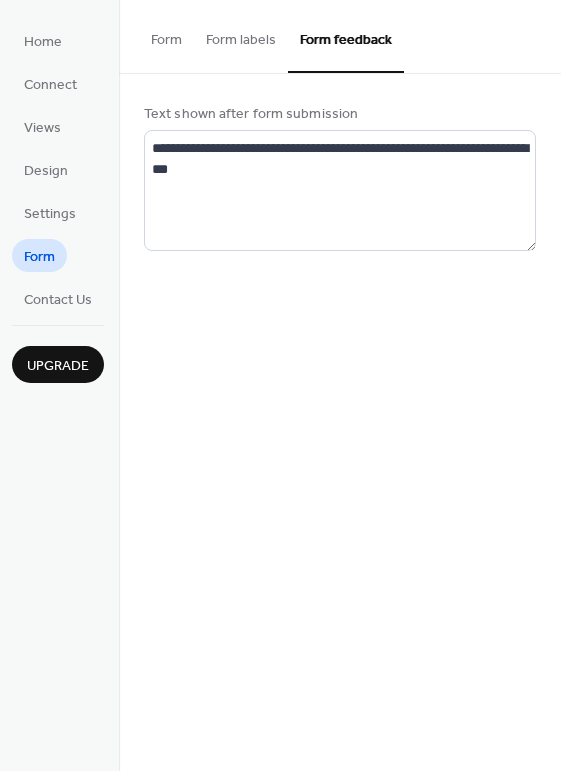 click on "Form" at bounding box center (166, 35) 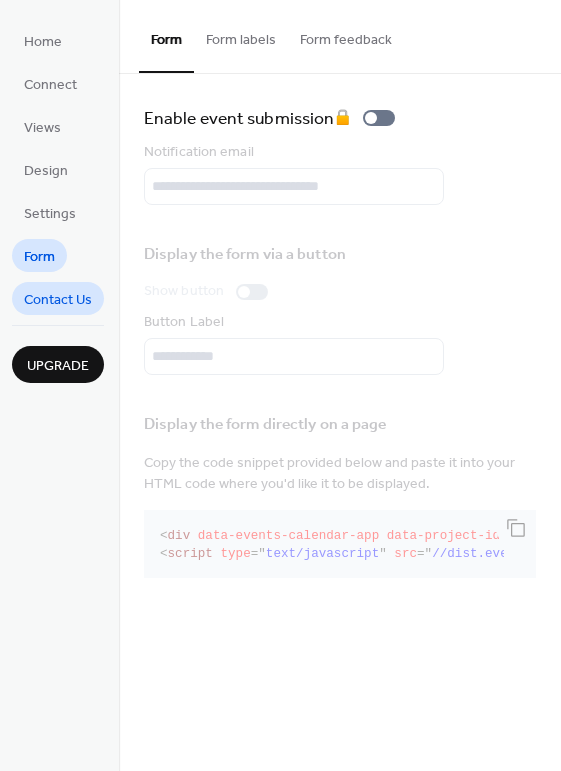 click on "Contact Us" at bounding box center (58, 300) 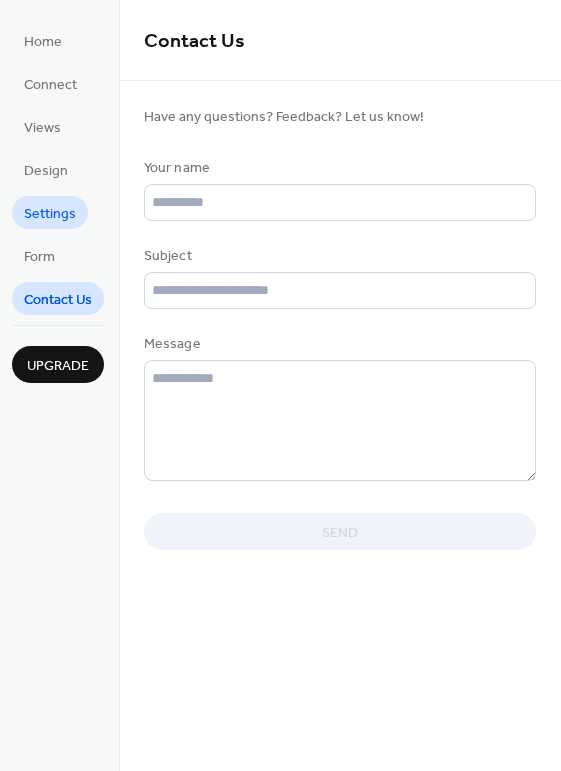 click on "Settings" at bounding box center [50, 214] 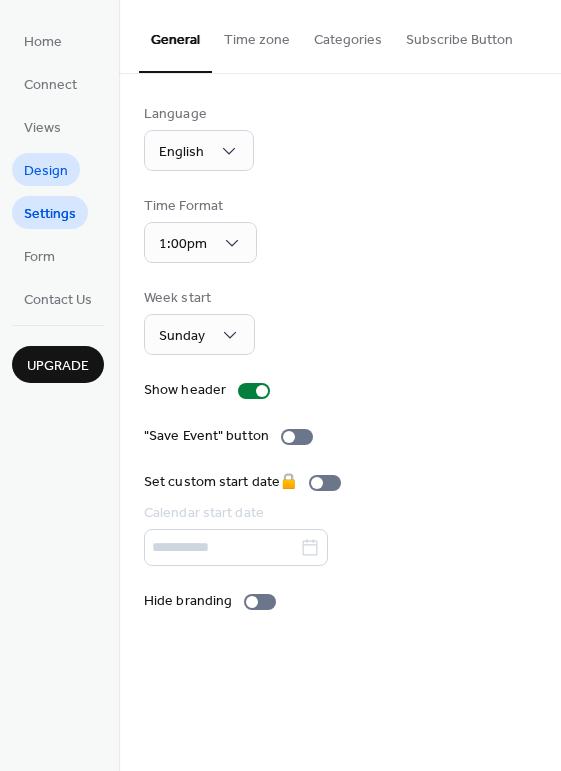 click on "Design" at bounding box center (46, 171) 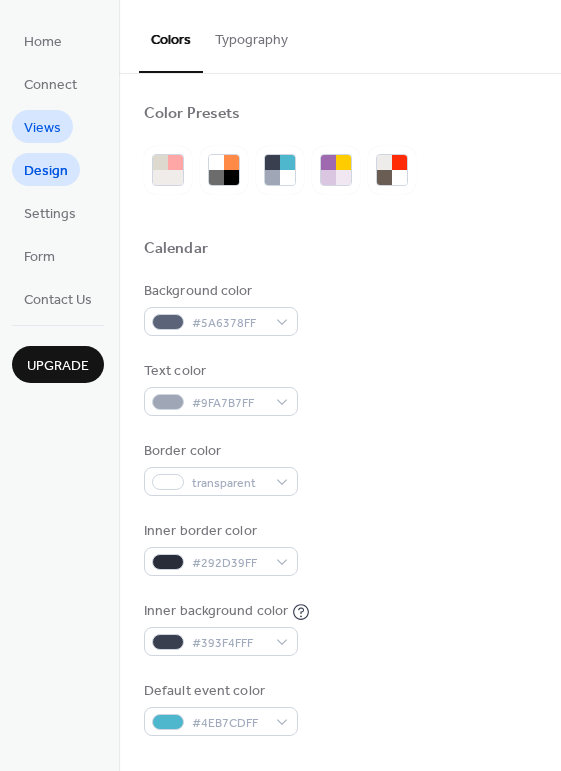 click on "Views" at bounding box center [42, 128] 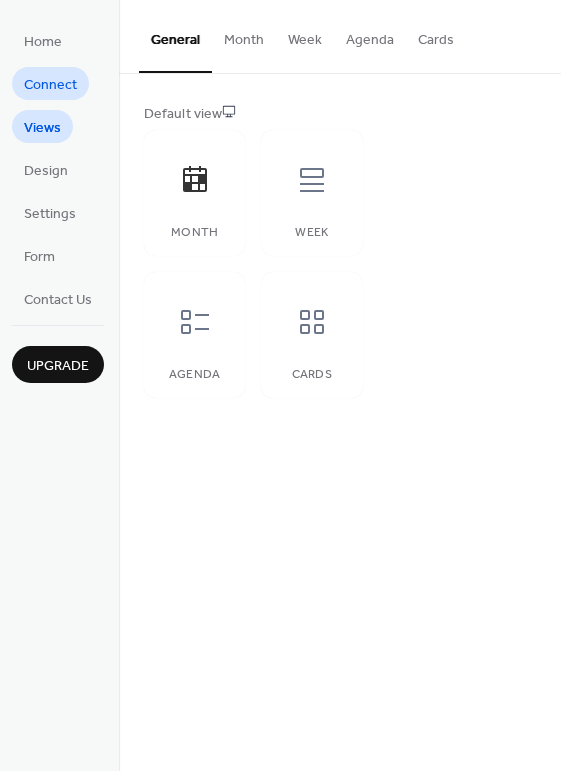 click on "Connect" at bounding box center (50, 85) 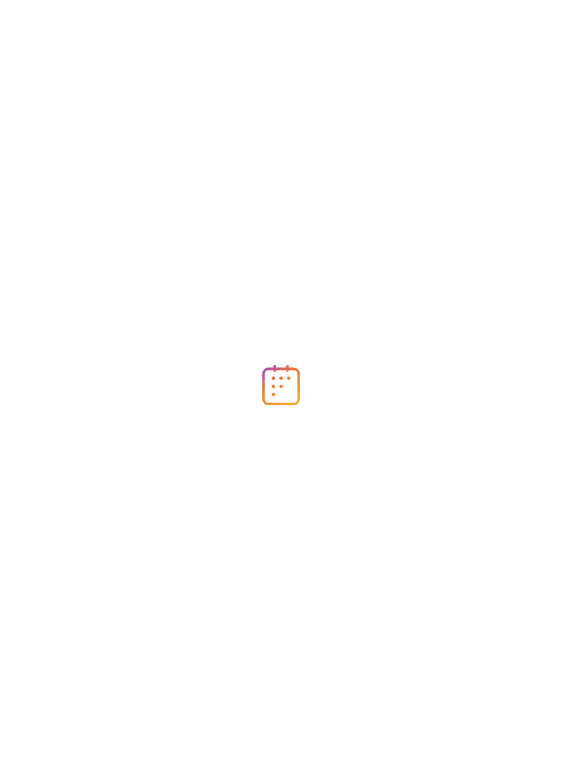 scroll, scrollTop: 0, scrollLeft: 0, axis: both 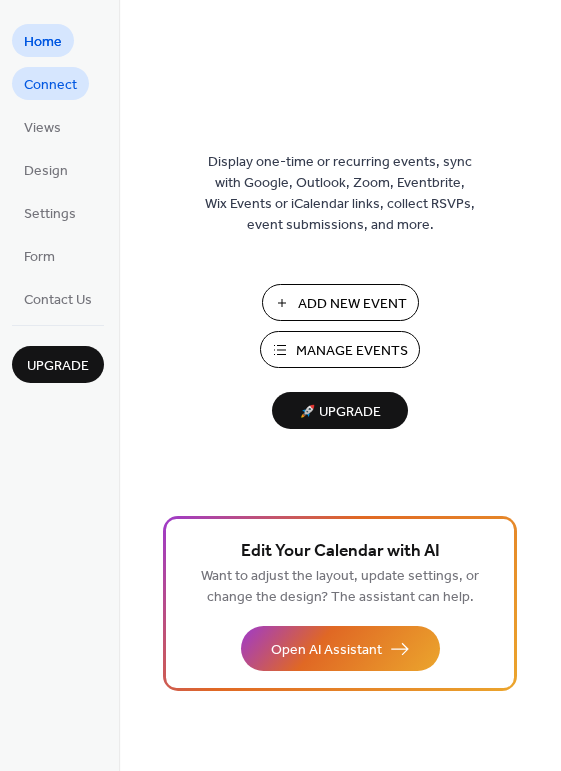 click on "Connect" at bounding box center (50, 85) 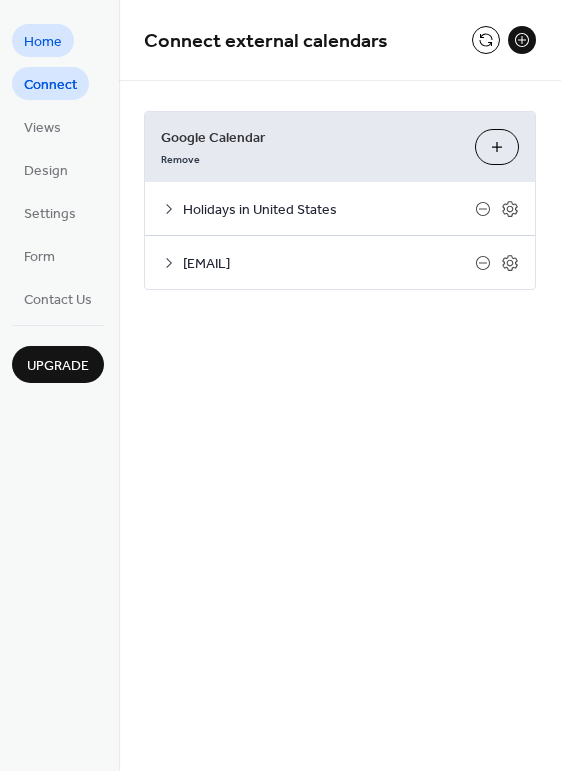click on "Home" at bounding box center (43, 42) 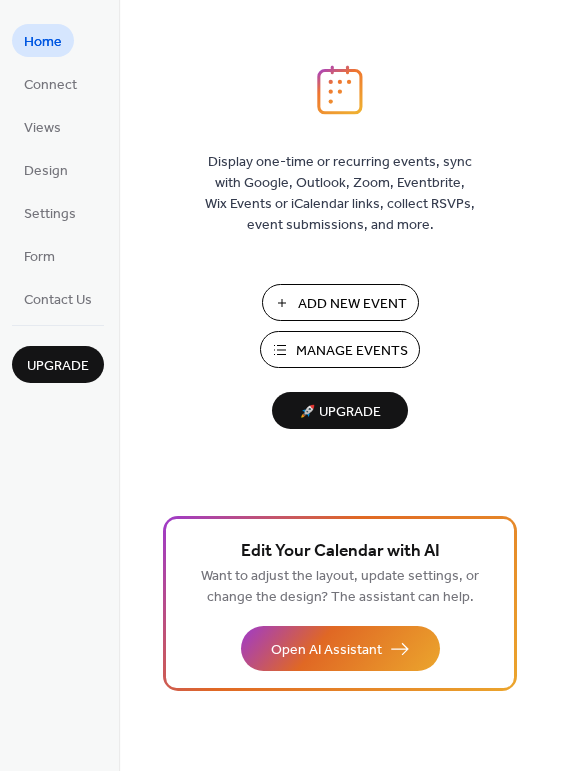 click on "Manage Events" at bounding box center (352, 351) 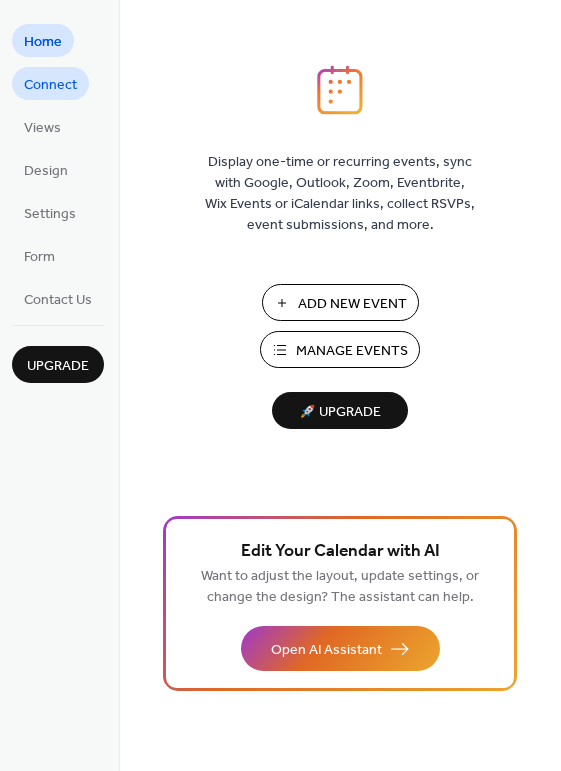 click on "Connect" at bounding box center [50, 85] 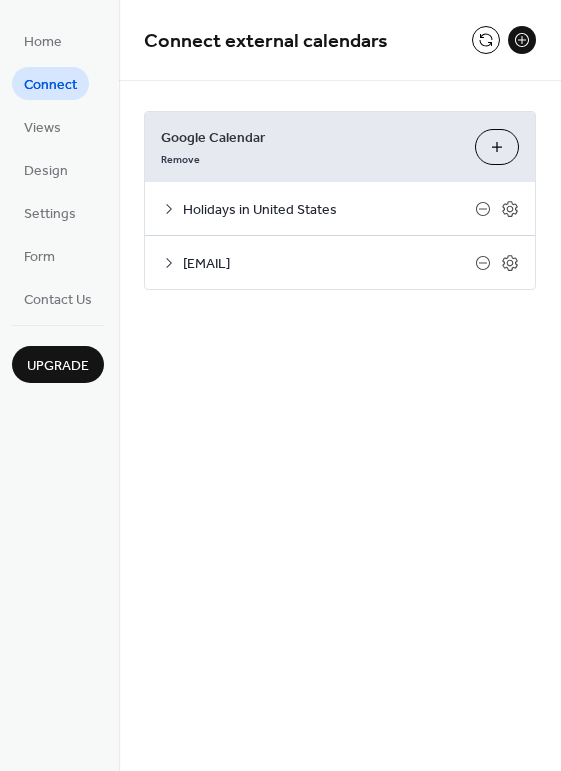 click on "[EMAIL]" at bounding box center (340, 262) 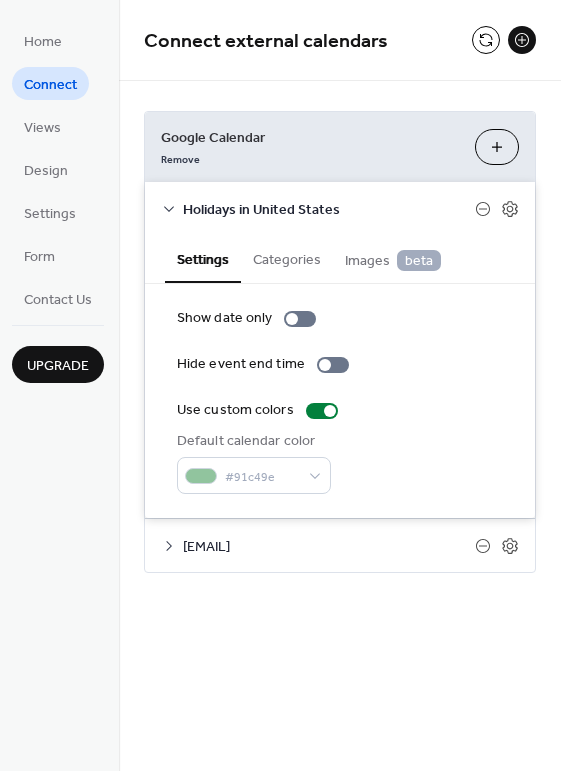 click on "Holidays in United States" at bounding box center (329, 210) 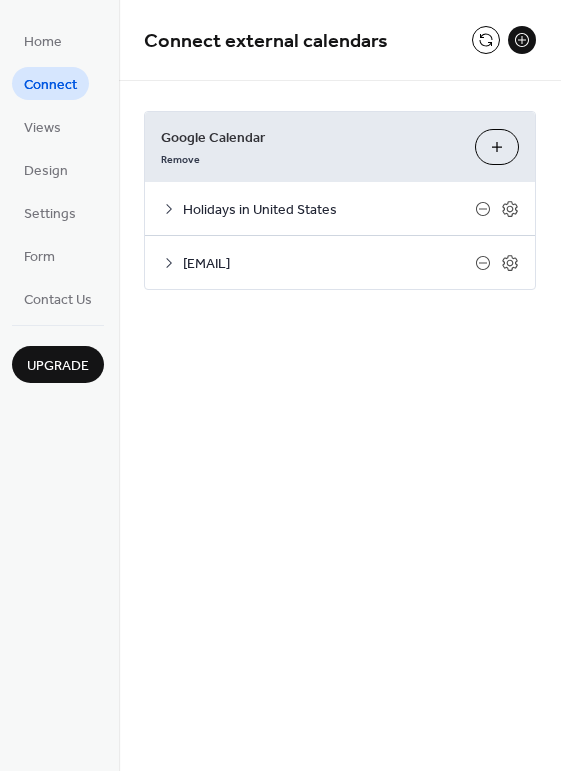 click on "[EMAIL]" at bounding box center [329, 264] 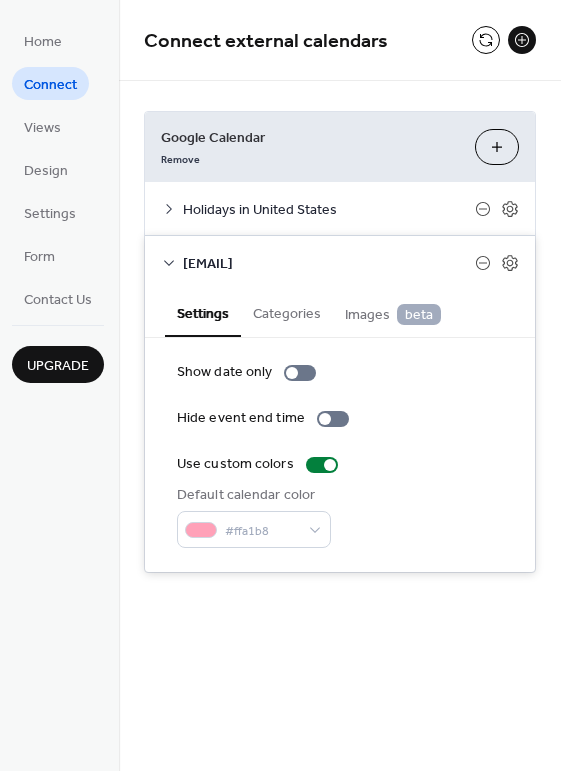 click on "Images   beta" at bounding box center (393, 315) 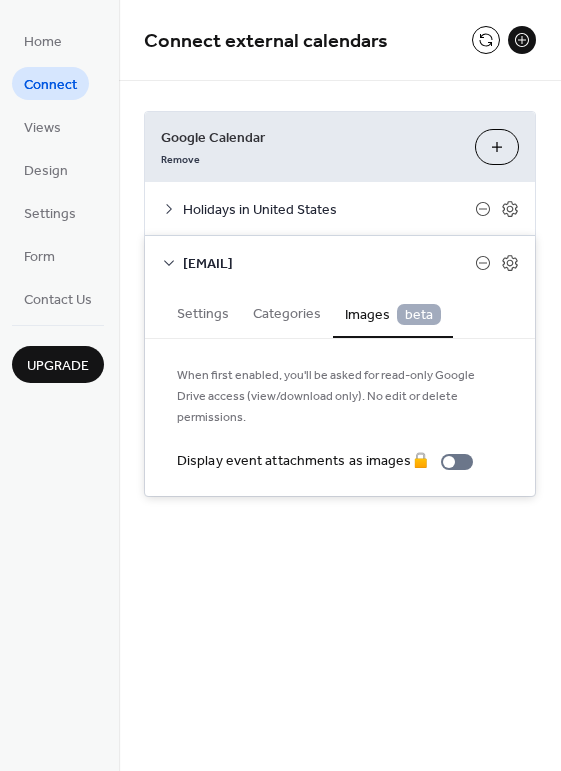 click on "Categories" at bounding box center (287, 312) 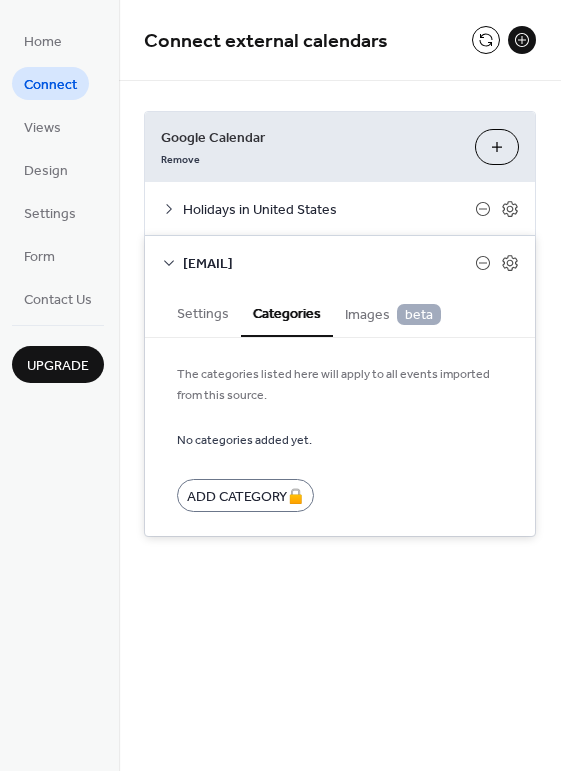 click on "Categories" at bounding box center (287, 313) 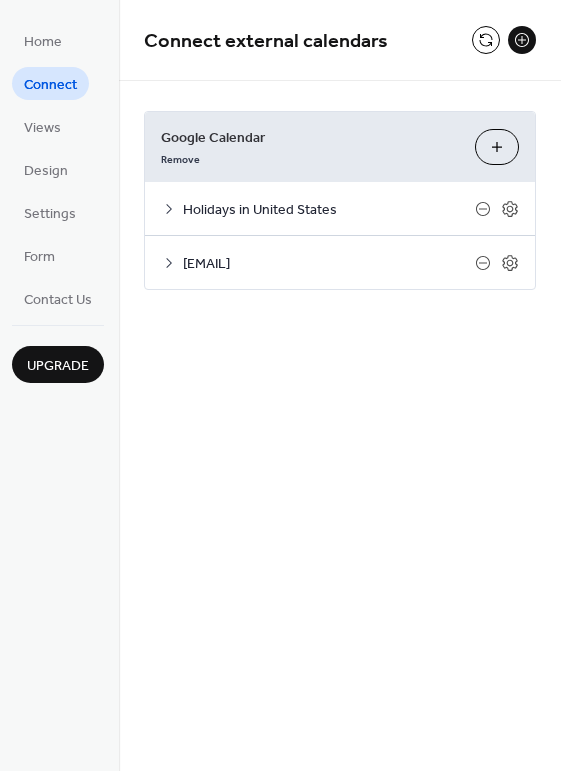 click at bounding box center (486, 40) 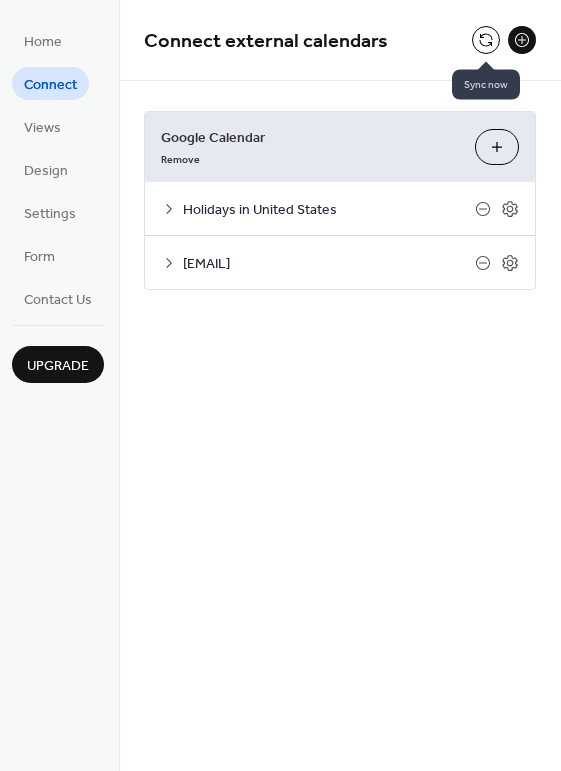 click at bounding box center (486, 40) 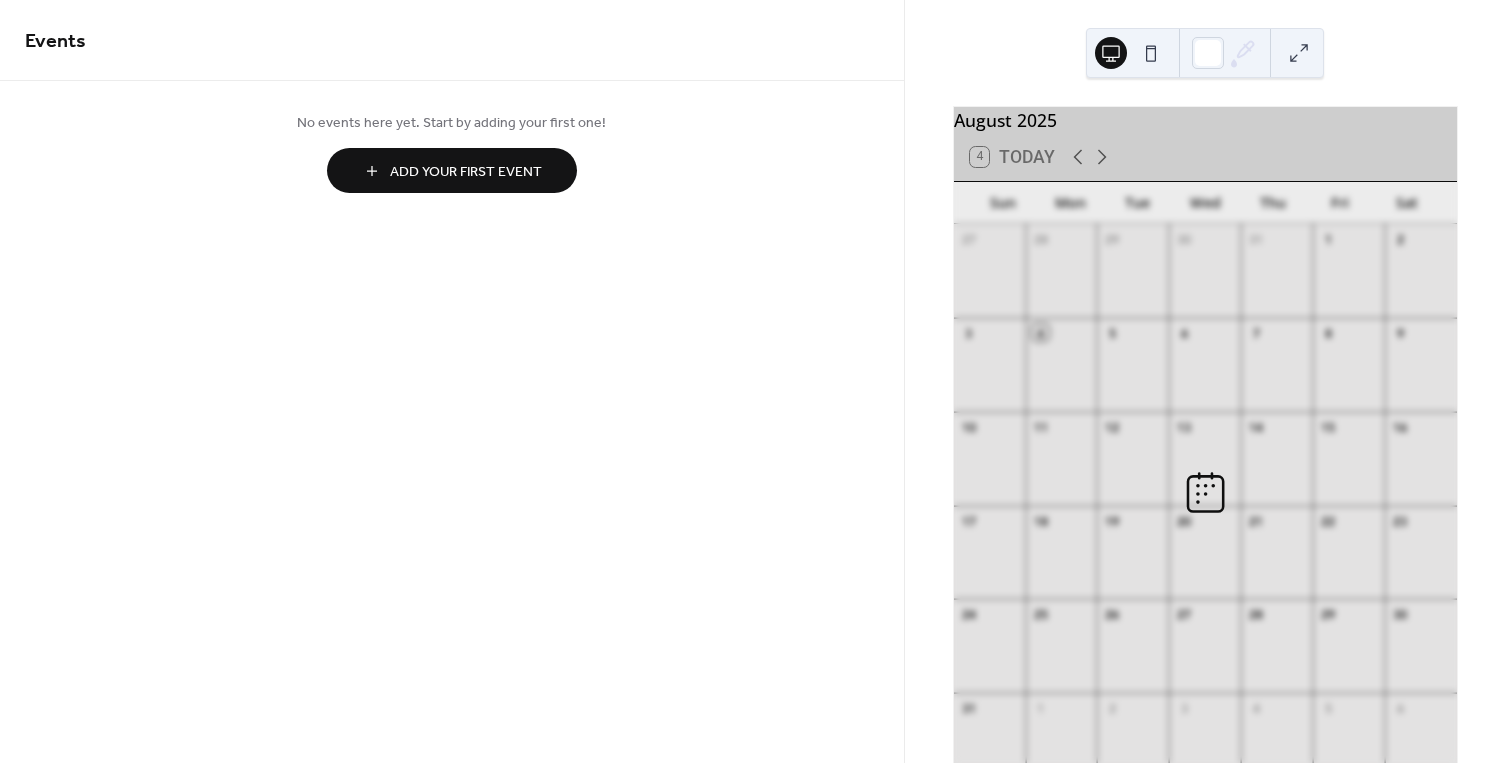 scroll, scrollTop: 0, scrollLeft: 0, axis: both 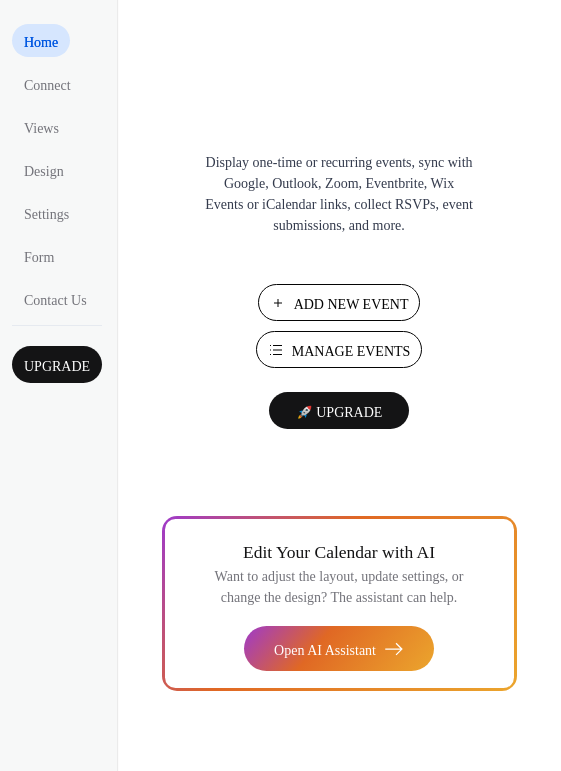 click on "Home" at bounding box center (41, 42) 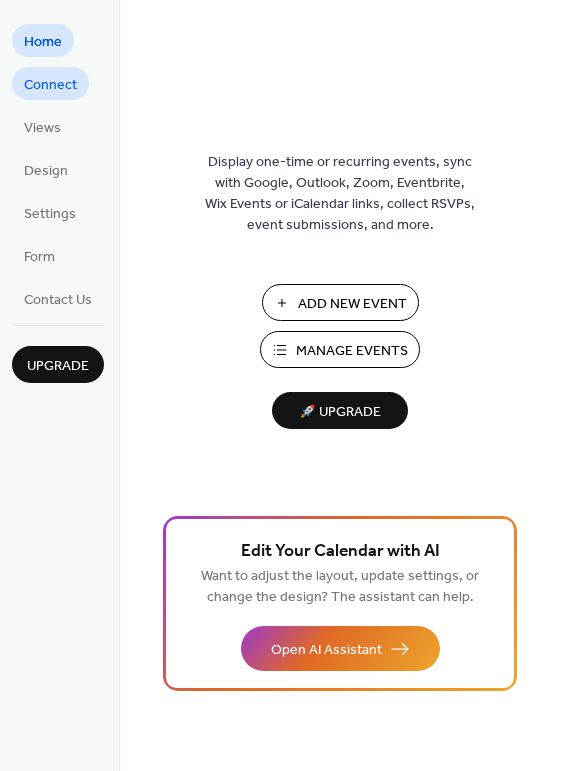 click on "Connect" at bounding box center [50, 85] 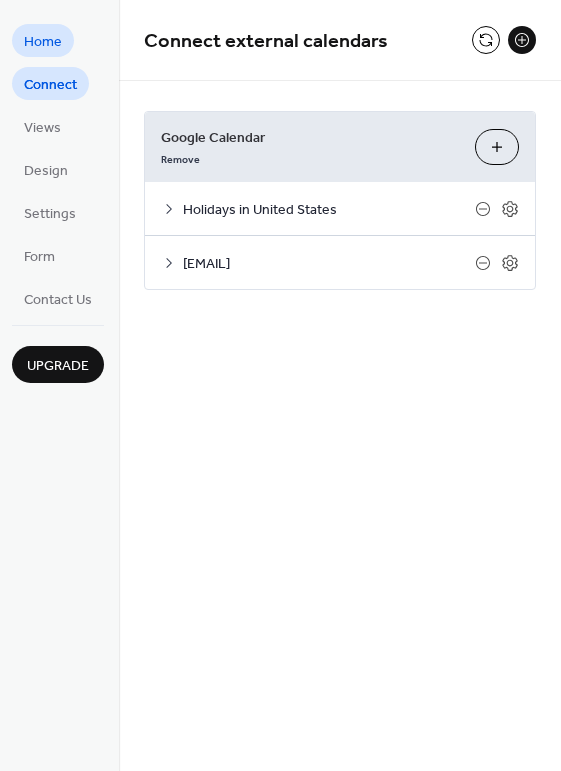 click on "Home" at bounding box center [43, 42] 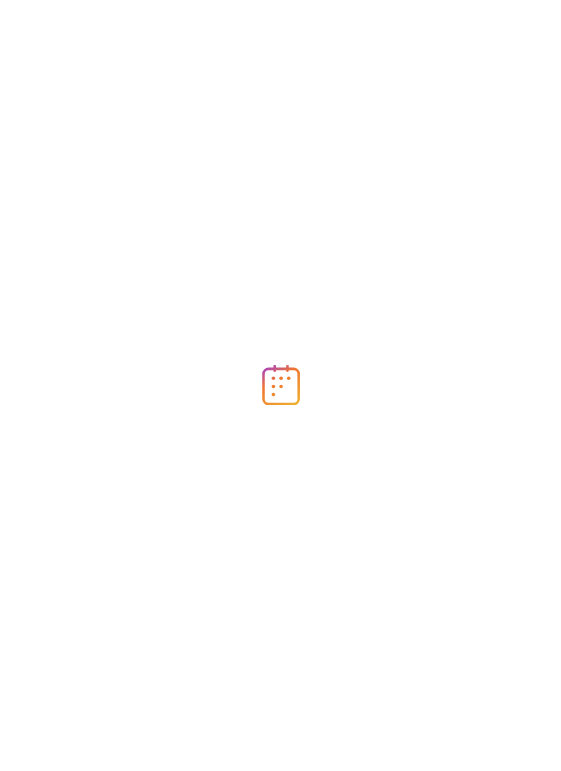 scroll, scrollTop: 0, scrollLeft: 0, axis: both 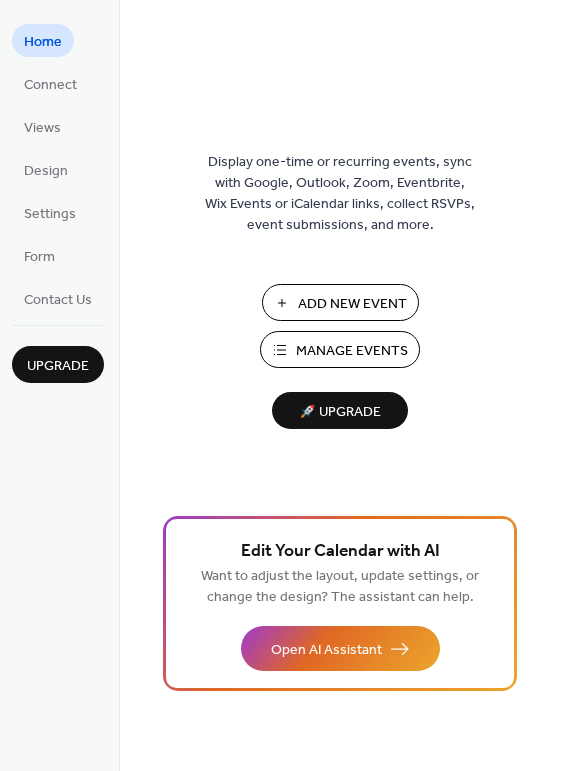 click on "Connect" at bounding box center [50, 85] 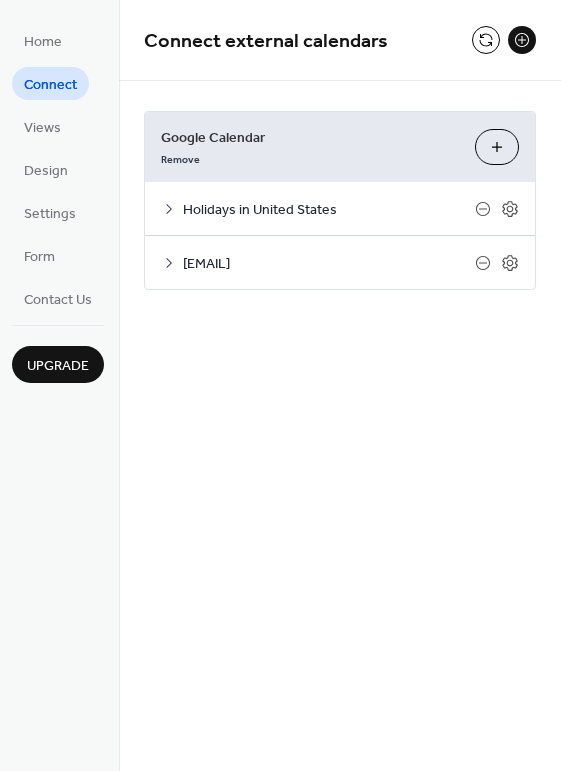 click on "[EMAIL]" at bounding box center [340, 262] 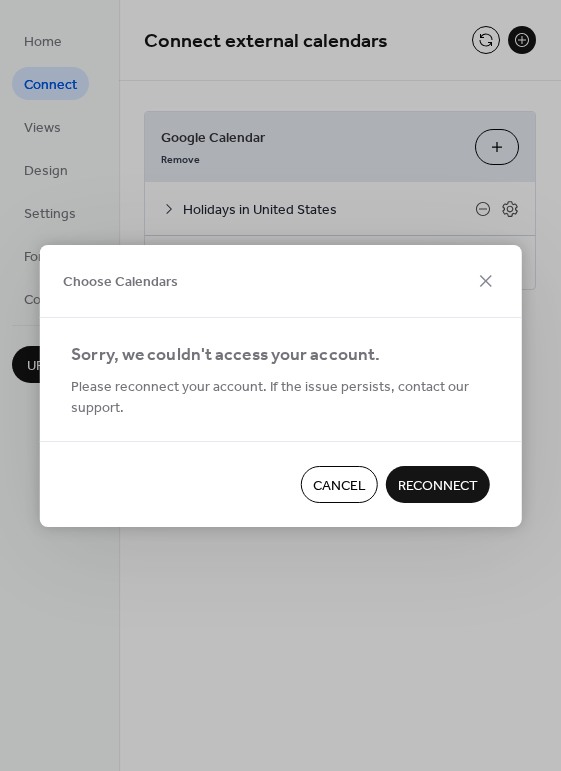 click on "Reconnect" at bounding box center (438, 485) 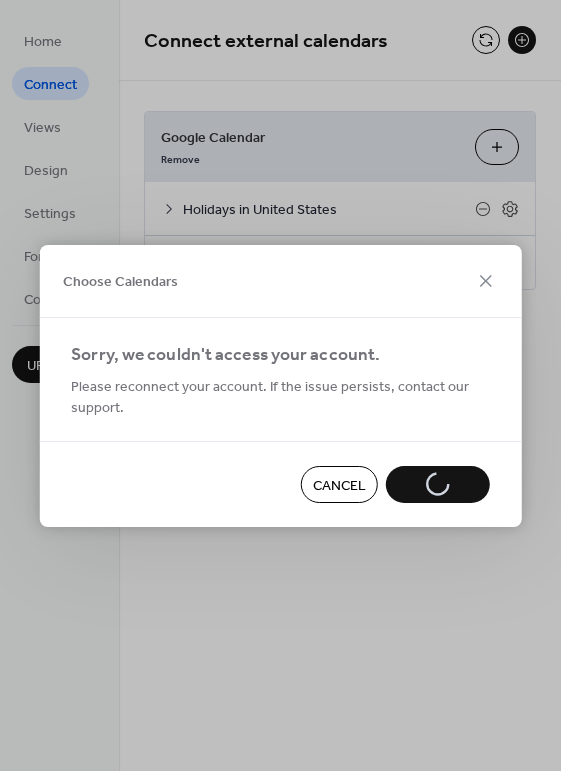 click 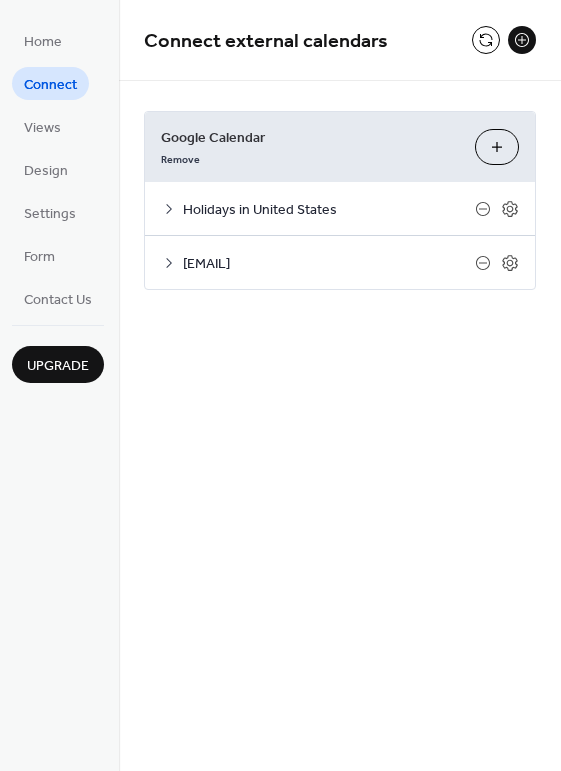 click on "Choose Calendars" at bounding box center (497, 147) 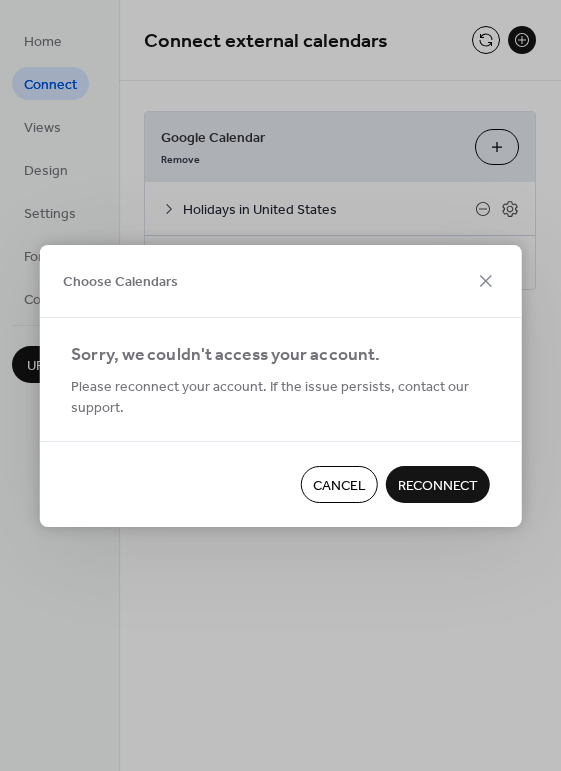 click on "Reconnect" at bounding box center [438, 485] 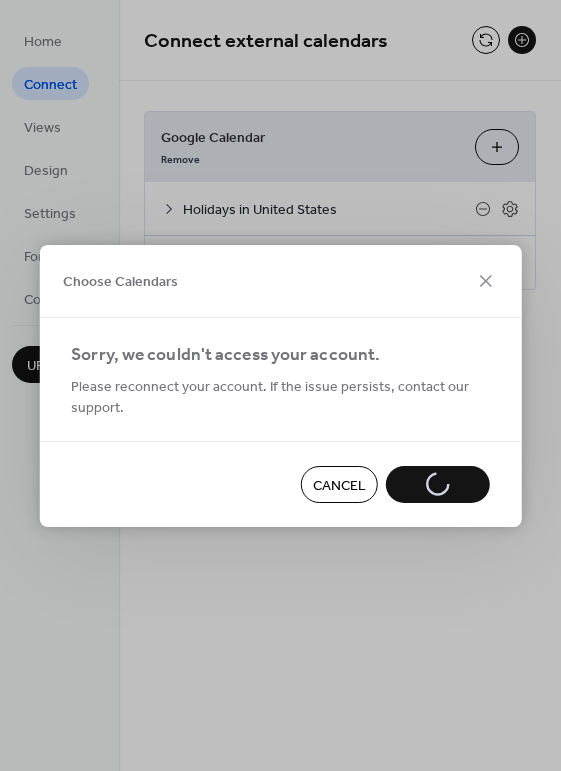 click on "Cancel Reconnect" at bounding box center [280, 484] 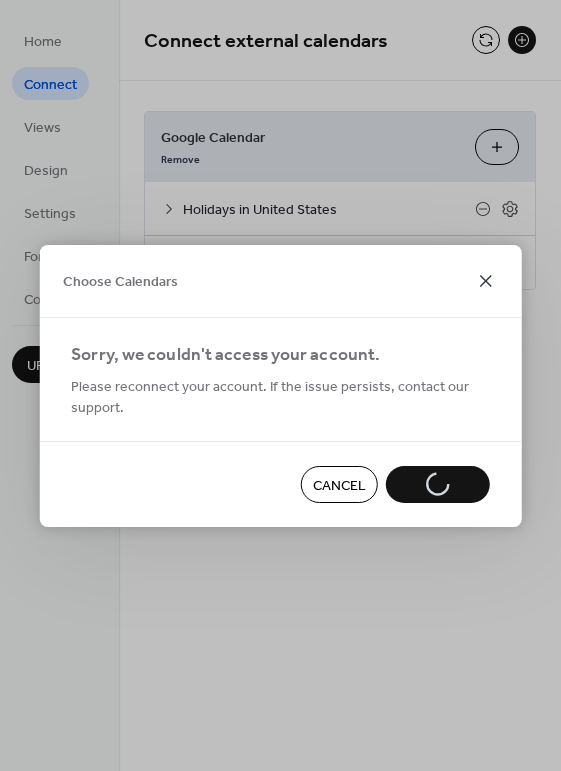 click 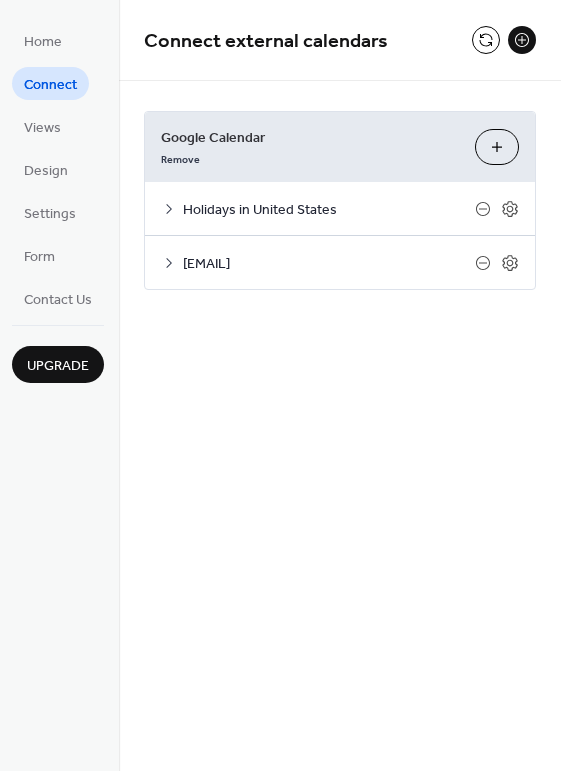 click on "Choose Calendars" at bounding box center [497, 147] 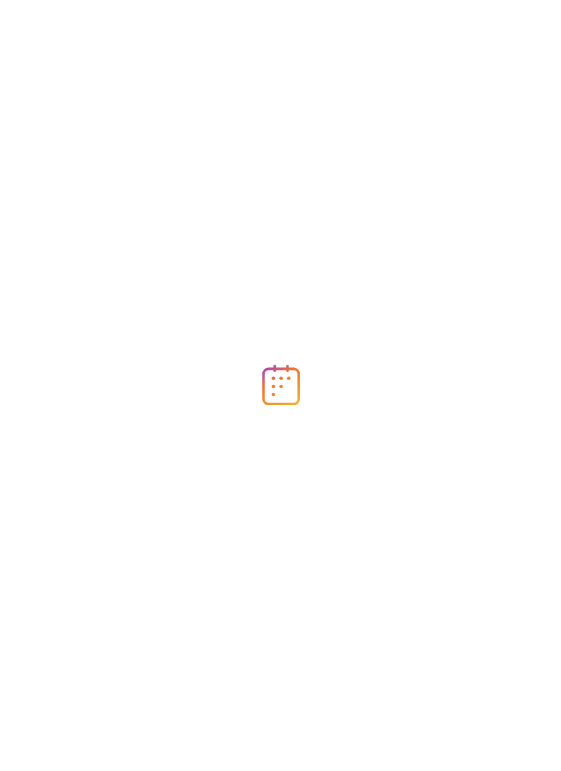 scroll, scrollTop: 0, scrollLeft: 0, axis: both 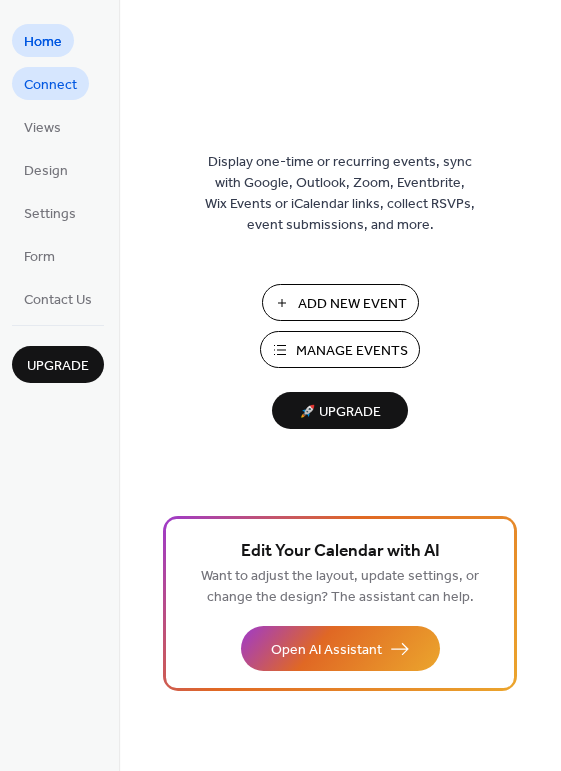 click on "Connect" at bounding box center [50, 85] 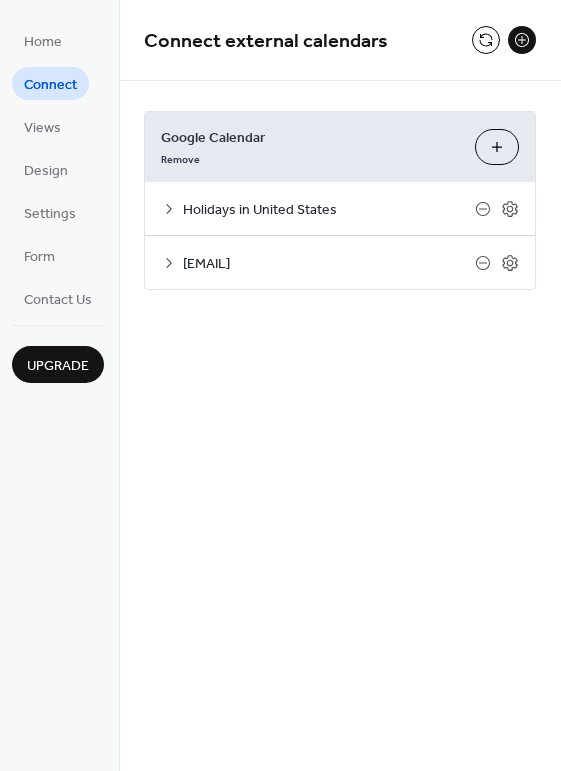 click on "Choose Calendars" at bounding box center (497, 147) 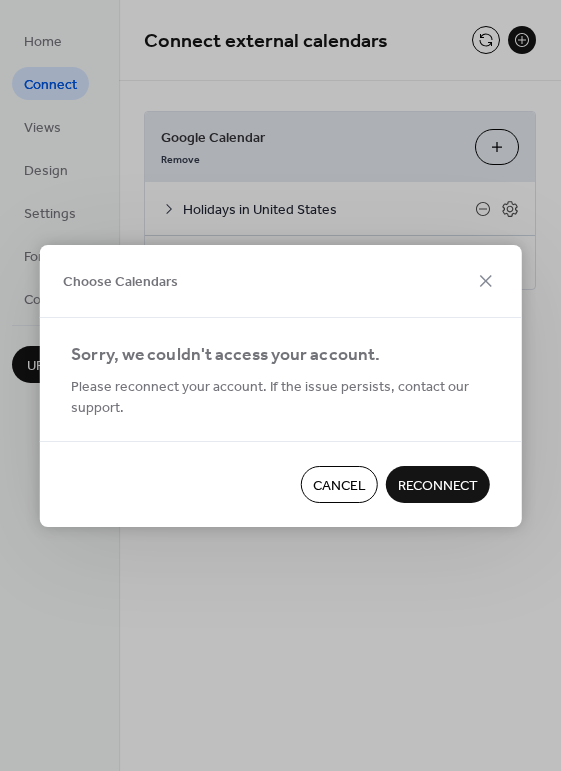 click on "Reconnect" at bounding box center (438, 485) 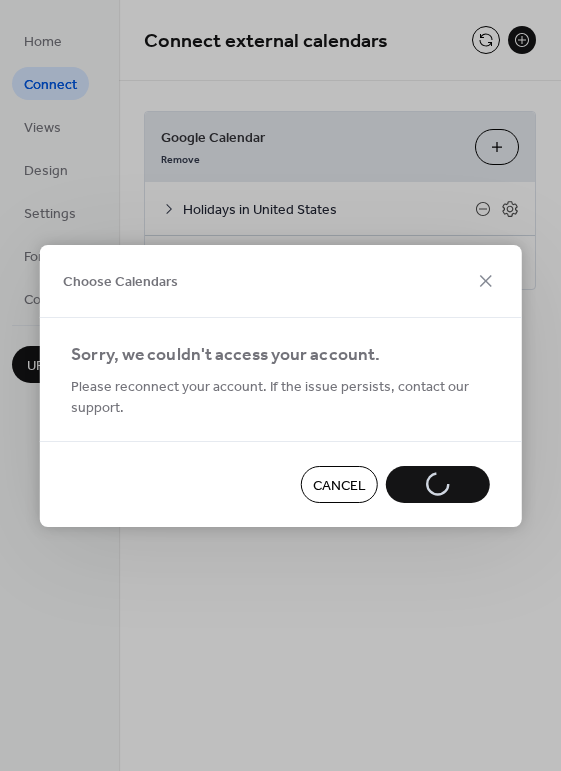 click on "Cancel" at bounding box center [339, 485] 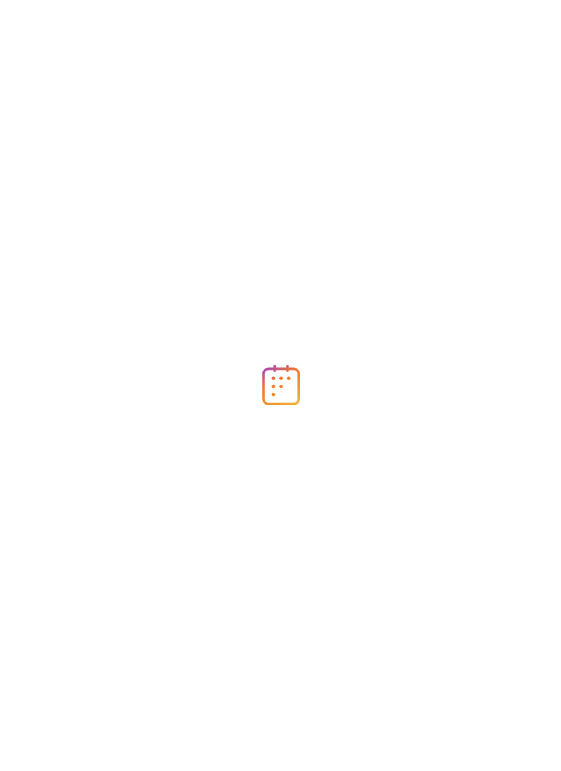 scroll, scrollTop: 0, scrollLeft: 0, axis: both 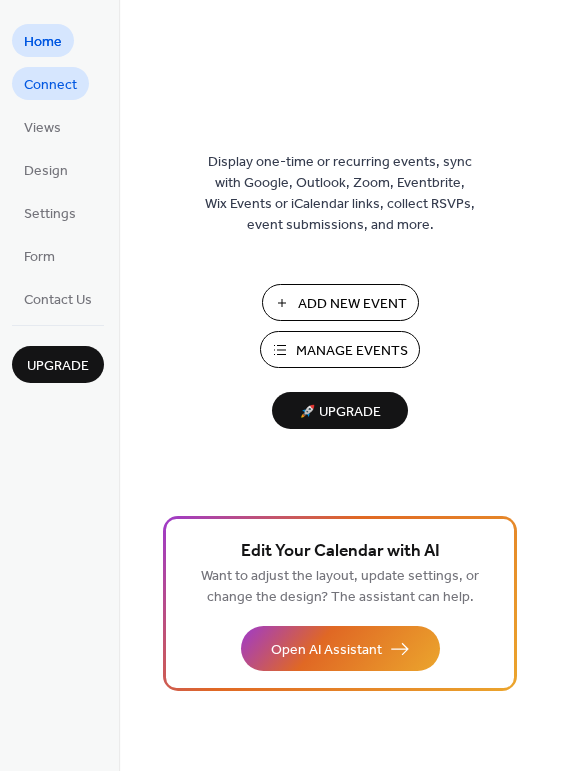 click on "Connect" at bounding box center [50, 85] 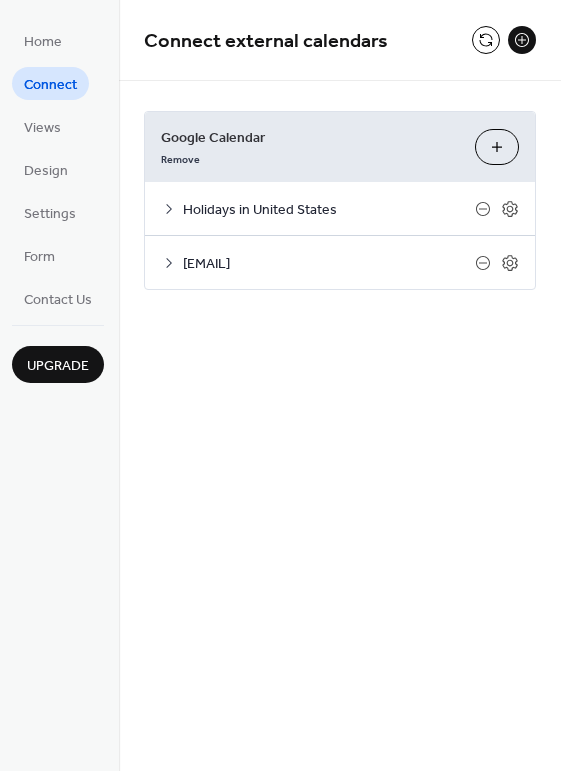 click on "Choose Calendars" at bounding box center [497, 147] 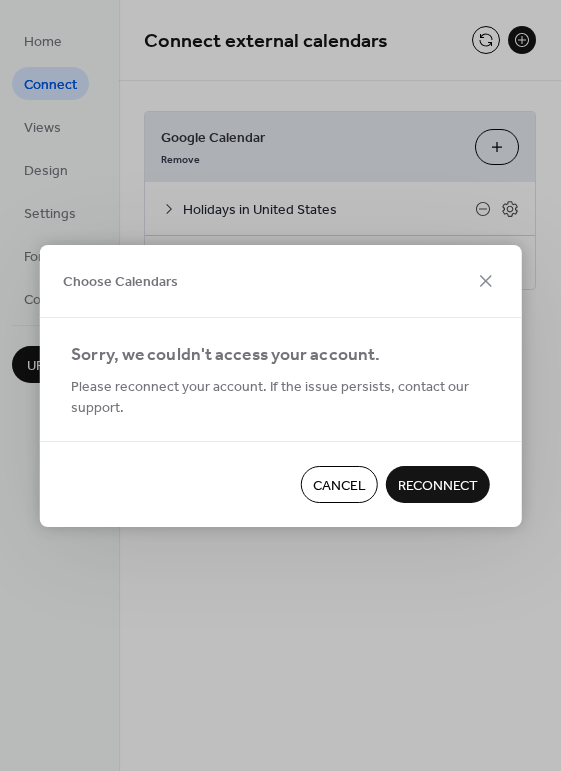 click on "Reconnect" at bounding box center [438, 485] 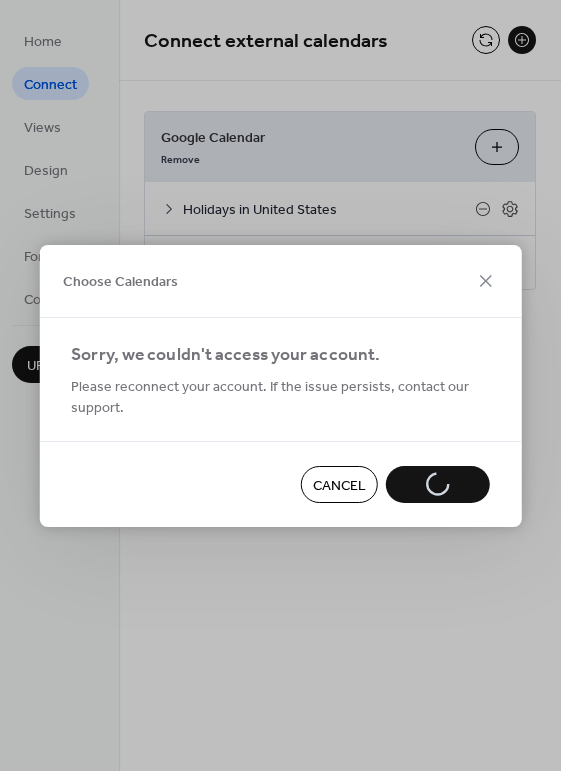 scroll, scrollTop: 4, scrollLeft: 0, axis: vertical 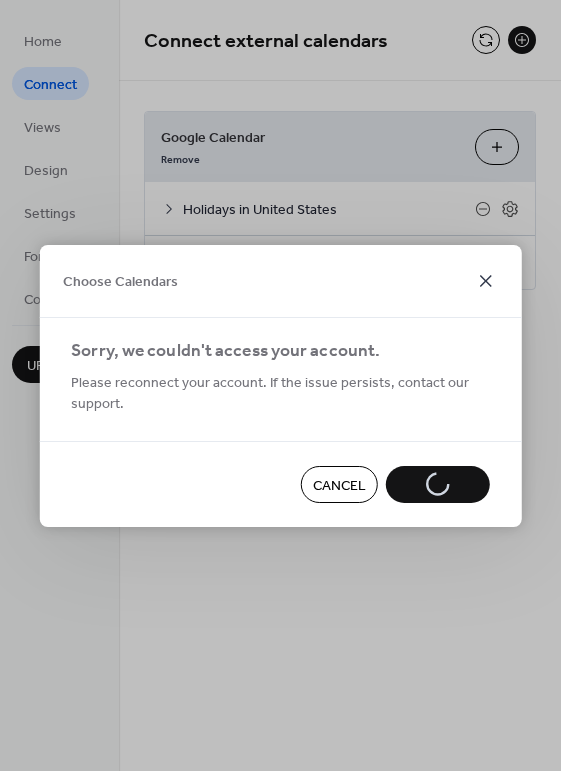 click 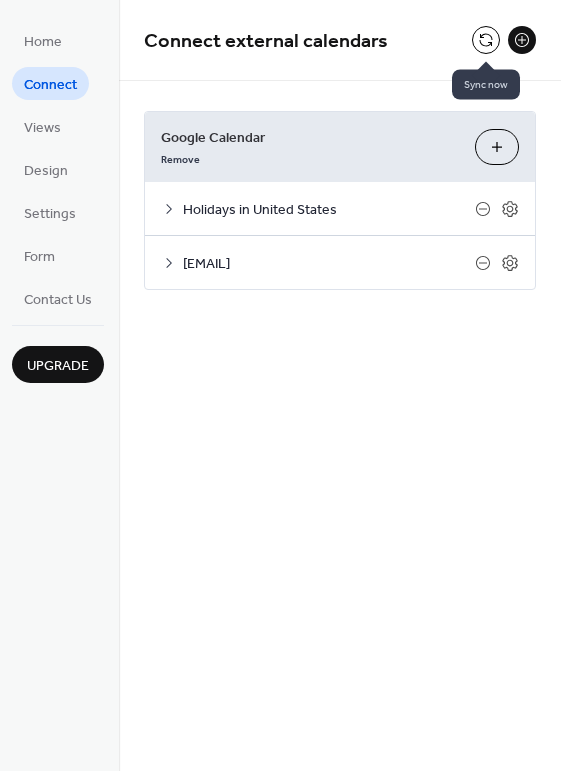 click at bounding box center [486, 40] 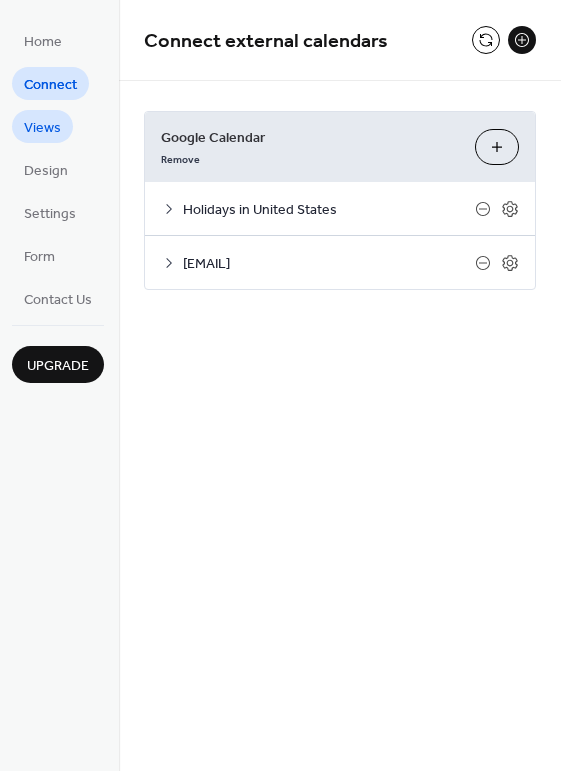 click on "Views" at bounding box center [42, 128] 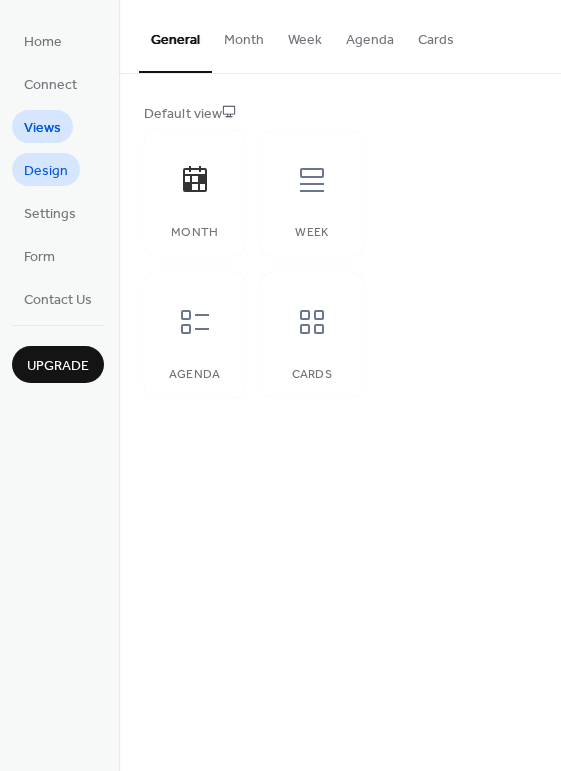 click on "Design" at bounding box center [46, 171] 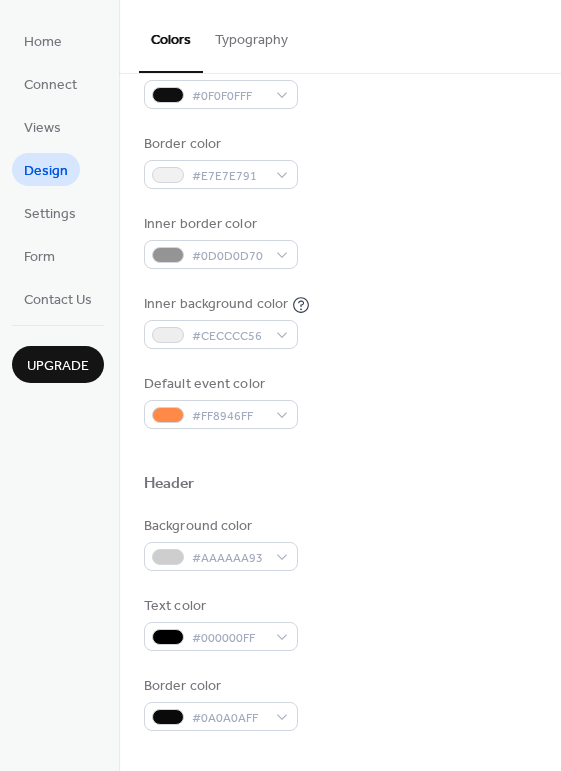 scroll, scrollTop: 253, scrollLeft: 0, axis: vertical 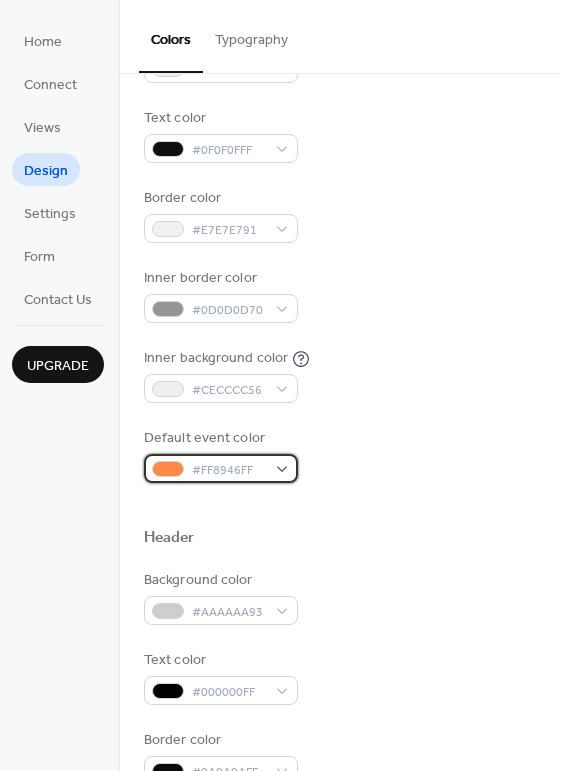 click on "#FF8946FF" at bounding box center (221, 468) 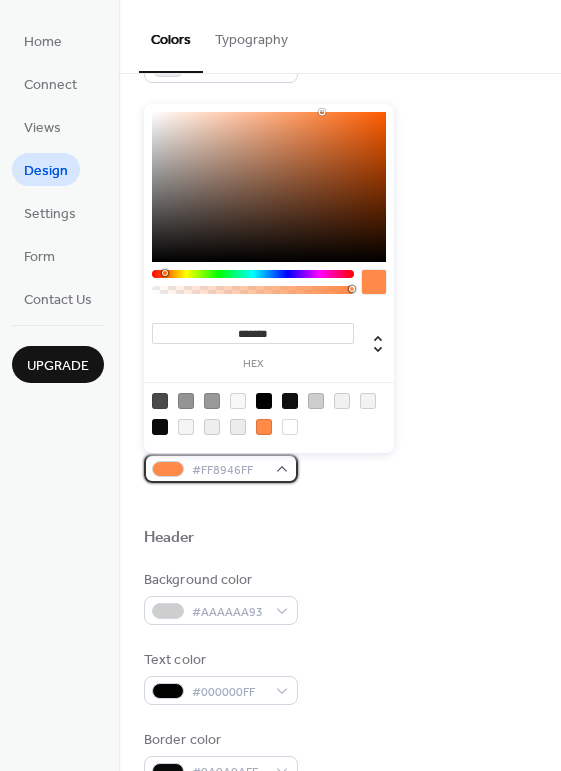 click on "#FF8946FF" at bounding box center (221, 468) 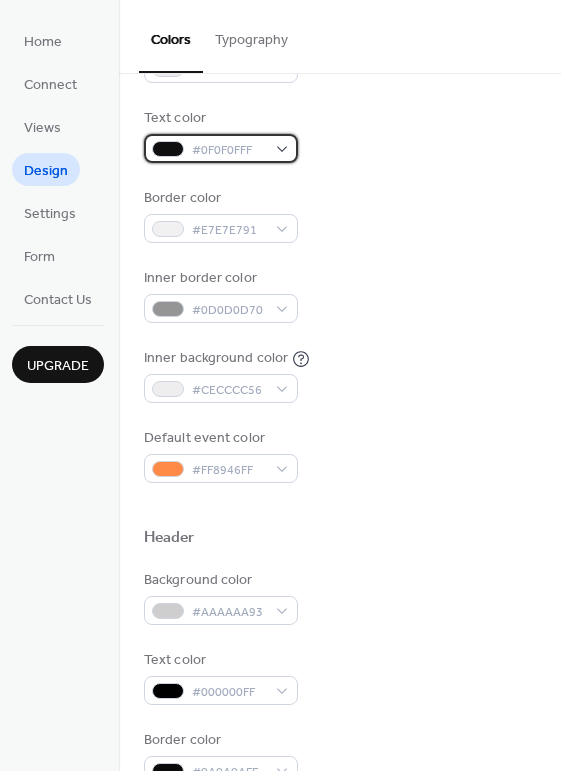 click on "#0F0F0FFF" at bounding box center [229, 150] 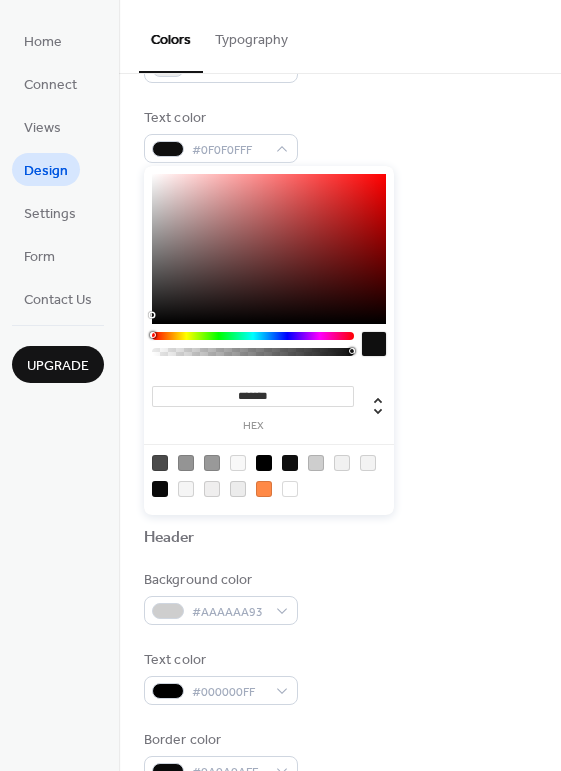 click on "Text color #0F0F0FFF" at bounding box center (340, 135) 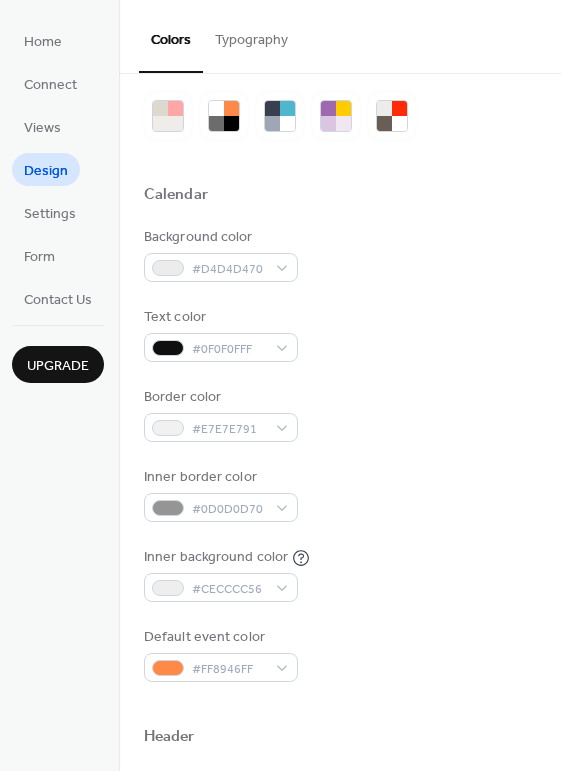 scroll, scrollTop: 0, scrollLeft: 0, axis: both 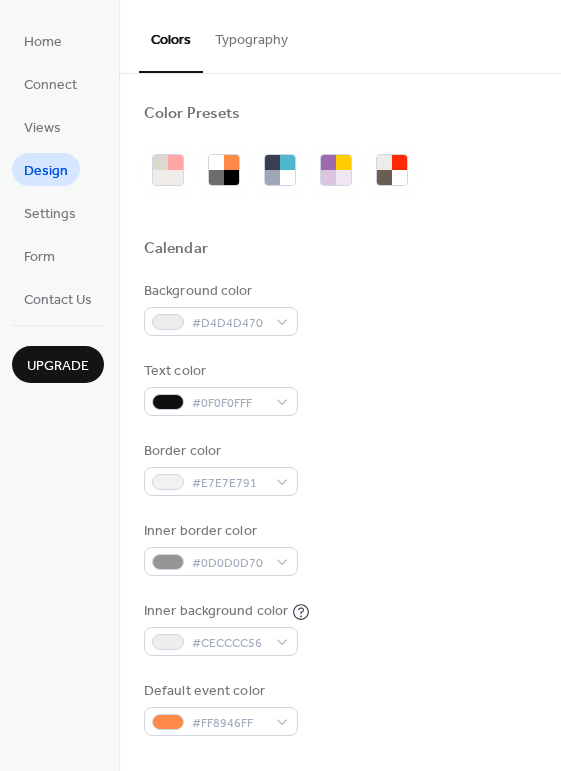 click on "Typography" at bounding box center [251, 35] 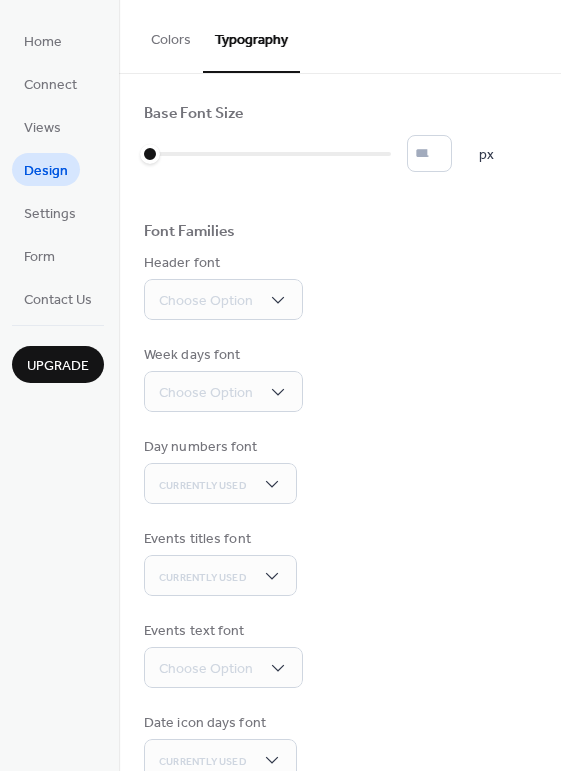 scroll, scrollTop: 130, scrollLeft: 0, axis: vertical 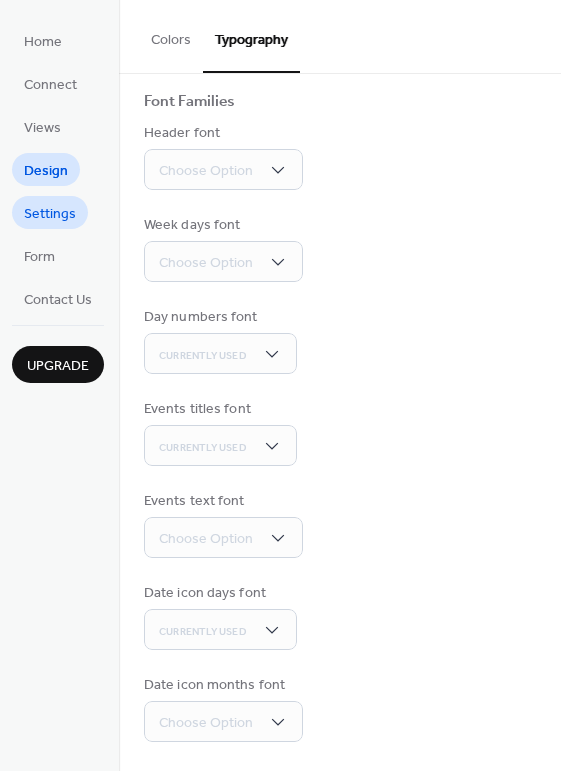 click on "Settings" at bounding box center [50, 214] 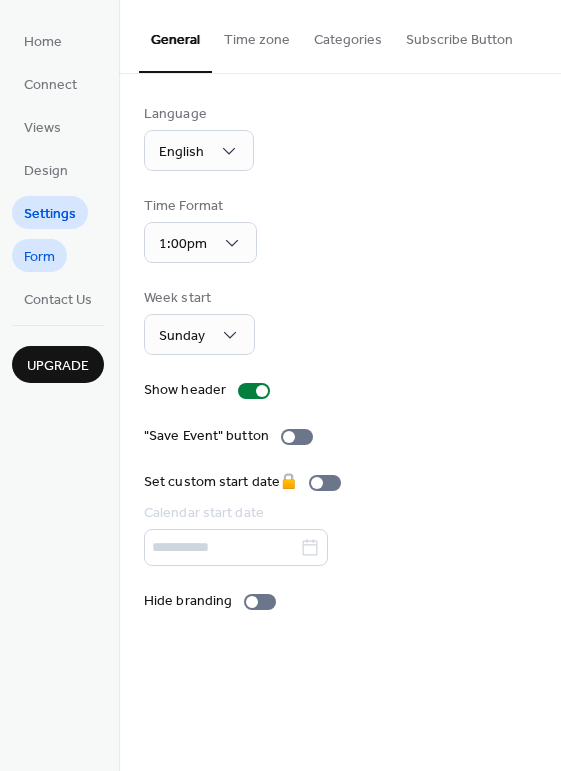 click on "Form" at bounding box center [39, 257] 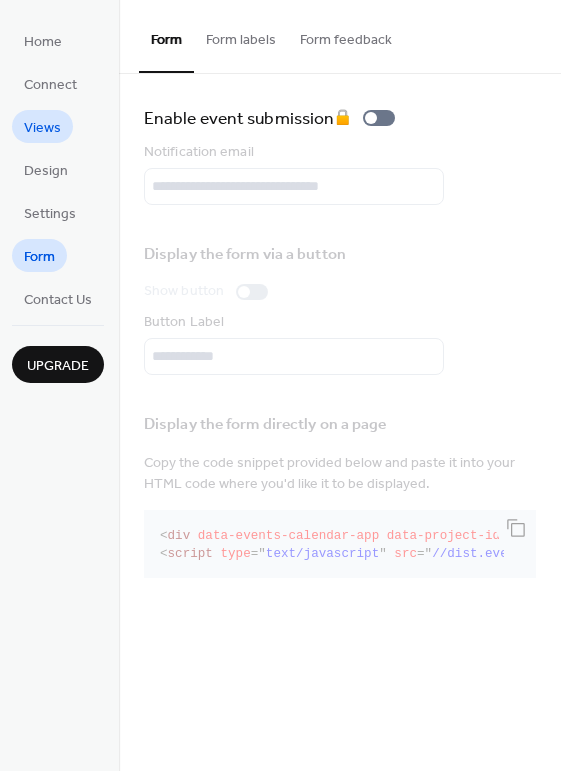 click on "Views" at bounding box center (42, 128) 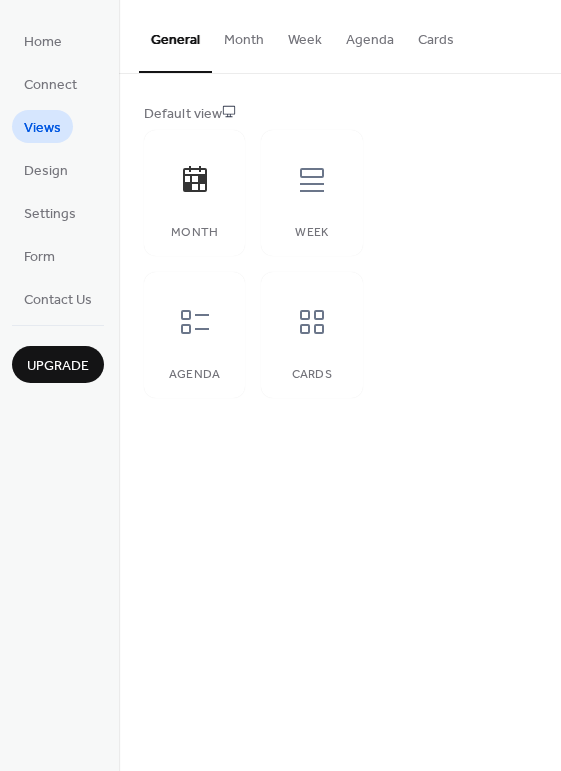 click on "Month" at bounding box center (244, 35) 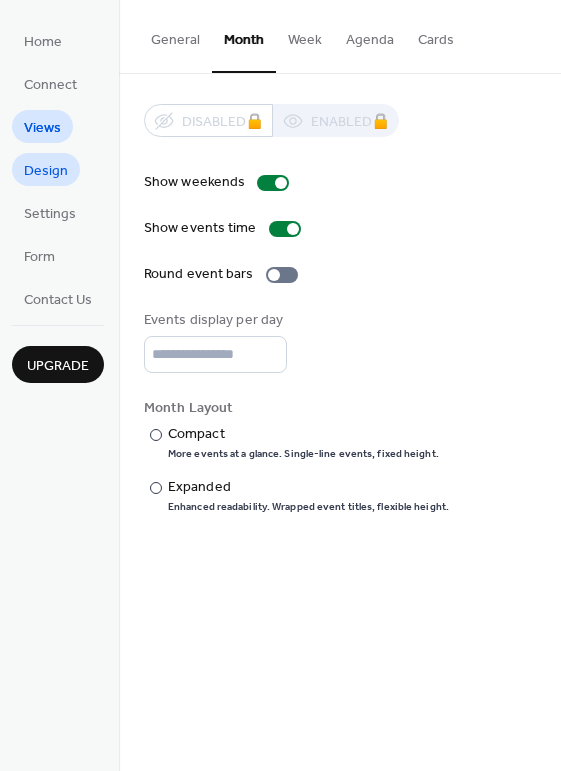 click on "Design" at bounding box center (46, 171) 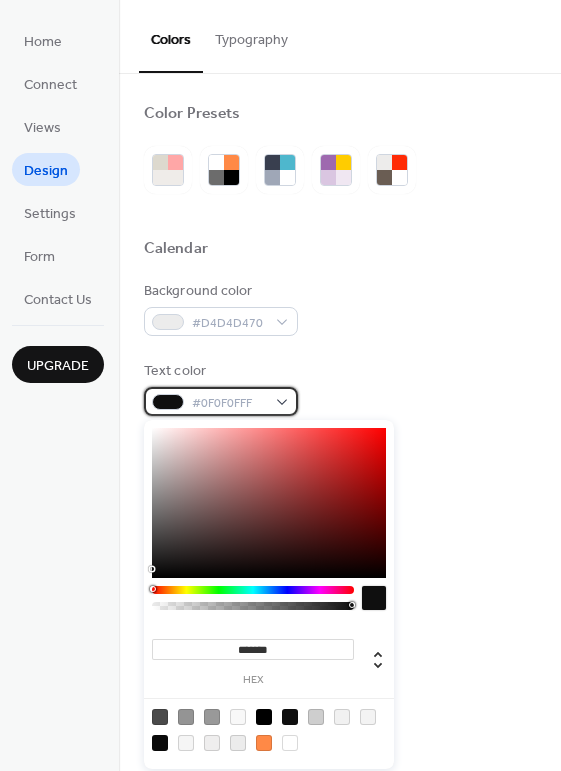 click on "#0F0F0FFF" at bounding box center [229, 403] 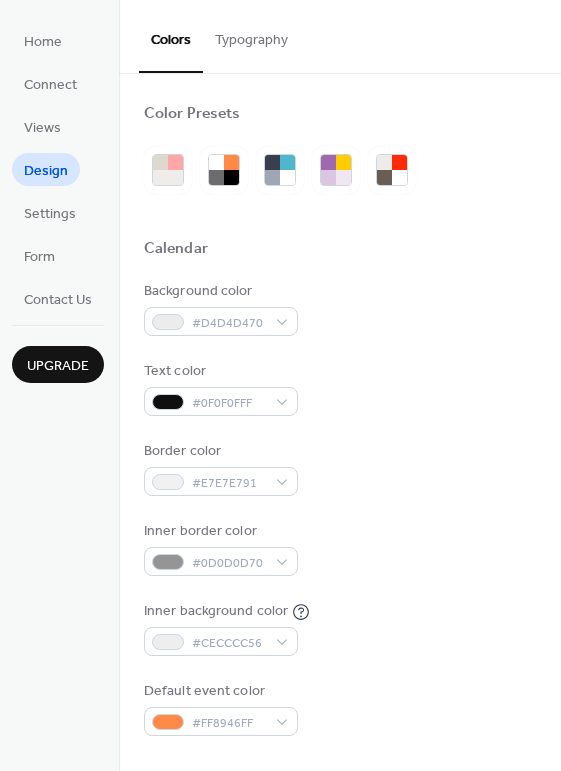 click on "Text color #0F0F0FFF" at bounding box center [340, 388] 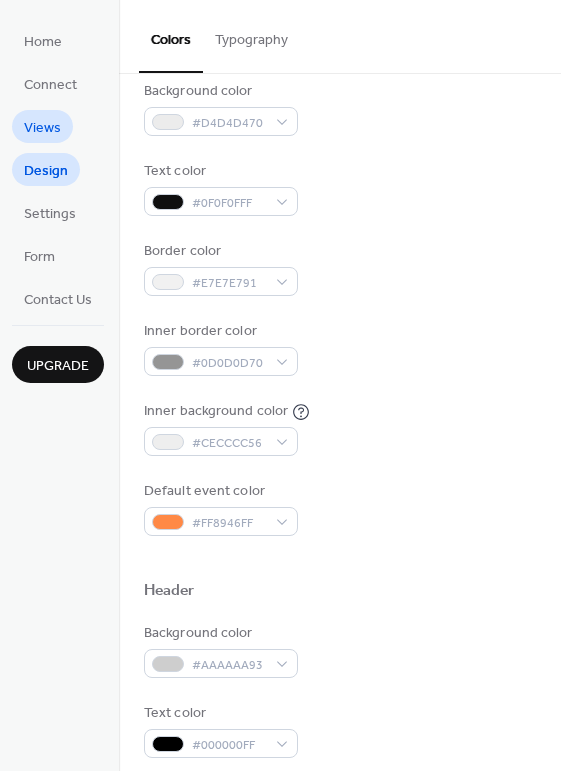 click on "Connect" at bounding box center (50, 85) 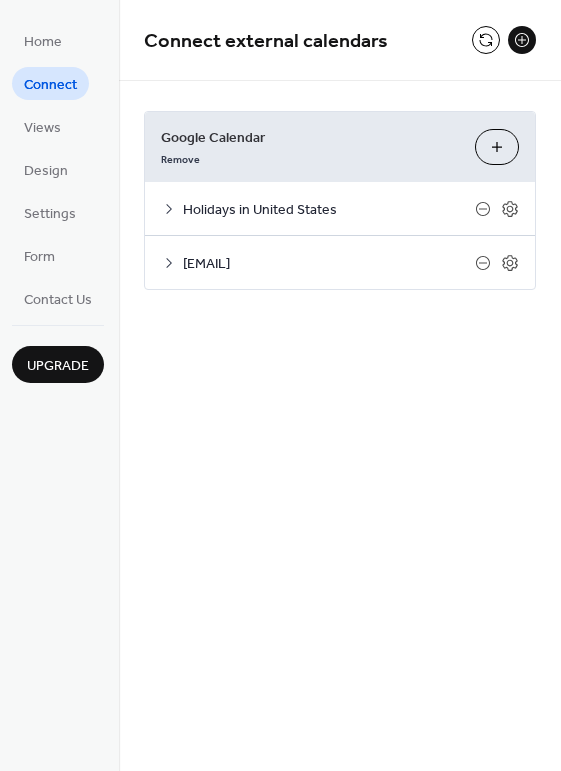 click on "Holidays in United States" at bounding box center [329, 210] 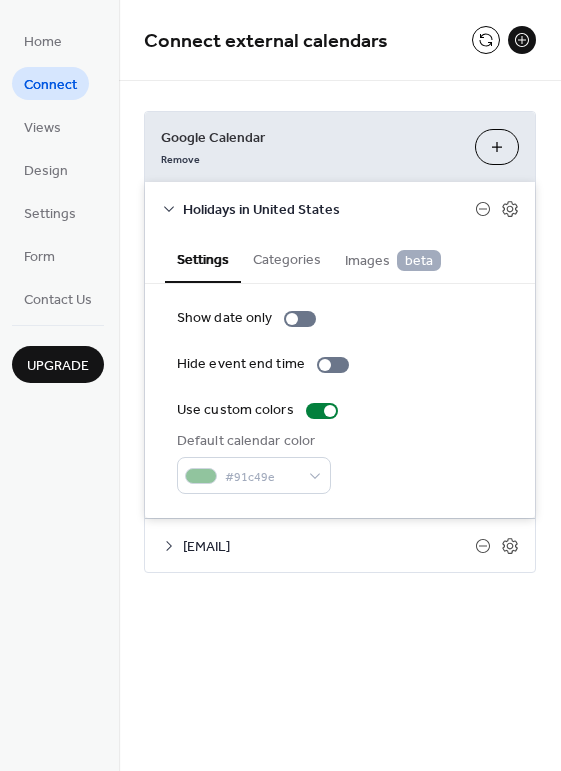 click on "Holidays in United States" at bounding box center (329, 210) 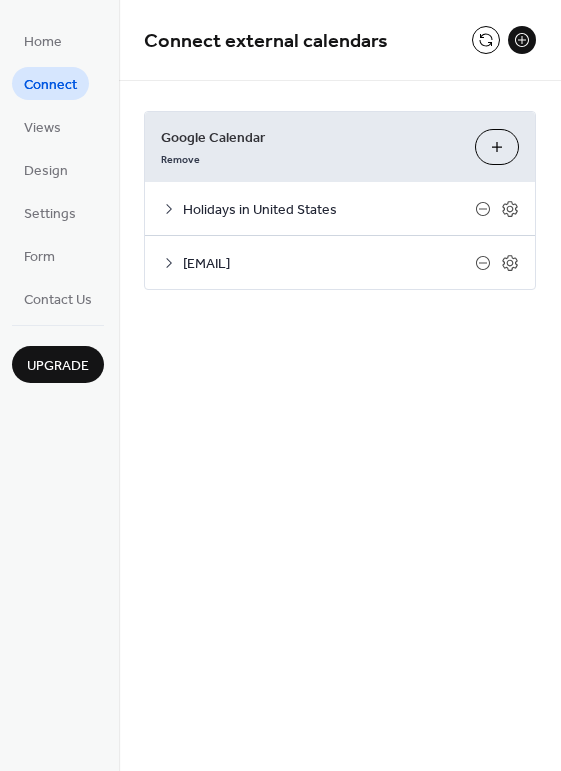 click on "[EMAIL]" at bounding box center (329, 264) 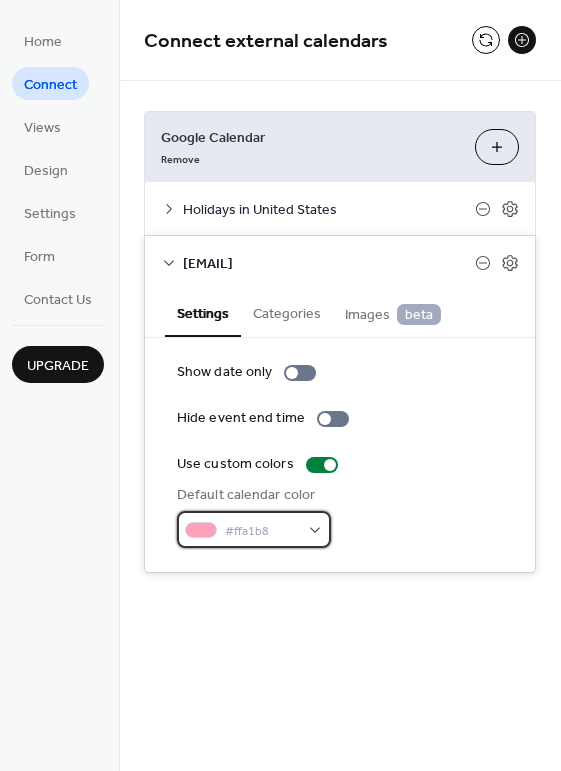 click on "#ffa1b8" at bounding box center [262, 531] 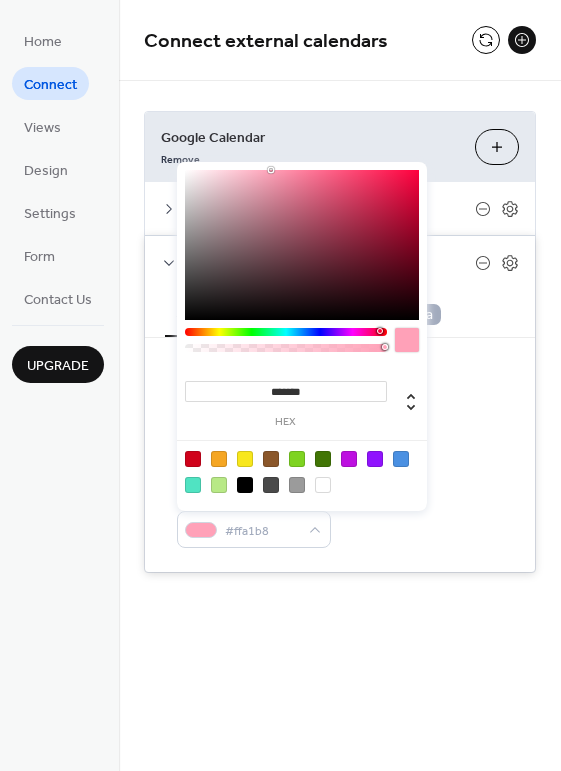 click at bounding box center (245, 459) 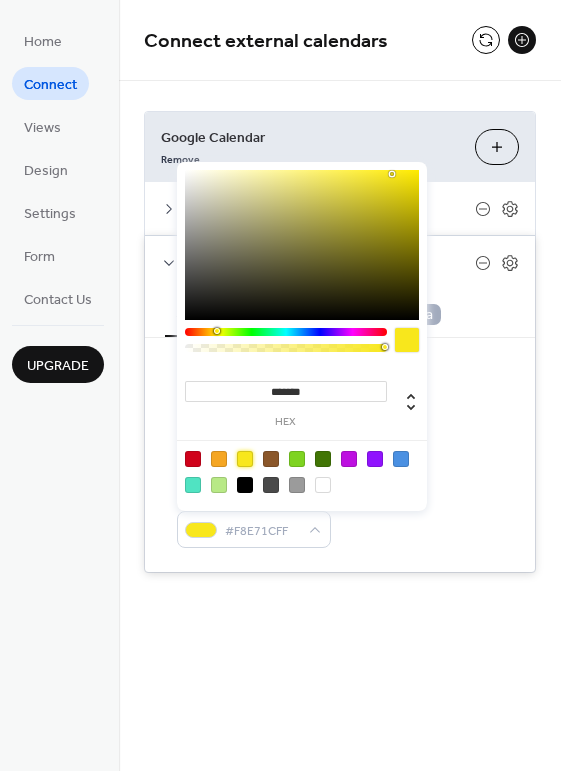 click on "Google Calendar Remove Choose Calendars Holidays in United States Settings Categories Images   beta Show date only Hide event end time Use custom colors Default calendar color #91c49e The categories listed here will apply to all events imported from this source. No categories added yet. Add Category  🔒 When first enabled, you'll be asked for read-only Google Drive access (view/download only). No edit or delete permissions. Display event attachments as images  🔒 lsseventcalendar@gmail.com Settings Categories Images   beta Show date only Hide event end time Use custom colors Default calendar color #F8E71CFF The categories listed here will apply to all events imported from this source. No categories added yet. Add Category  🔒 When first enabled, you'll be asked for read-only Google Drive access (view/download only). No edit or delete permissions. Display event attachments as images  🔒" at bounding box center (340, 342) 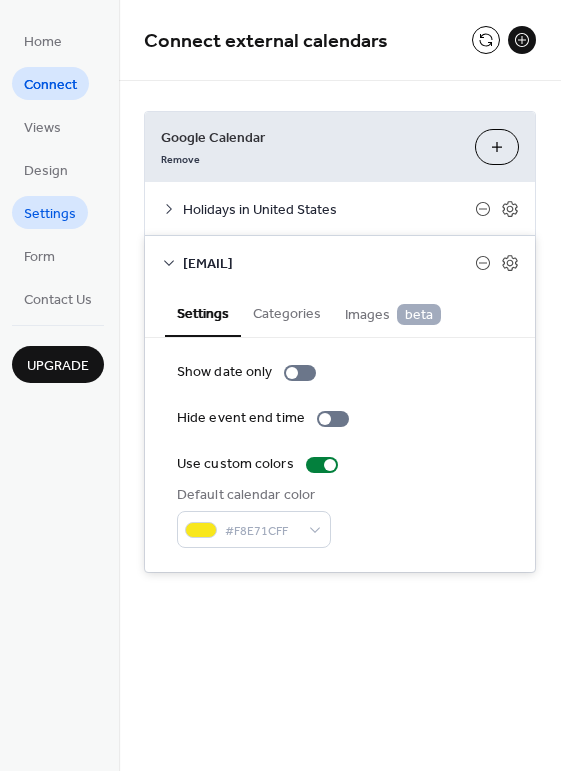 click on "Settings" at bounding box center (50, 212) 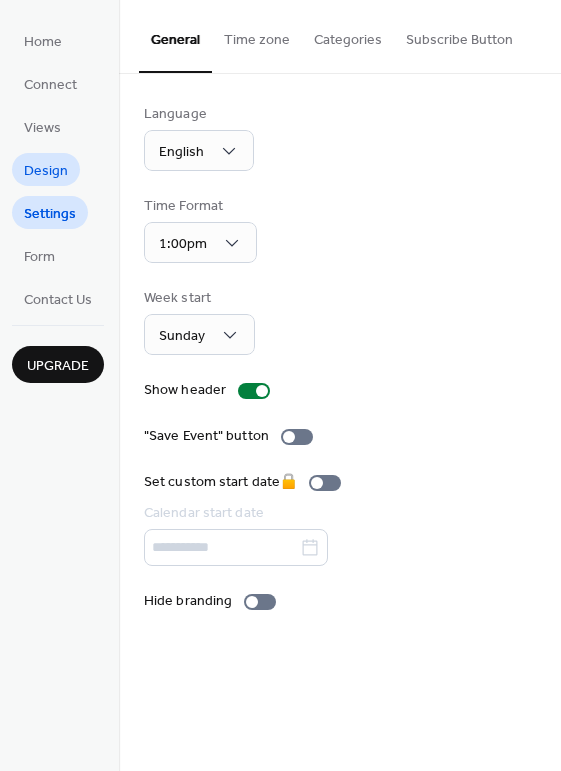 click on "Design" at bounding box center [46, 171] 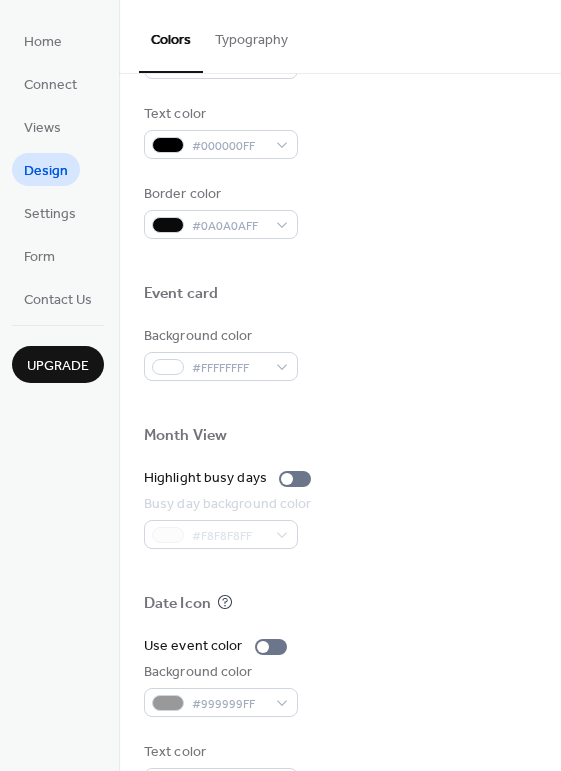 scroll, scrollTop: 854, scrollLeft: 0, axis: vertical 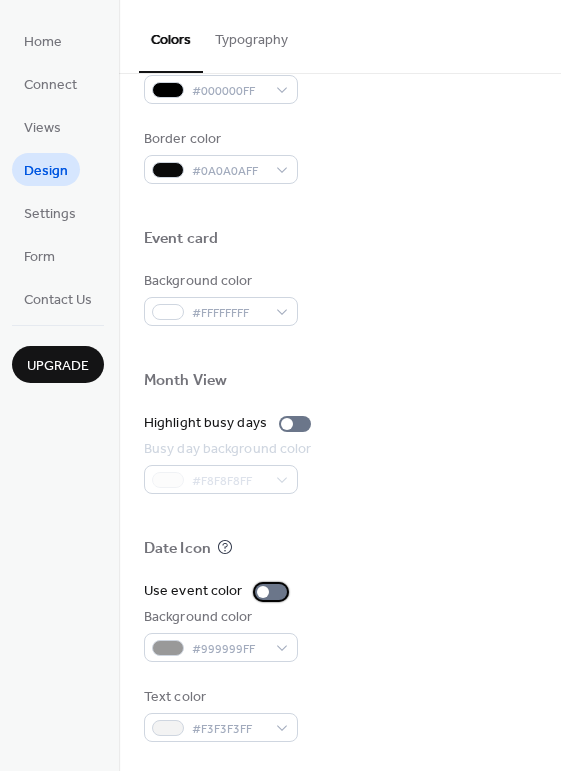 click at bounding box center (271, 592) 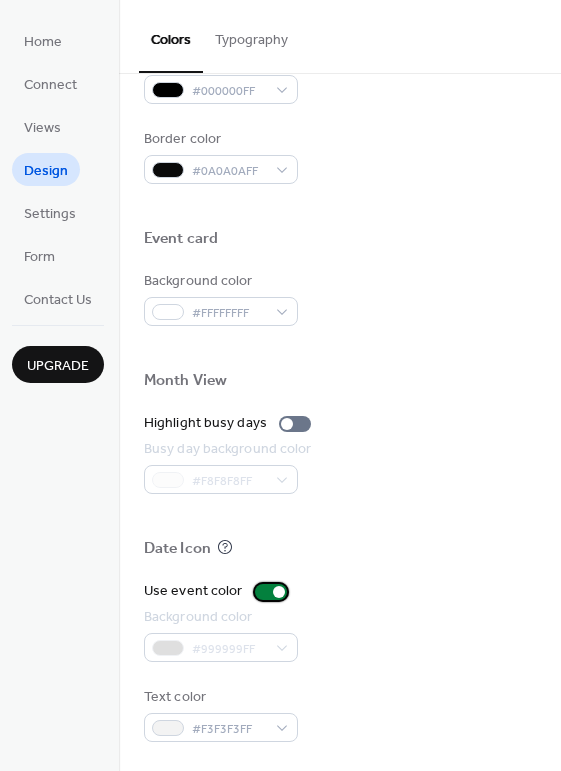 click at bounding box center [271, 592] 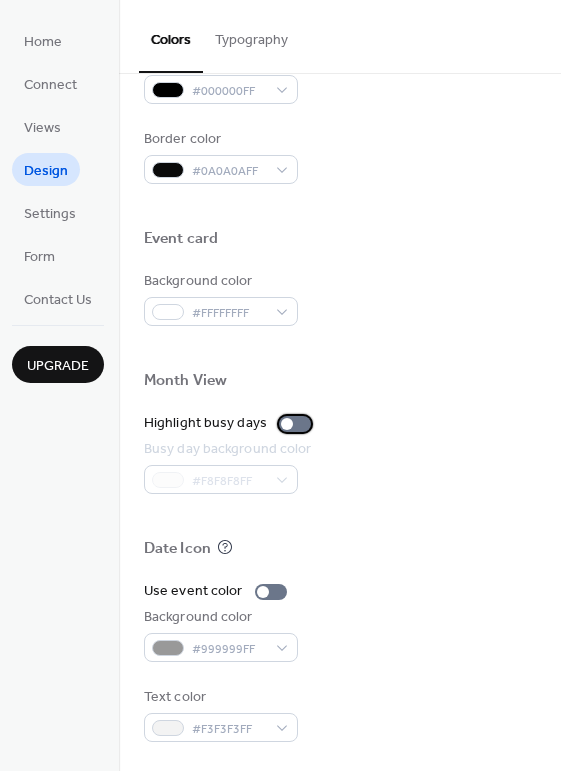 click at bounding box center (295, 424) 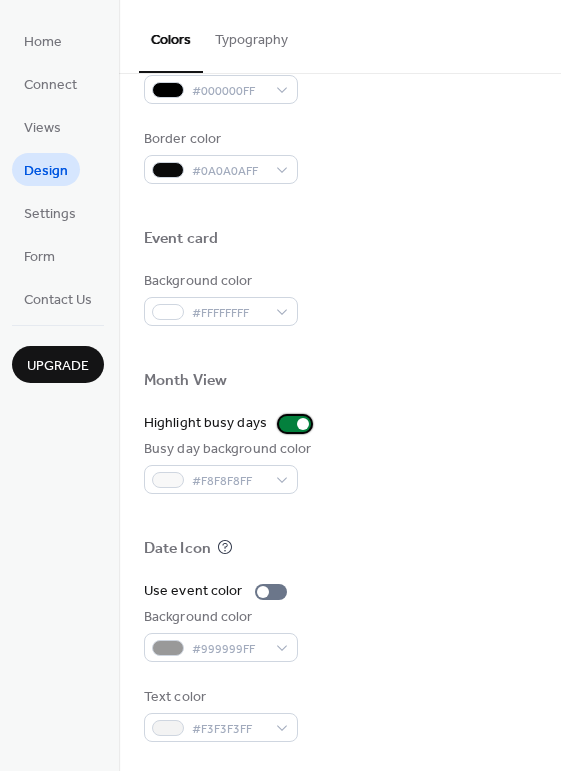 click at bounding box center [295, 424] 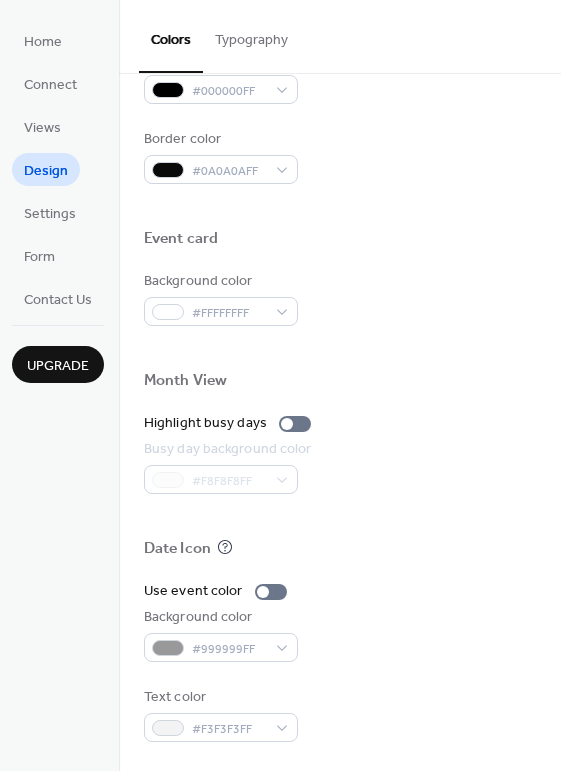 click on "Typography" at bounding box center (251, 35) 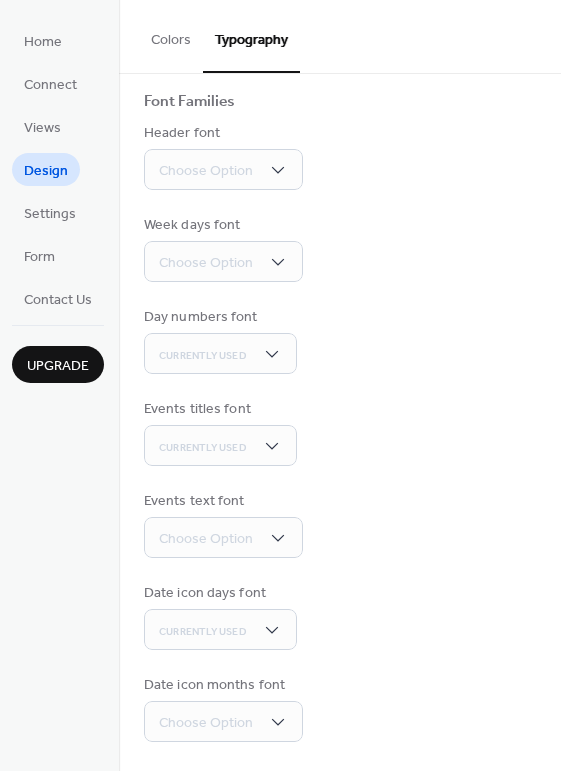 scroll, scrollTop: 0, scrollLeft: 0, axis: both 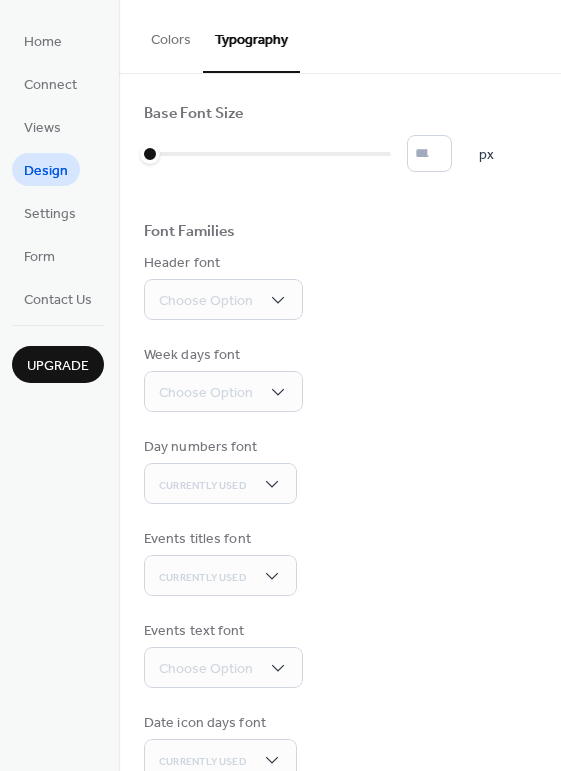 click on "Colors" at bounding box center (171, 35) 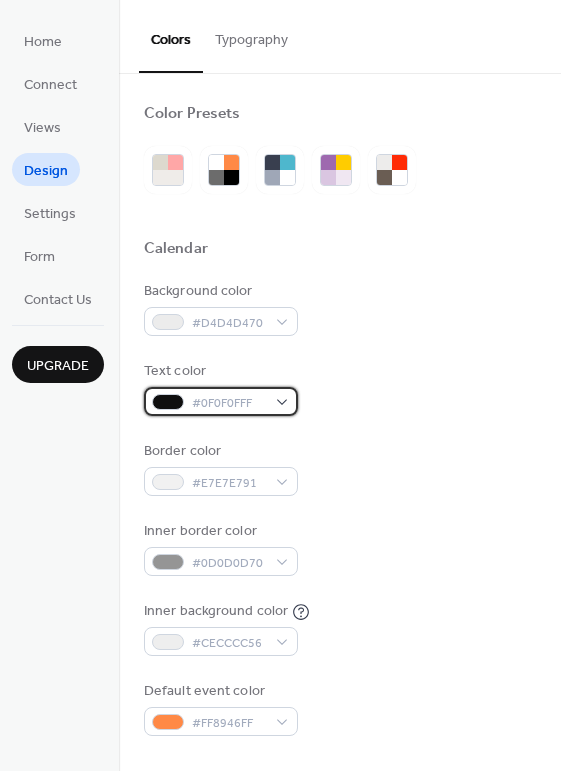 click on "#0F0F0FFF" at bounding box center (229, 403) 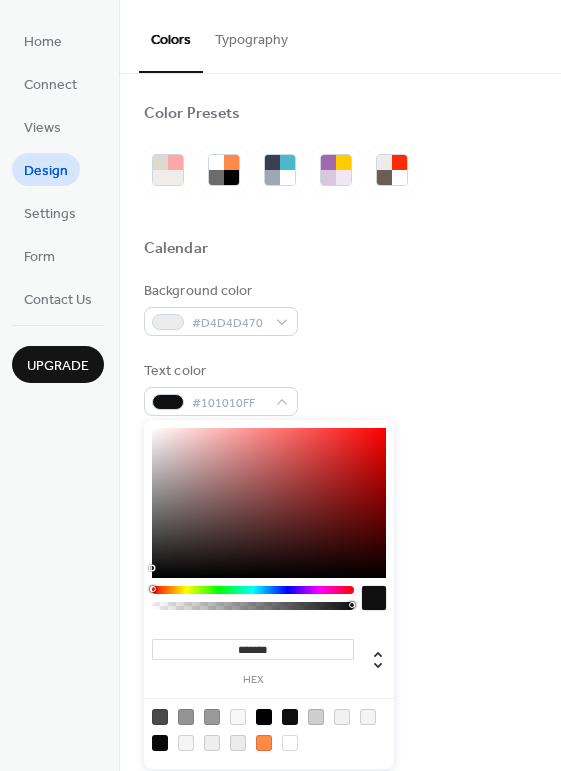 type on "*******" 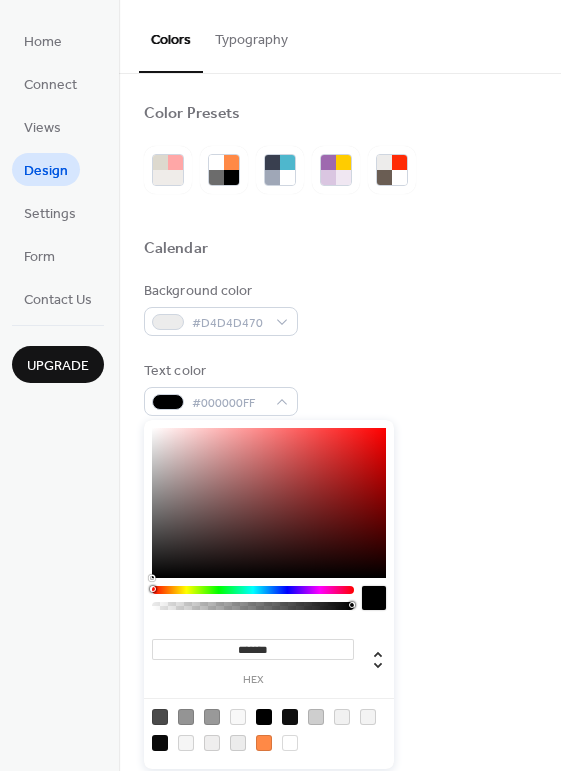 click at bounding box center (154, 580) 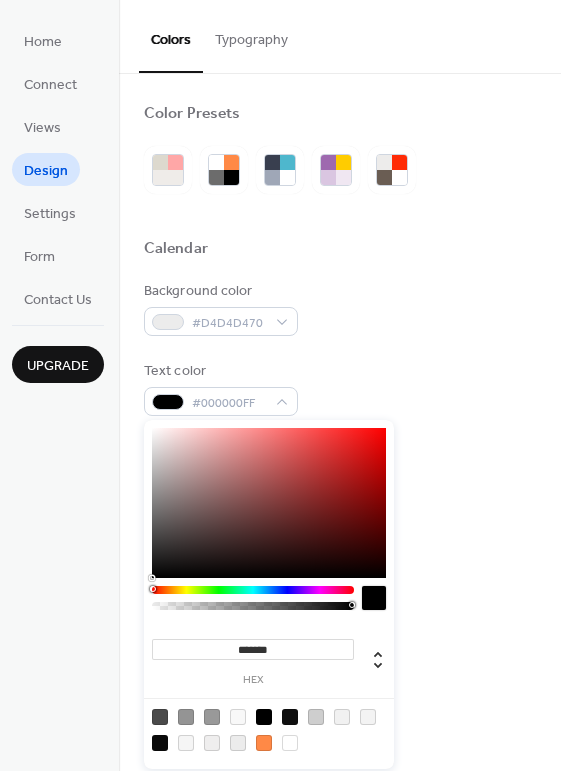 click on "Background color #D4D4D470" at bounding box center (340, 308) 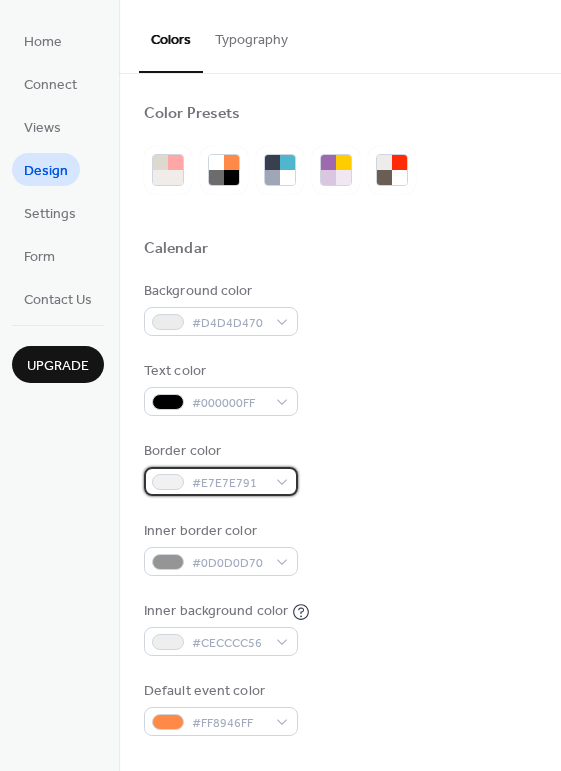click on "#E7E7E791" at bounding box center (229, 483) 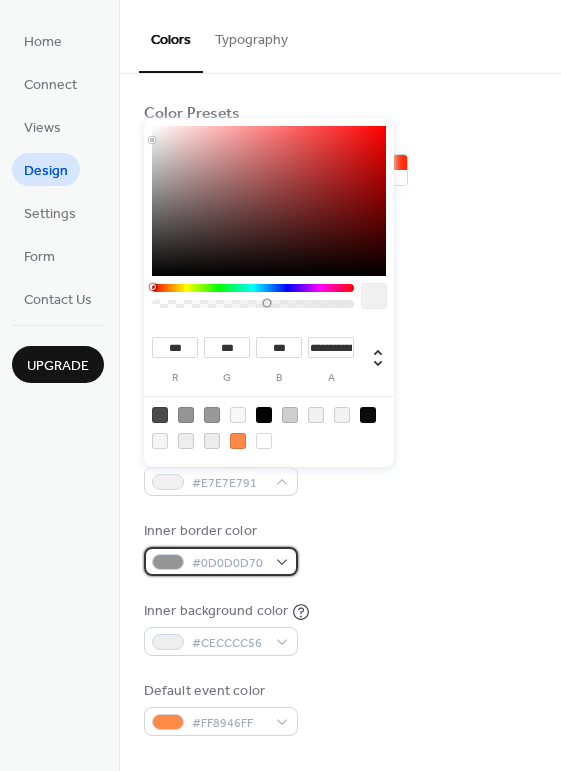 click on "#0D0D0D70" at bounding box center (229, 563) 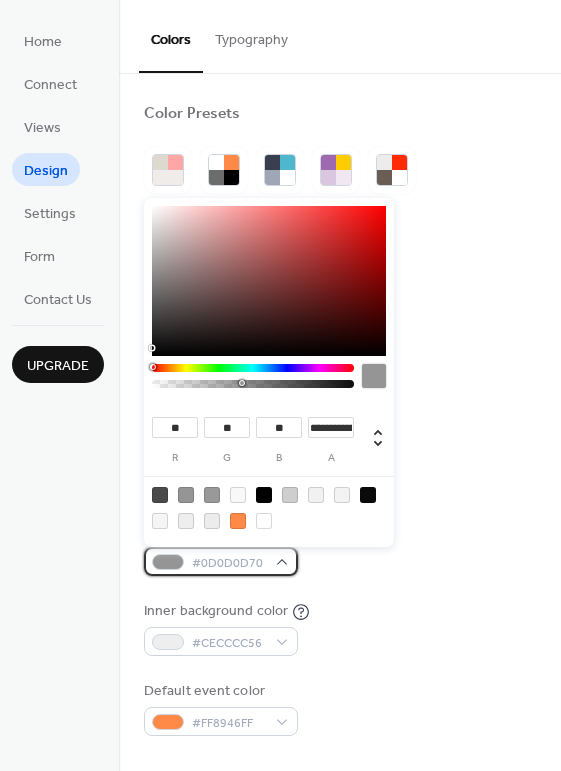 click on "#0D0D0D70" at bounding box center [221, 561] 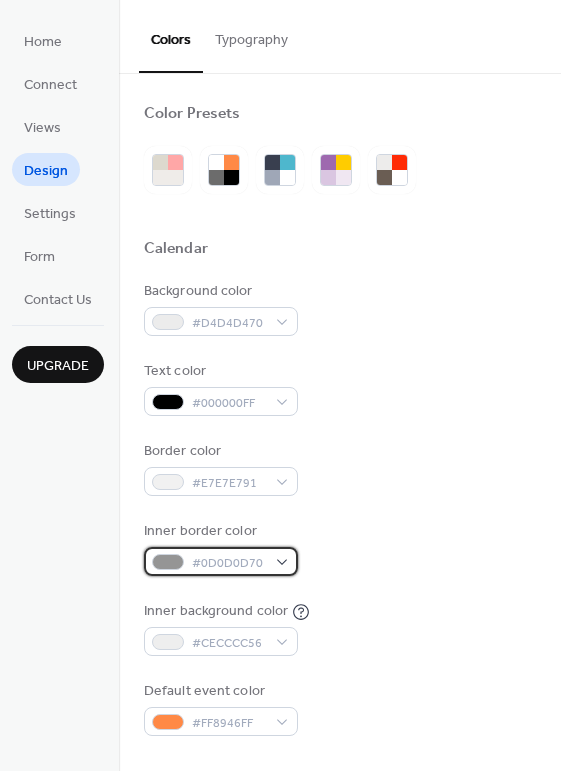 click on "#0D0D0D70" at bounding box center (229, 563) 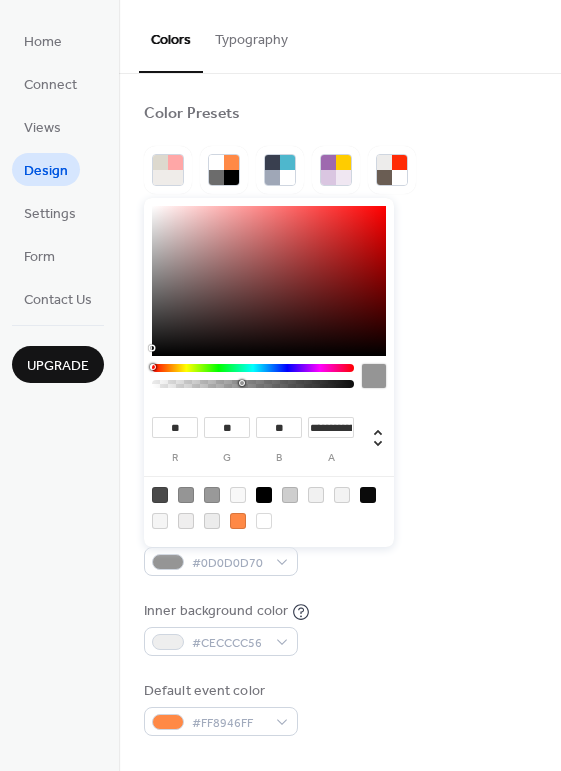 drag, startPoint x: 156, startPoint y: 345, endPoint x: 160, endPoint y: 368, distance: 23.345236 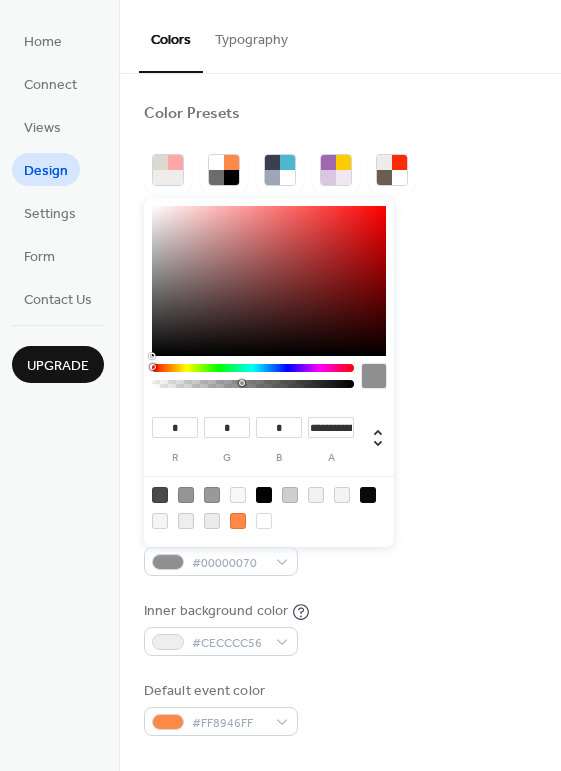 type on "*" 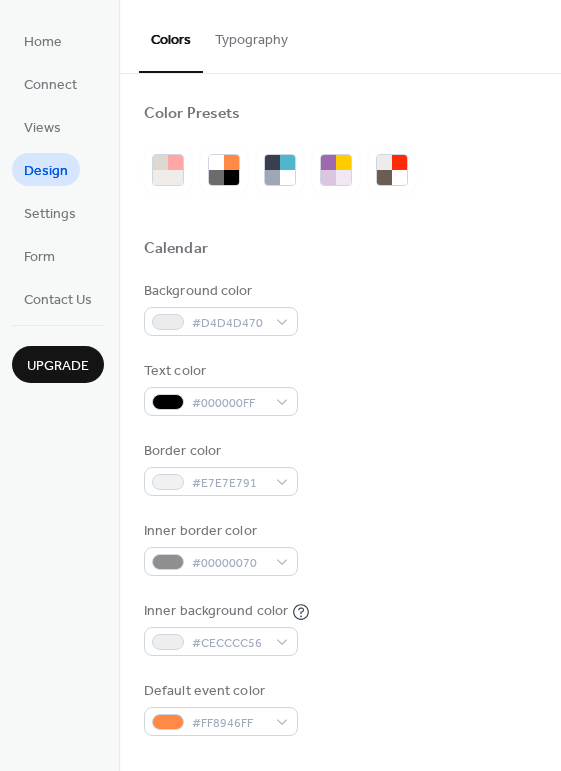 click on "Background color #D4D4D470" at bounding box center (340, 308) 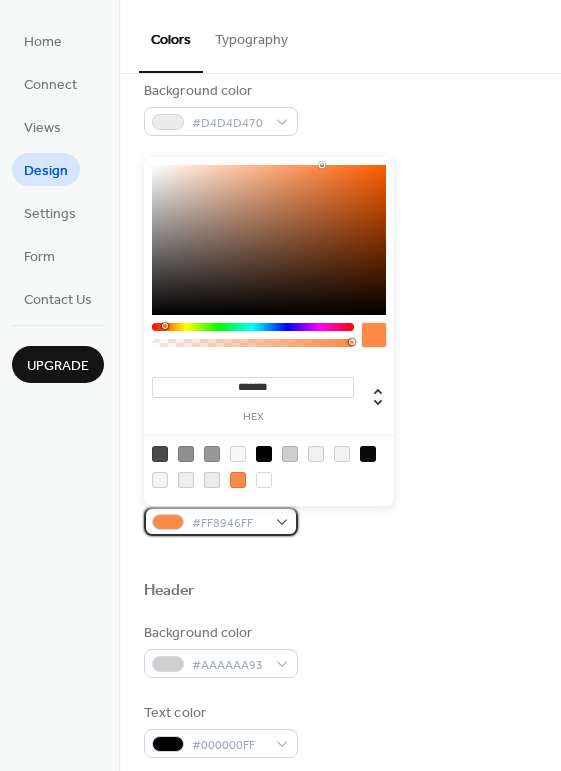 click on "#FF8946FF" at bounding box center [229, 523] 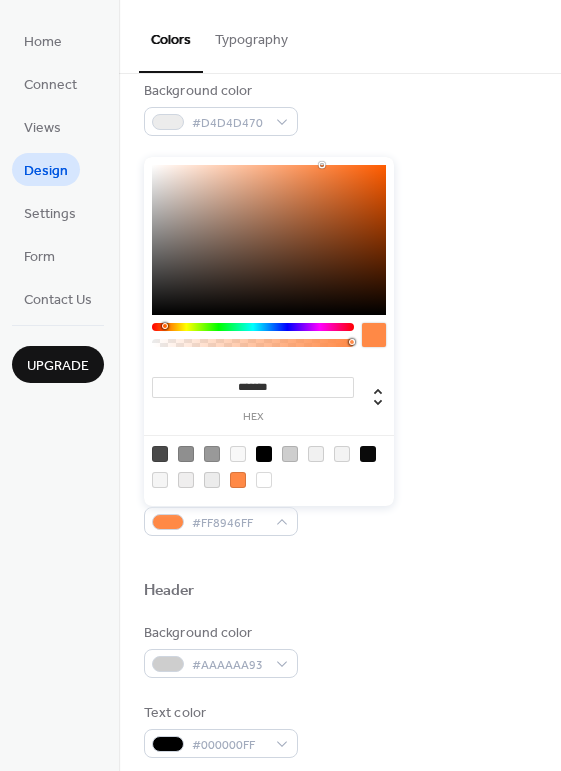 click at bounding box center [160, 454] 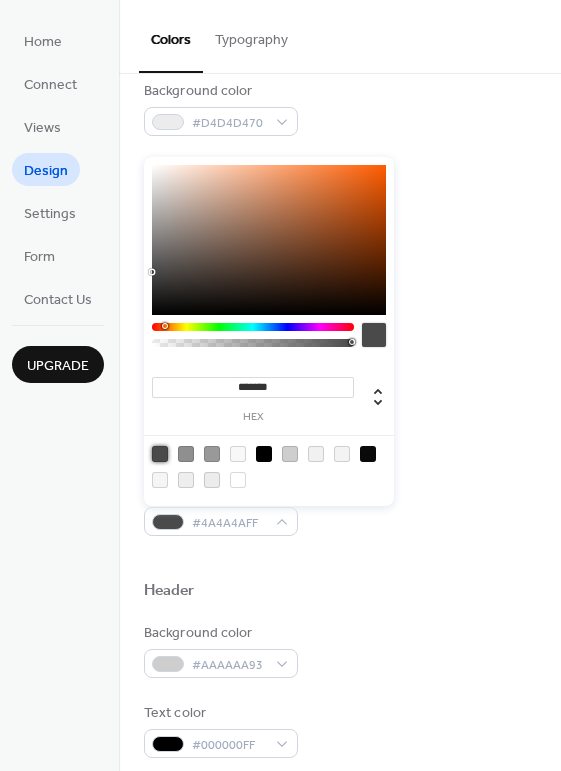 click at bounding box center (340, 558) 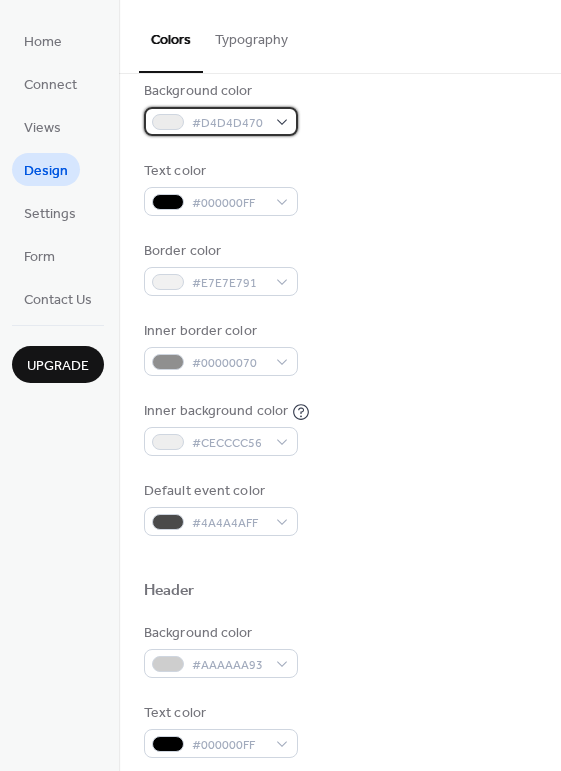click on "#D4D4D470" at bounding box center [221, 121] 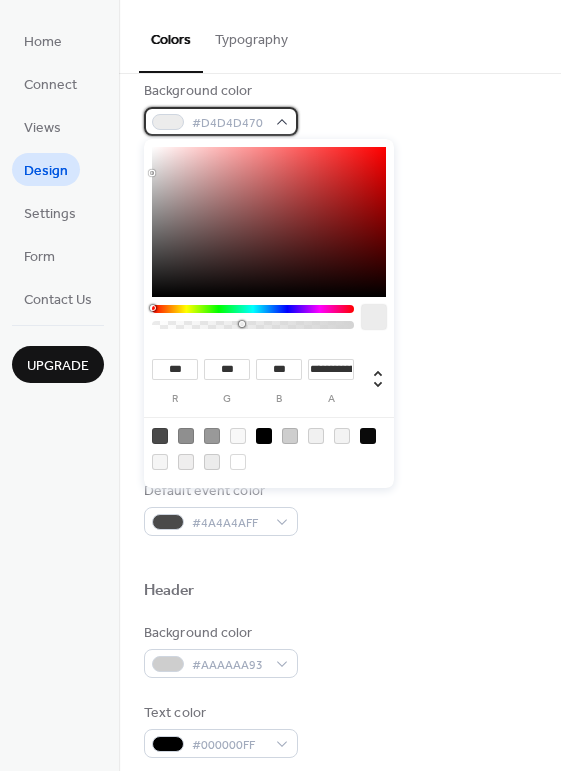 click on "#D4D4D470" at bounding box center [221, 121] 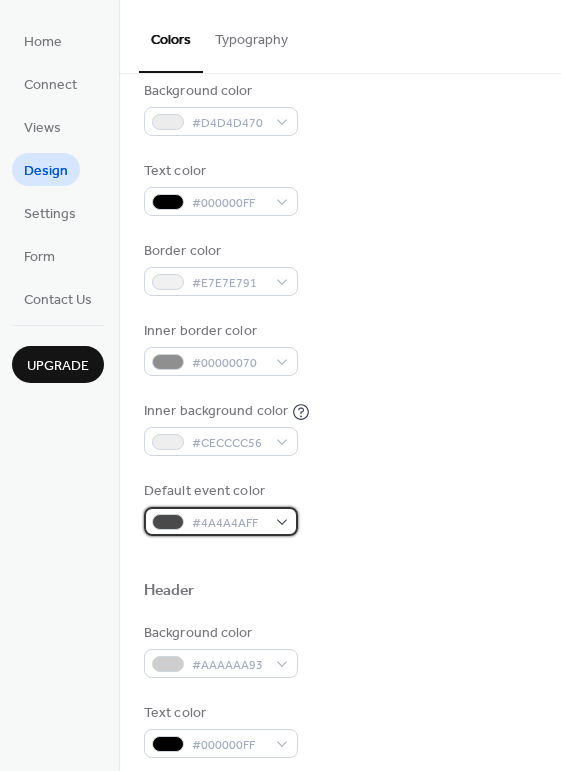 click on "#4A4A4AFF" at bounding box center (221, 521) 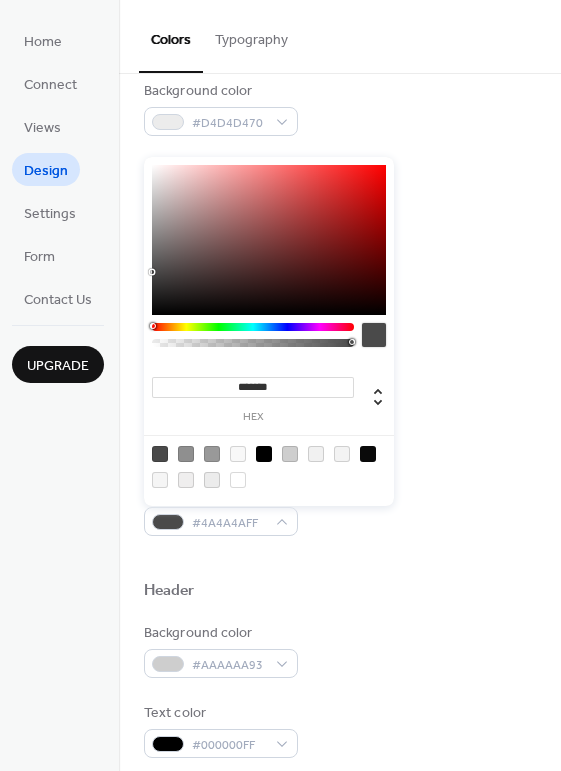 click on "Background color #D4D4D470 Text color #000000FF Border color #E7E7E791 Inner border color #00000070 Inner background color #CECCCC56 Default event color #4A4A4AFF" at bounding box center (340, 308) 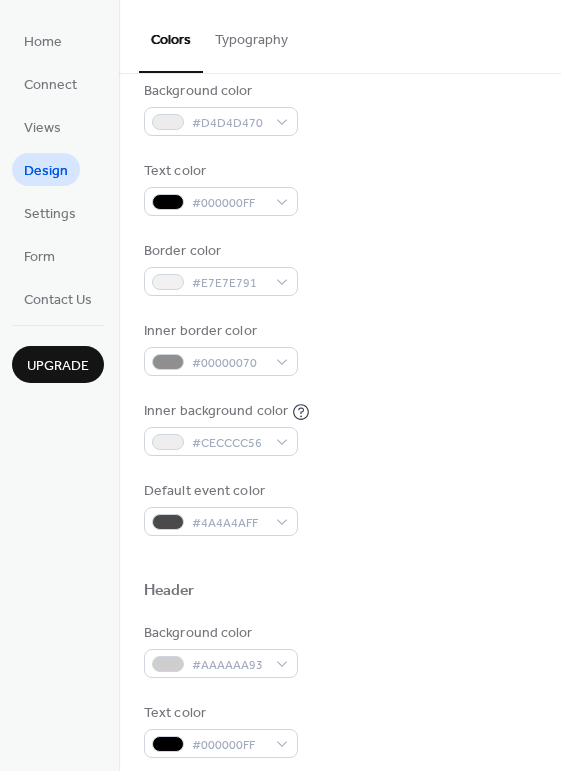 click on "Background color #D4D4D470" at bounding box center (340, 108) 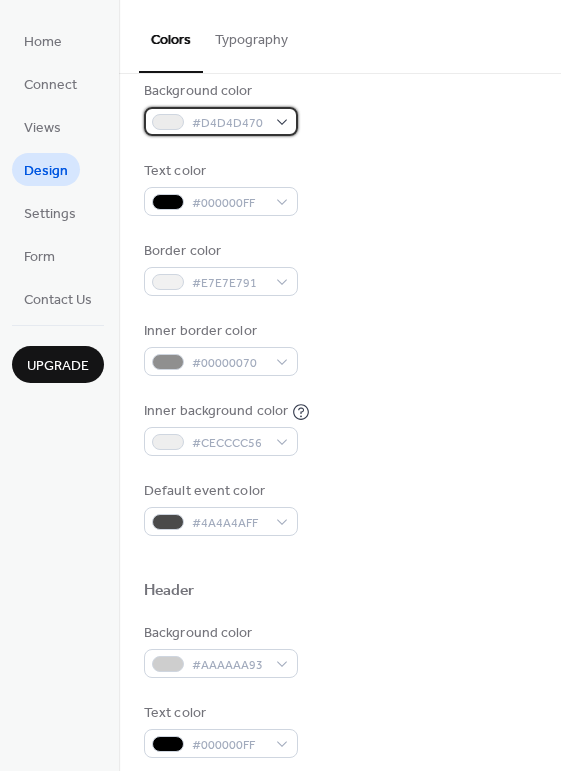 click on "#D4D4D470" at bounding box center [221, 121] 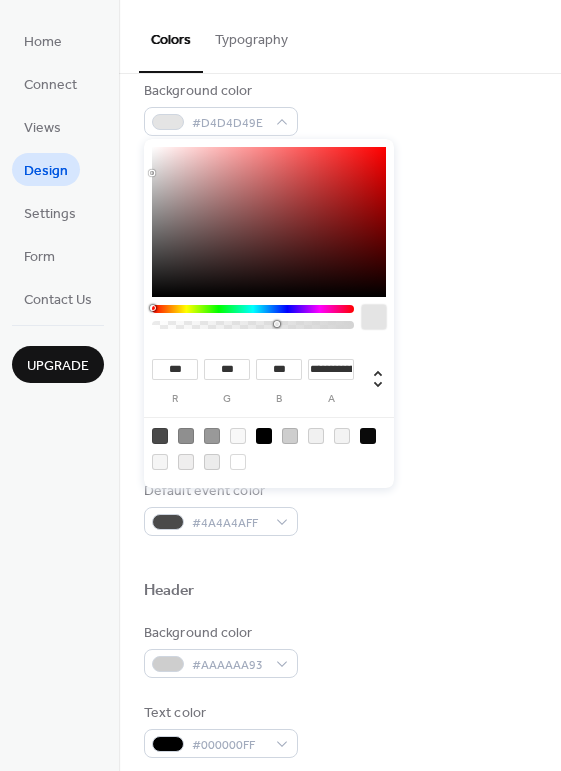 drag, startPoint x: 242, startPoint y: 326, endPoint x: 283, endPoint y: 325, distance: 41.01219 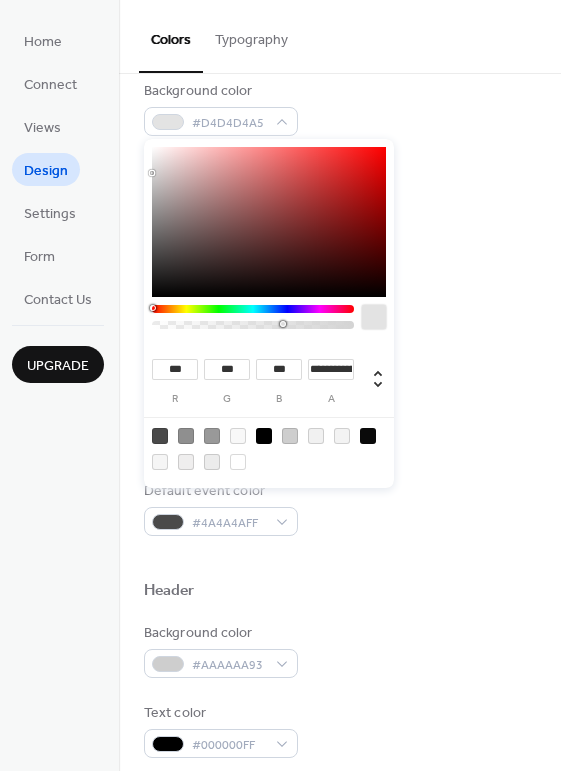 type on "**********" 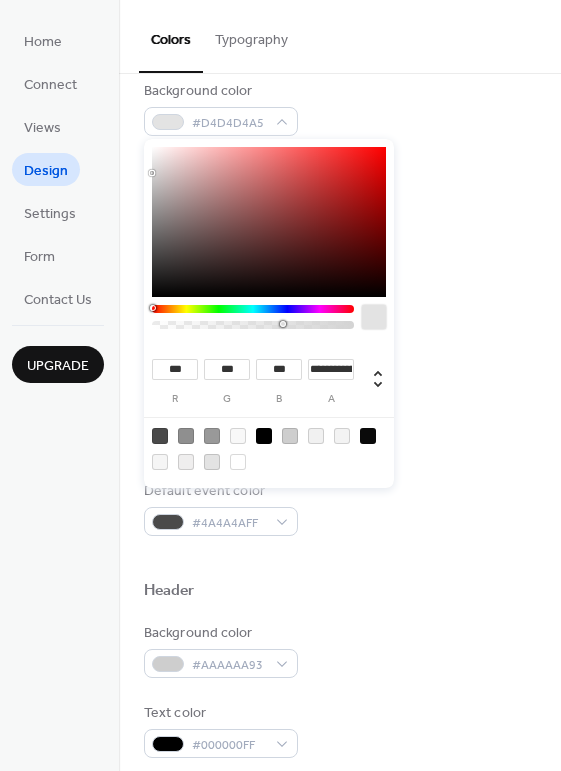 click on "Background color #D4D4D4A5" at bounding box center [340, 108] 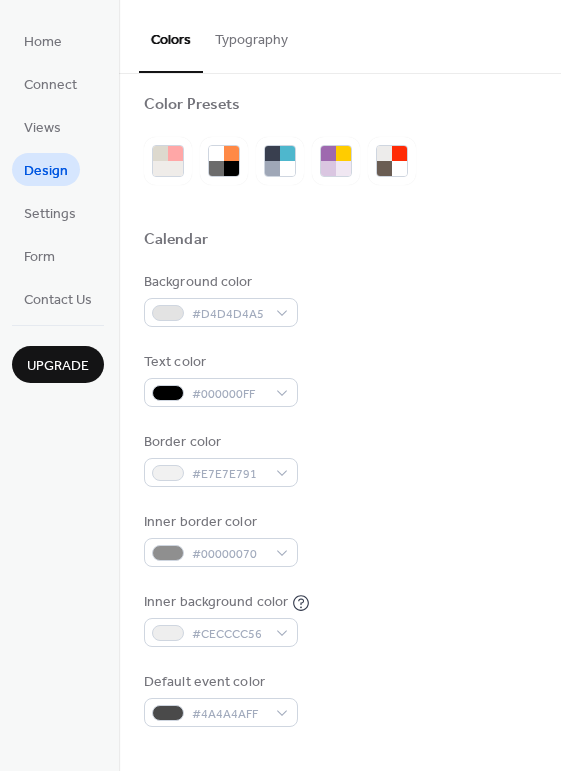 scroll, scrollTop: 0, scrollLeft: 0, axis: both 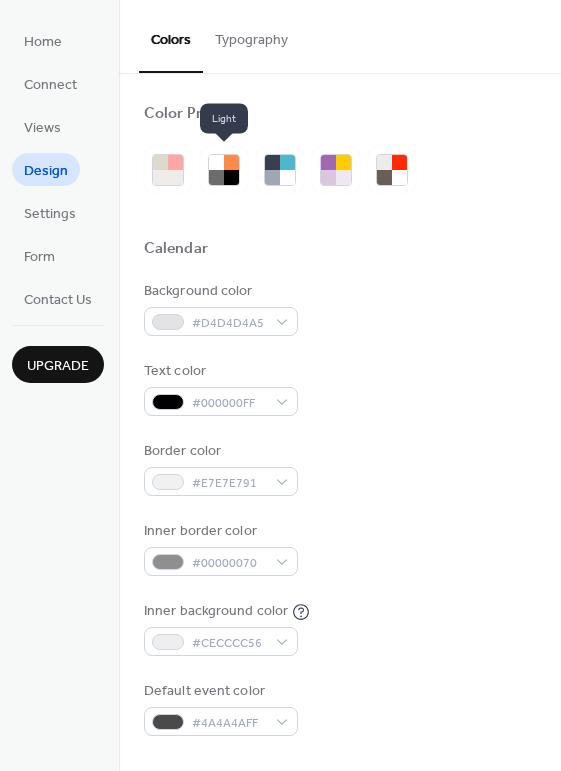 click at bounding box center [216, 177] 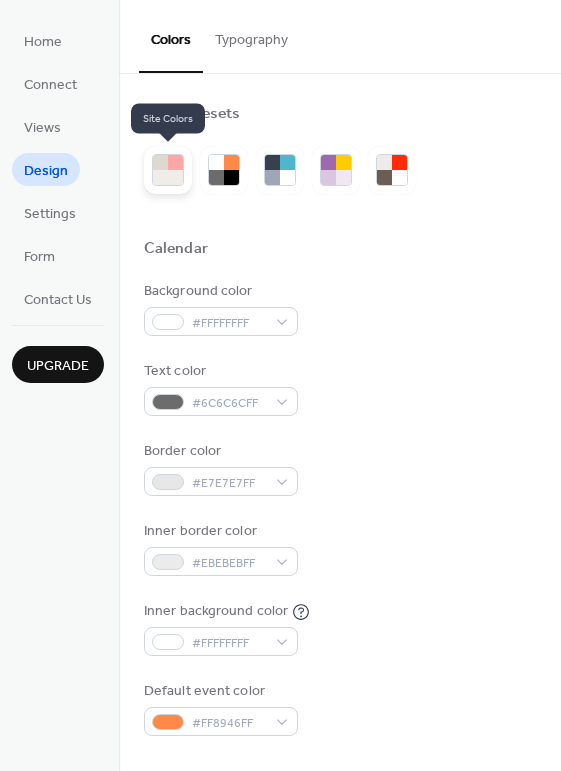 click at bounding box center [175, 177] 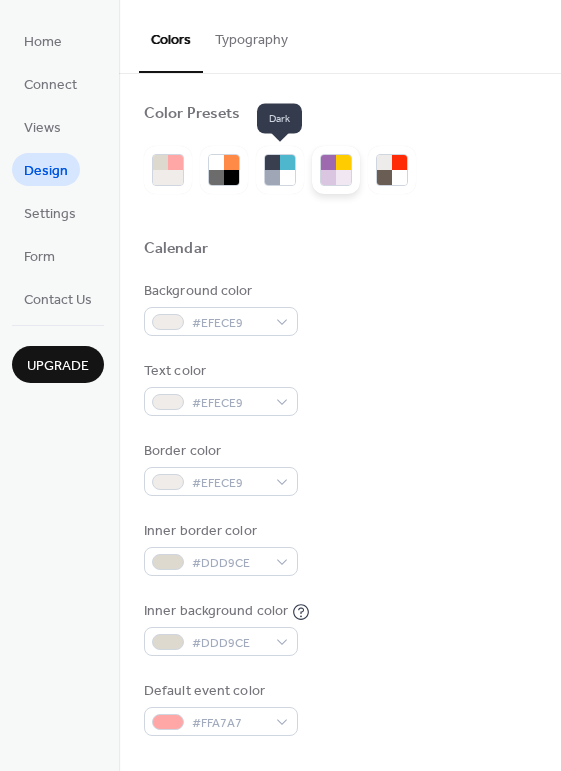 click at bounding box center [287, 177] 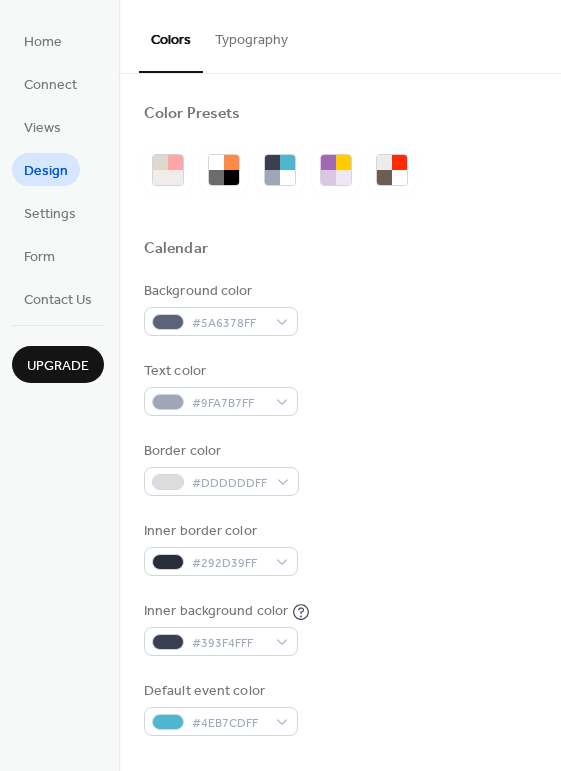scroll, scrollTop: 99, scrollLeft: 0, axis: vertical 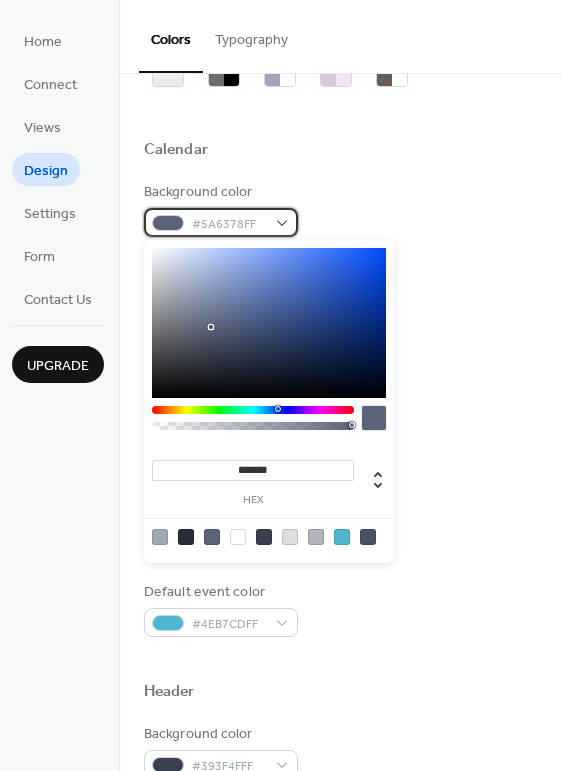 click on "#5A6378FF" at bounding box center [221, 222] 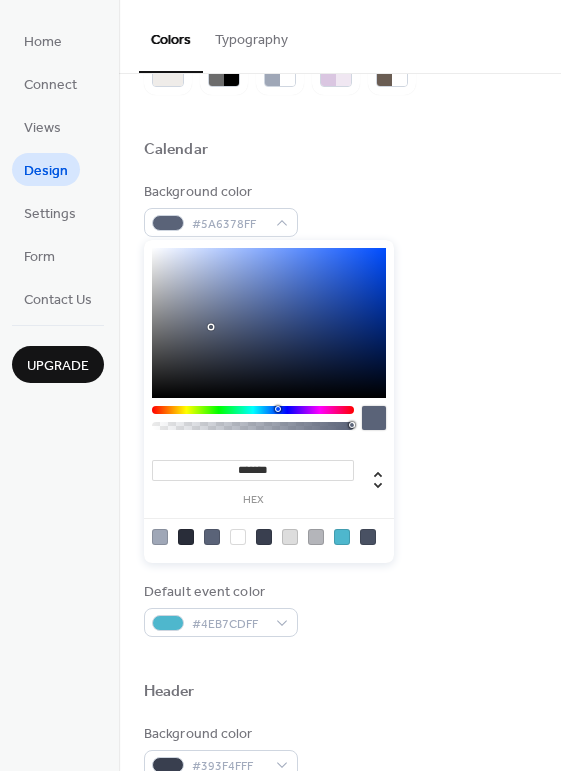 type on "**" 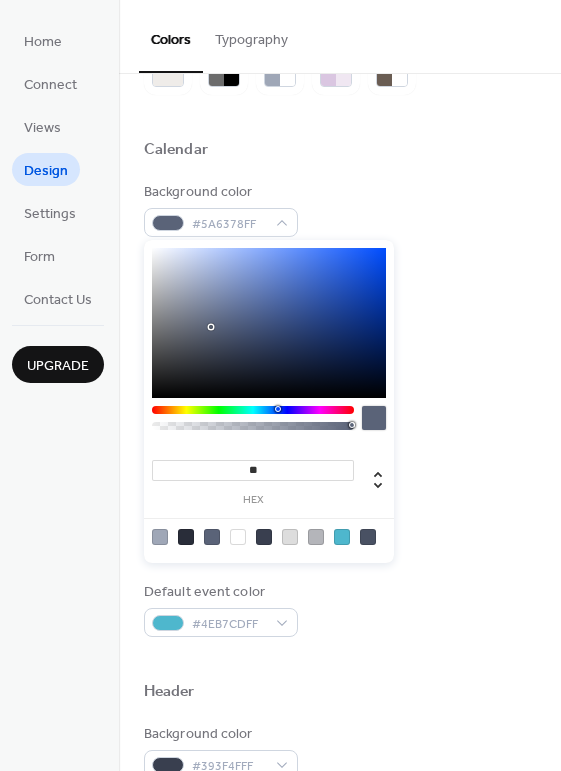click at bounding box center (253, 426) 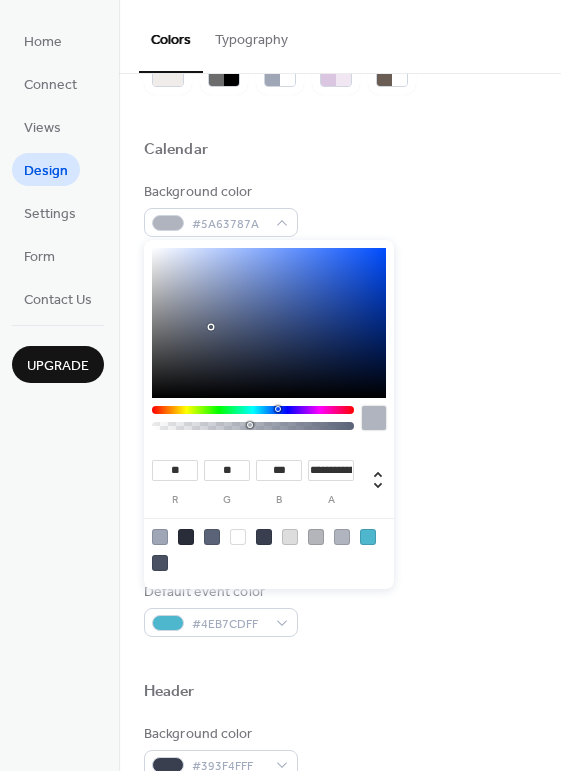 type on "**********" 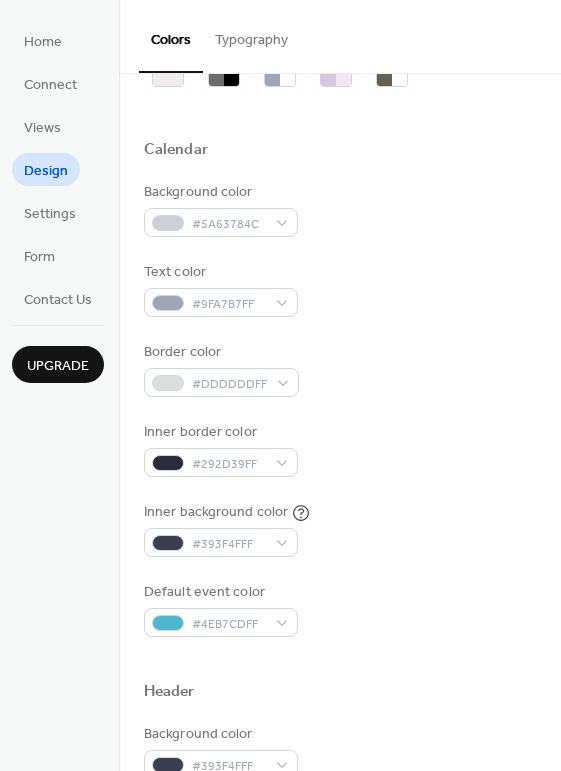 click at bounding box center [340, 174] 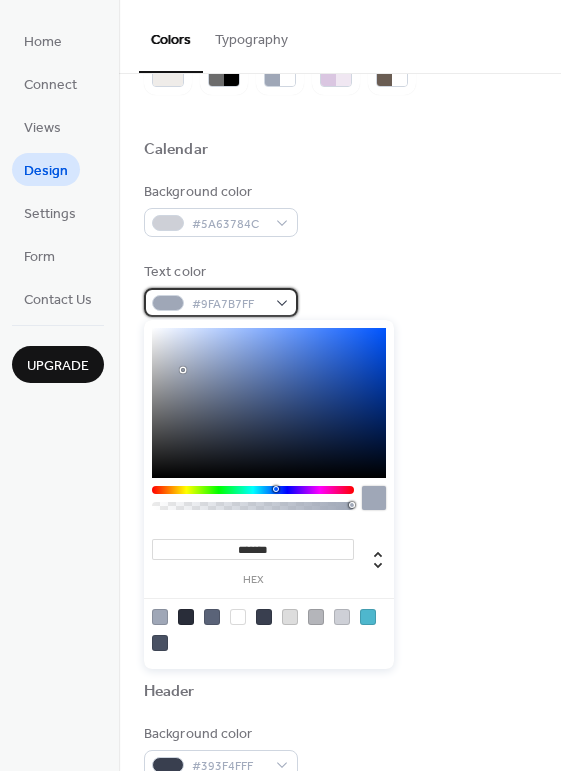click on "#9FA7B7FF" at bounding box center [221, 302] 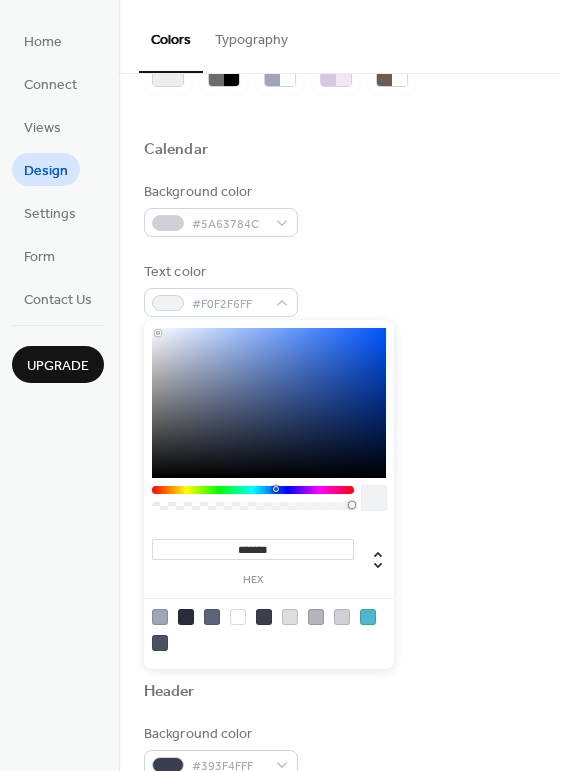 click at bounding box center [269, 403] 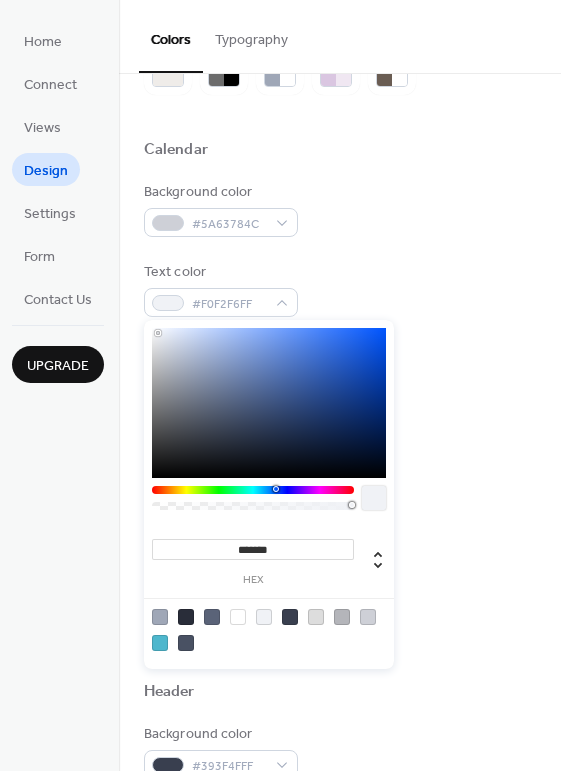 type on "*******" 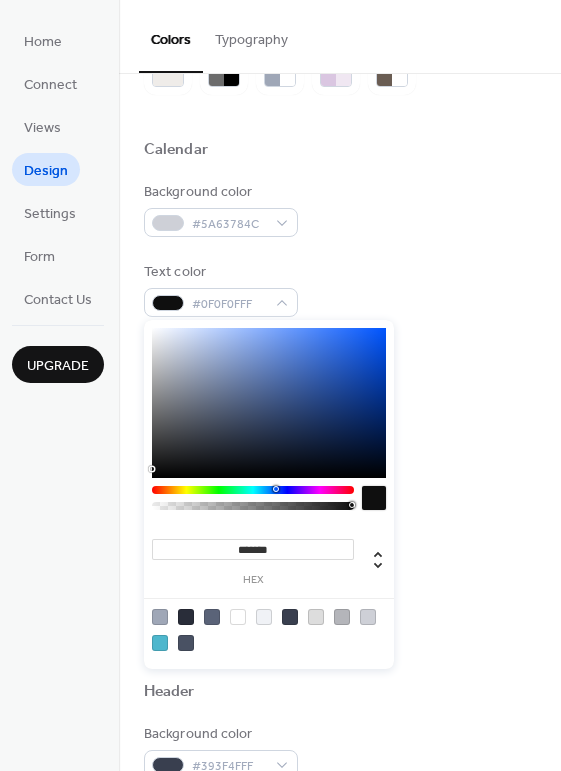 click at bounding box center (269, 403) 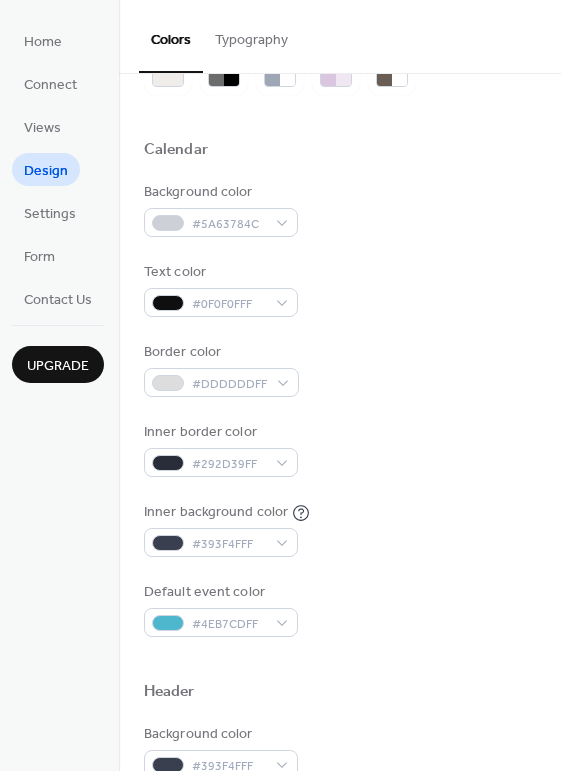 click on "Background color #5A63784C Text color #0F0F0FFF Border color #DDDDDDFF Inner border color #292D39FF Inner background color #393F4FFF Default event color #4EB7CDFF" at bounding box center (340, 409) 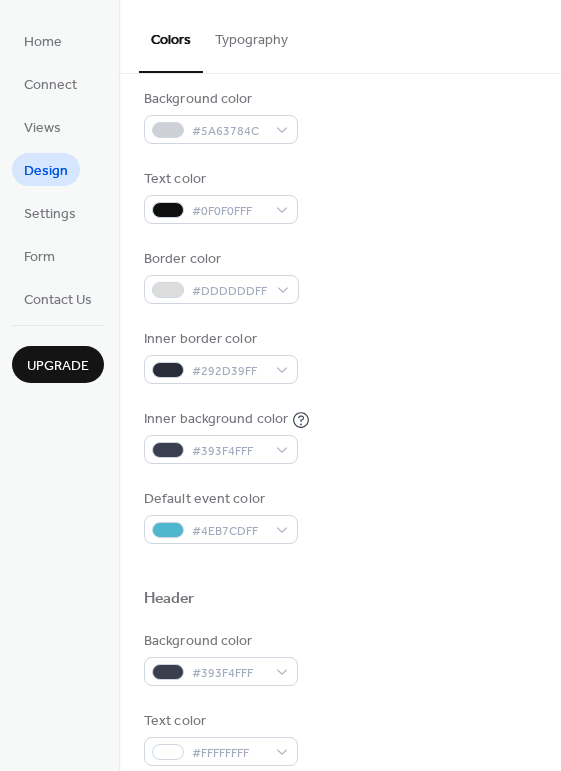 scroll, scrollTop: 200, scrollLeft: 0, axis: vertical 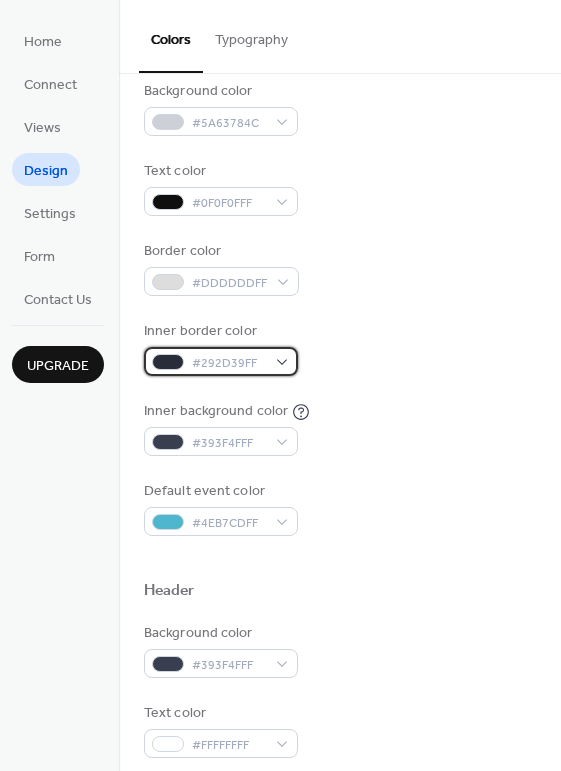 click on "#292D39FF" at bounding box center [221, 361] 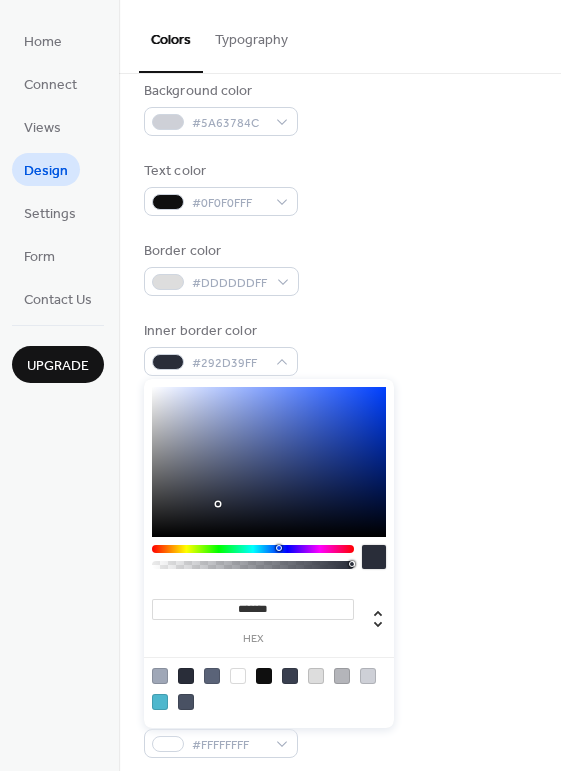 type on "**" 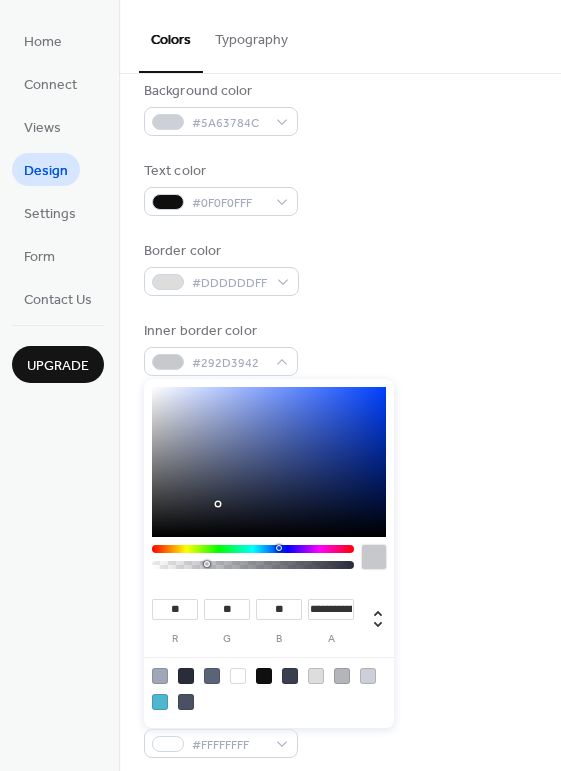 click at bounding box center (253, 565) 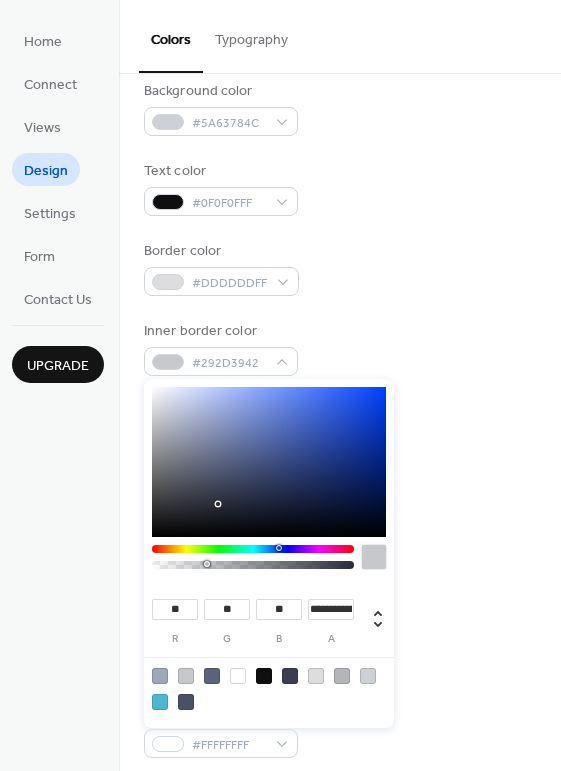 click at bounding box center [253, 565] 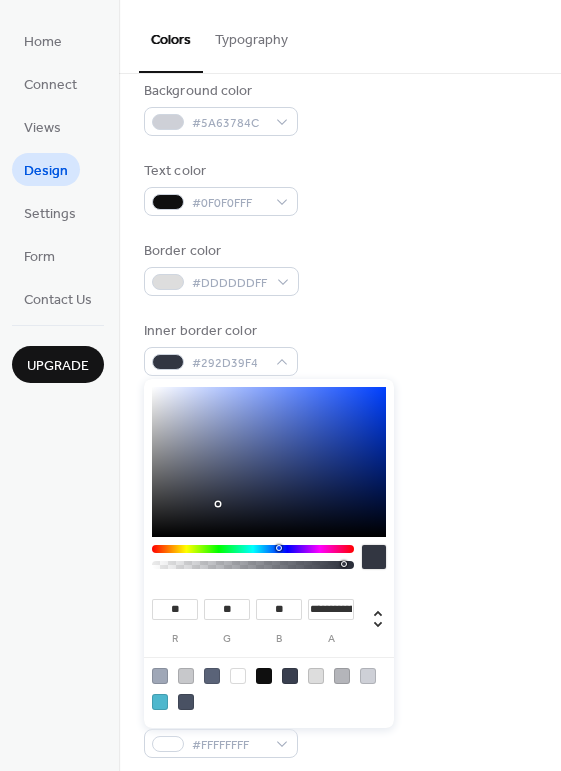 type on "**********" 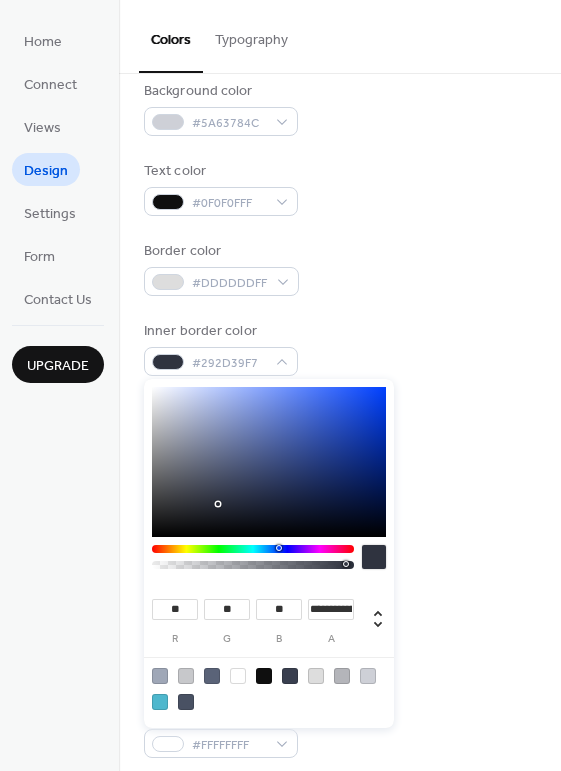 drag, startPoint x: 345, startPoint y: 567, endPoint x: 364, endPoint y: 567, distance: 19 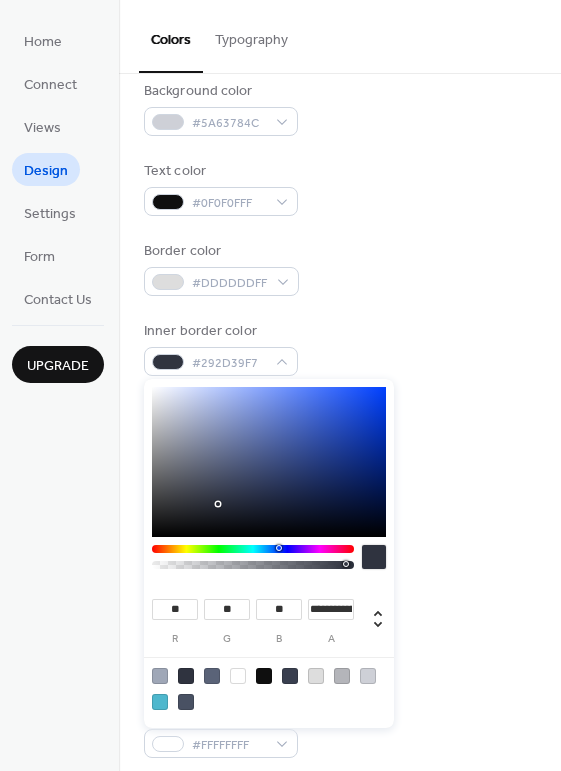 click on "Background color #5A63784C Text color #0F0F0FFF Border color #DDDDDDFF Inner border color #292D39F7 Inner background color #393F4FFF Default event color #4EB7CDFF" at bounding box center (340, 308) 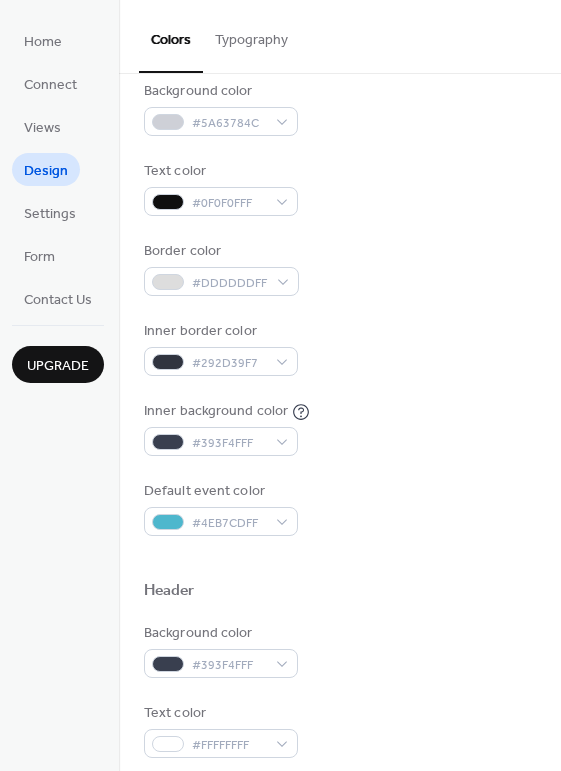 scroll, scrollTop: 400, scrollLeft: 0, axis: vertical 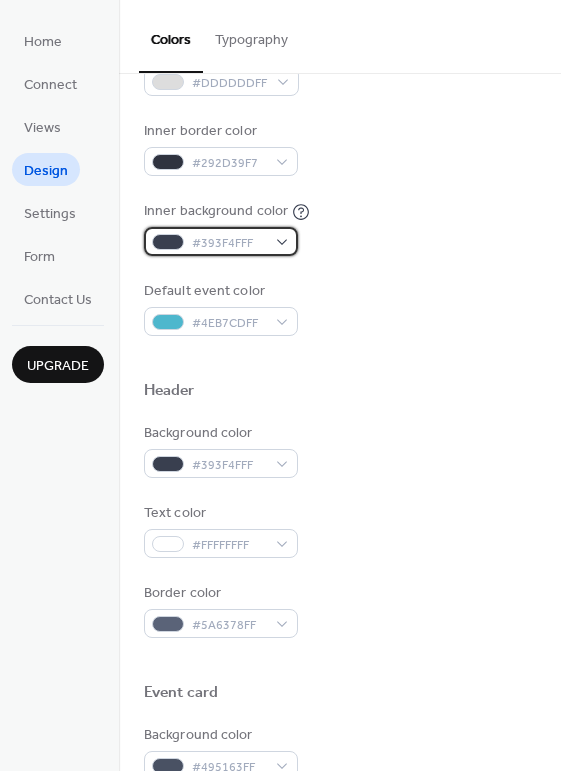 click on "#393F4FFF" at bounding box center (229, 243) 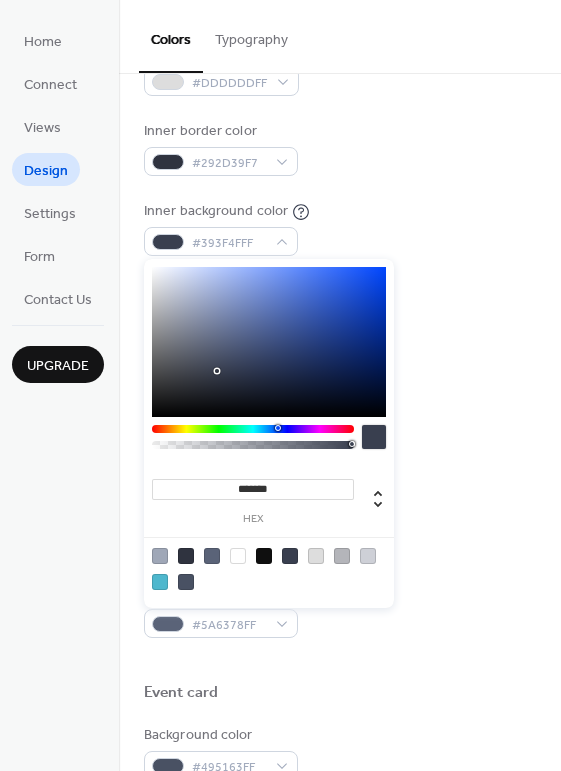 type on "**" 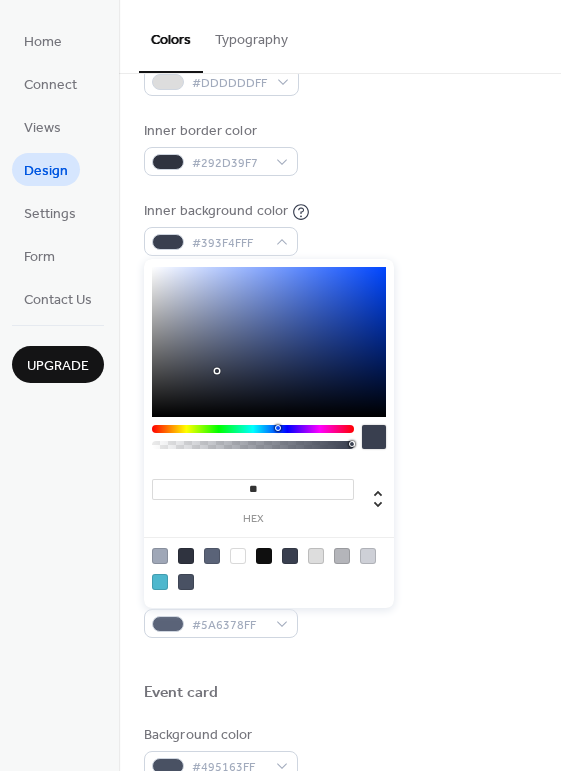 click at bounding box center [253, 445] 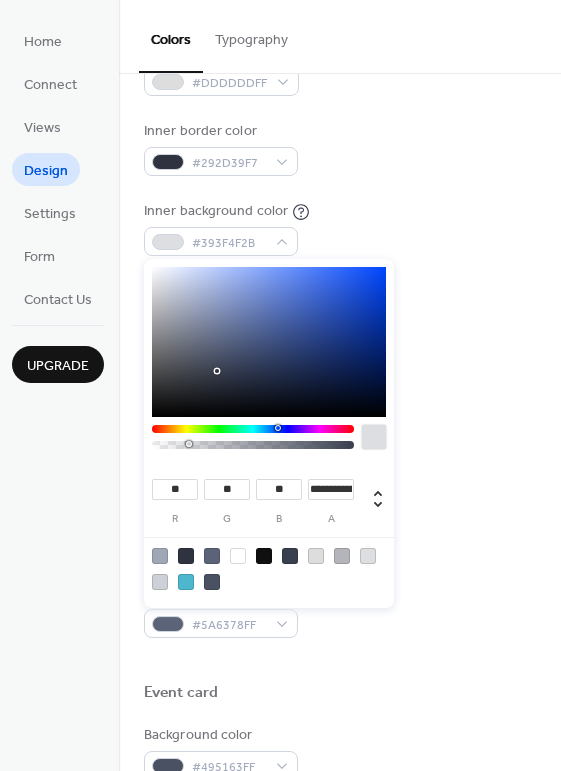 click at bounding box center (253, 445) 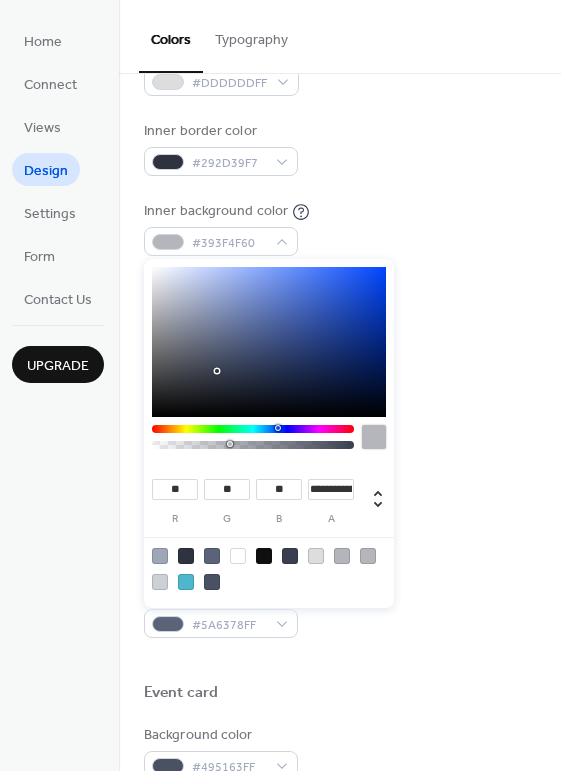 click at bounding box center (253, 445) 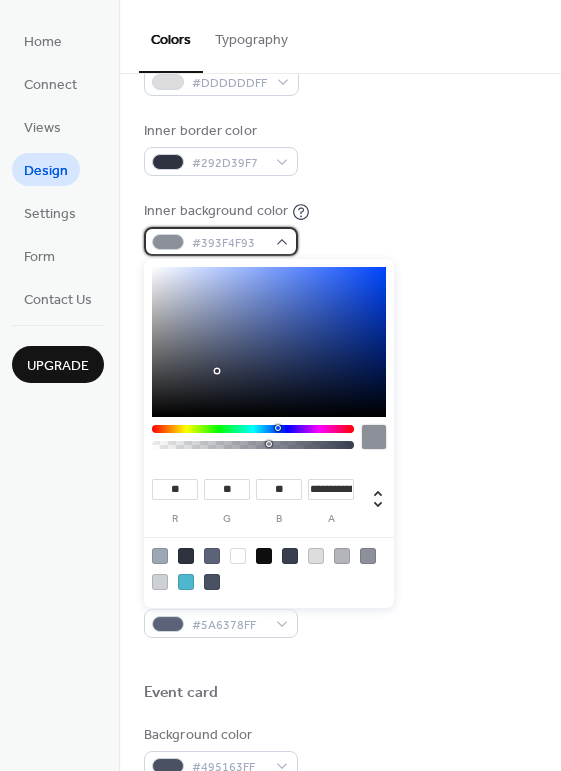click on "#393F4F93" at bounding box center [221, 241] 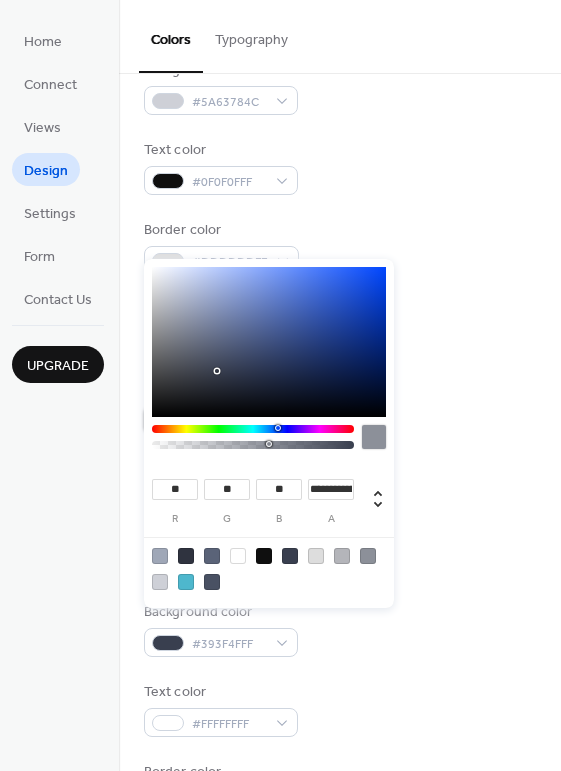 scroll, scrollTop: 200, scrollLeft: 0, axis: vertical 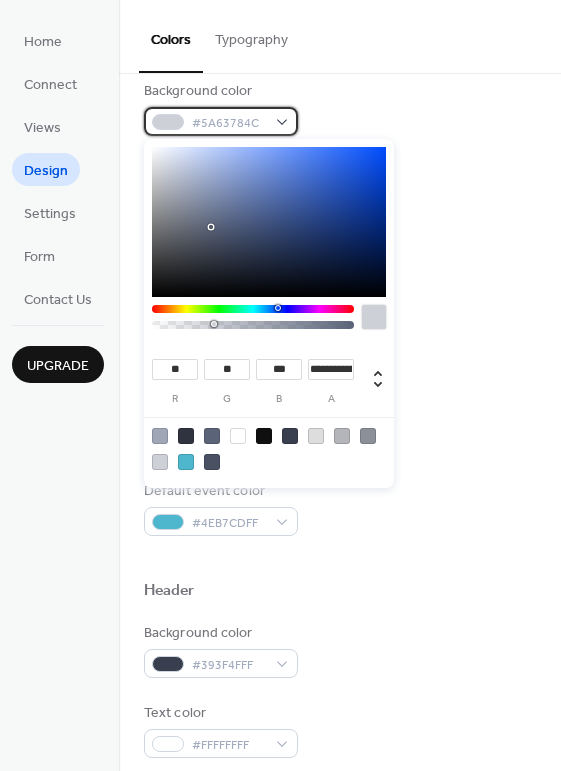 click on "#5A63784C" at bounding box center (221, 121) 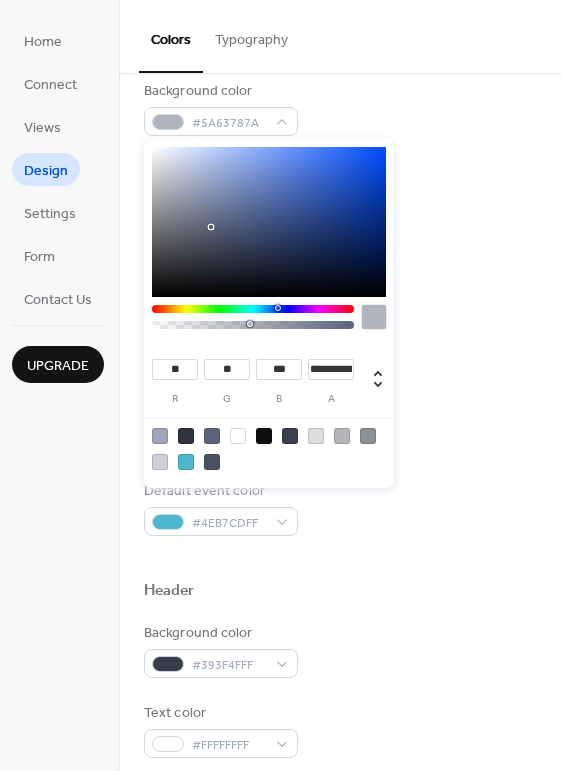 click at bounding box center (253, 325) 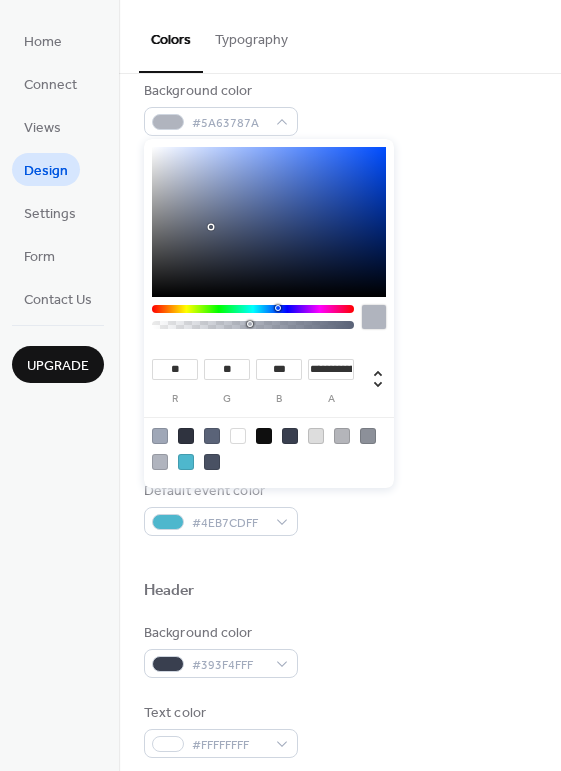 click at bounding box center (253, 325) 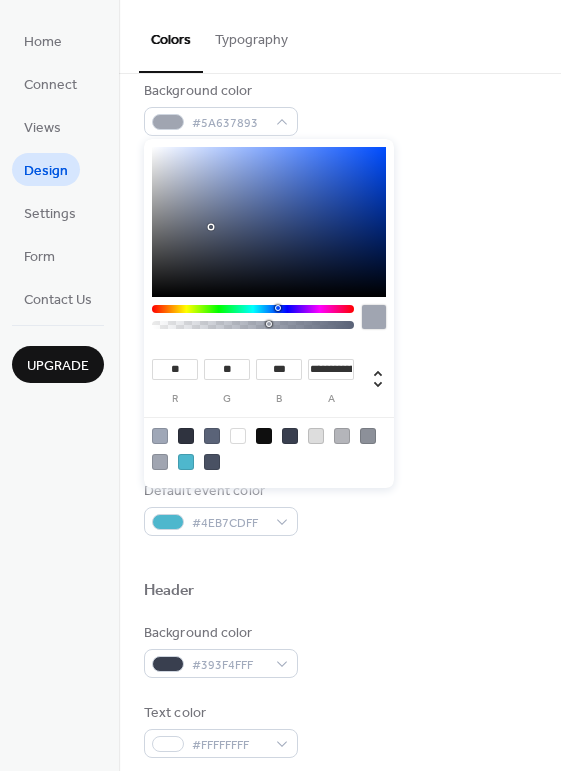 click at bounding box center (253, 325) 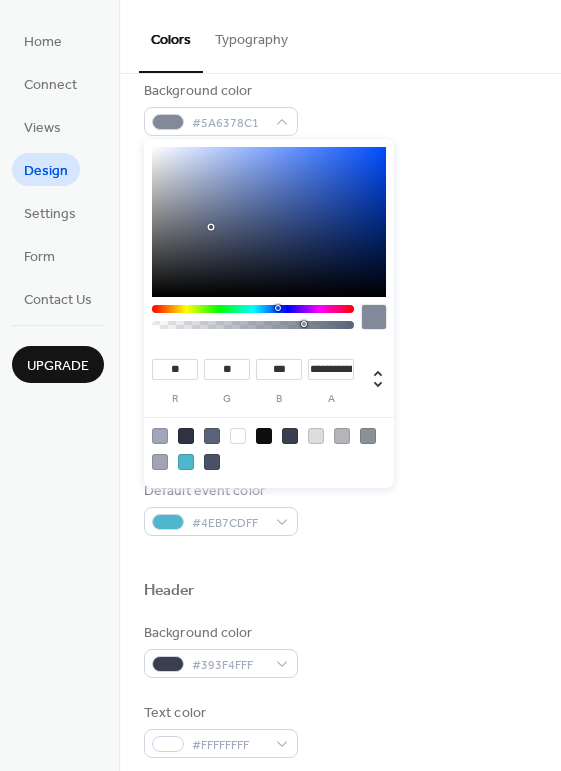 drag, startPoint x: 270, startPoint y: 322, endPoint x: 307, endPoint y: 323, distance: 37.01351 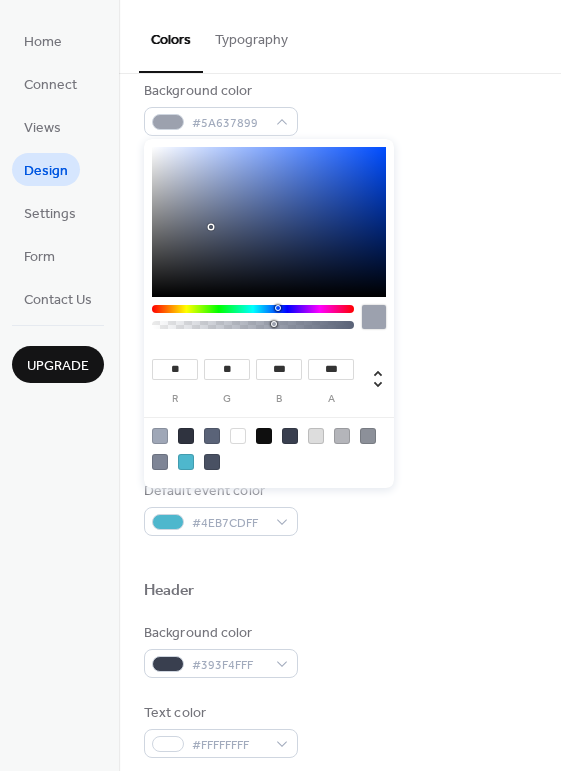 click at bounding box center (253, 325) 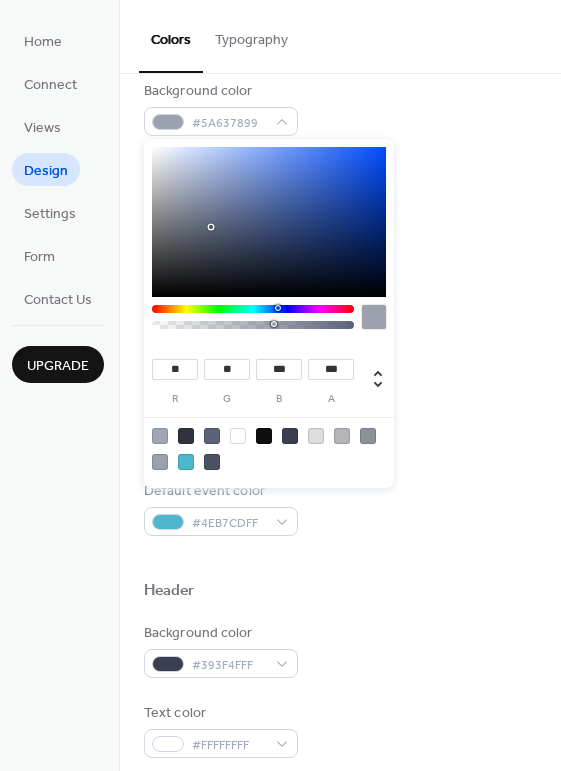click at bounding box center [253, 325] 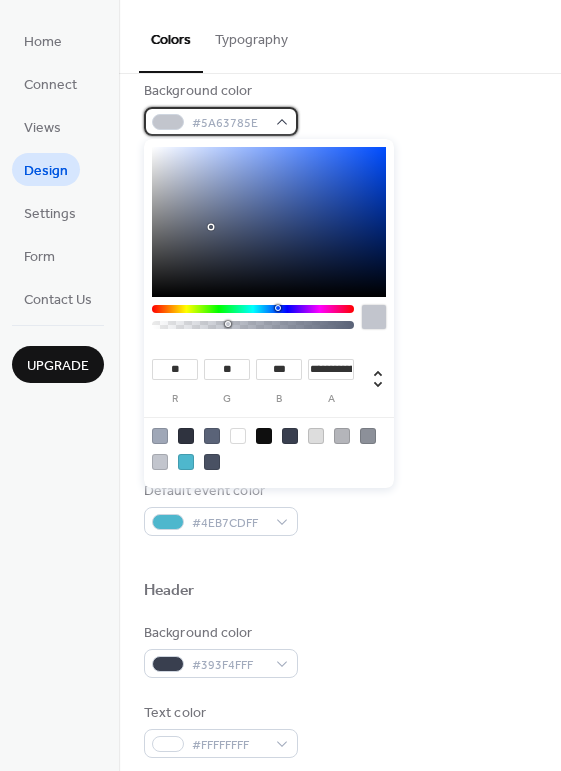 click on "#5A63785E" at bounding box center (221, 121) 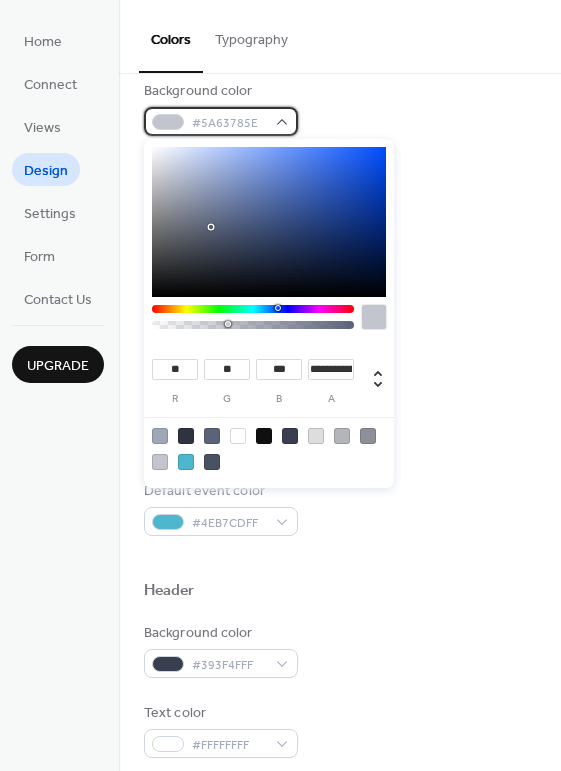 click on "#5A63785E" at bounding box center (221, 121) 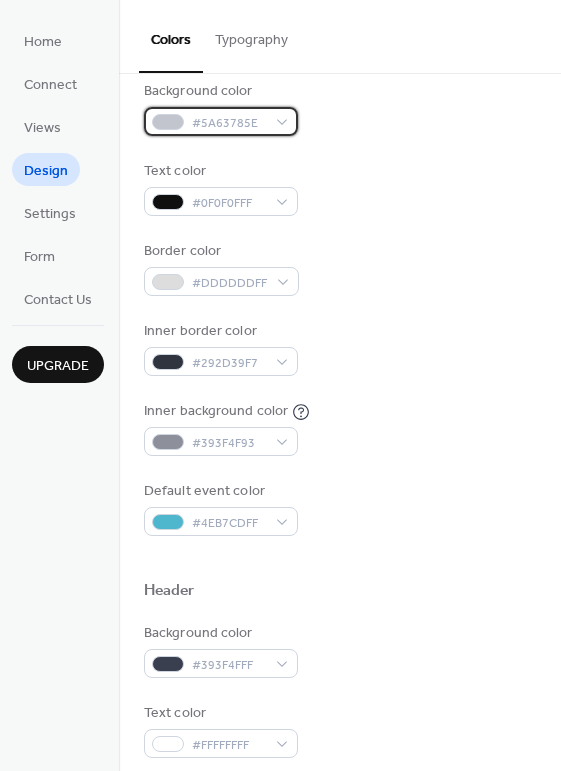 scroll, scrollTop: 400, scrollLeft: 0, axis: vertical 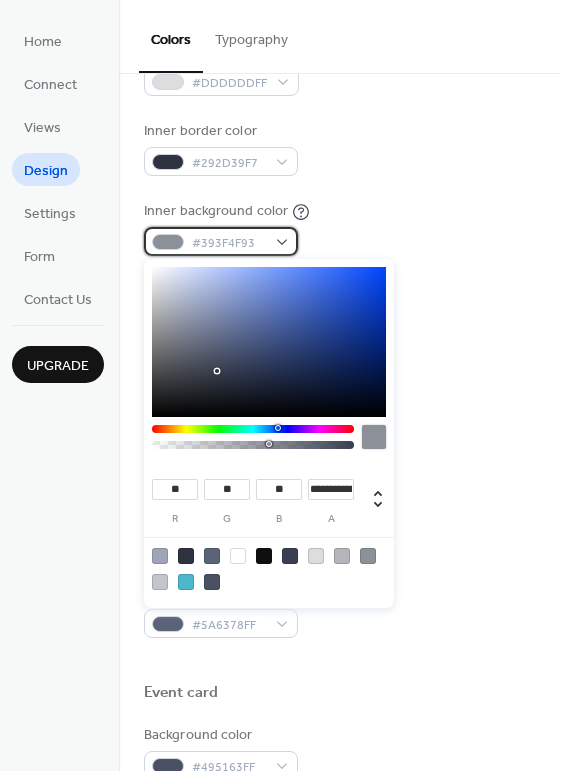 click on "#393F4F93" at bounding box center [221, 241] 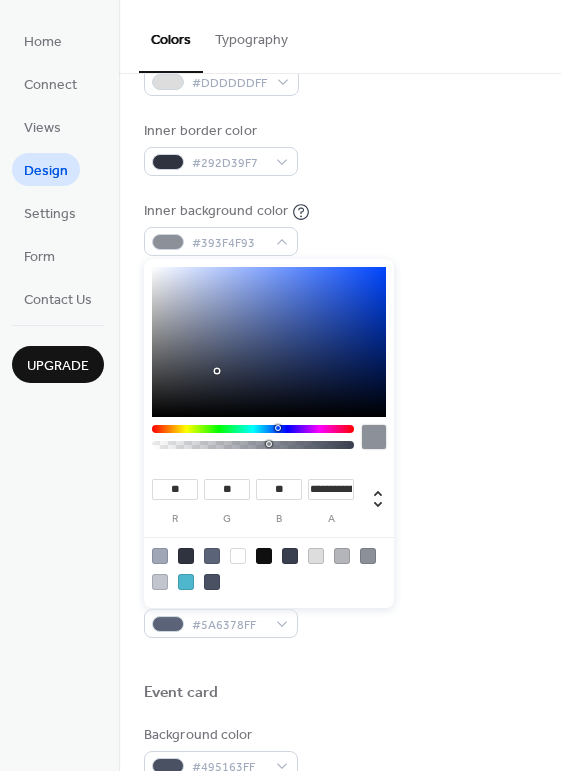 type on "**********" 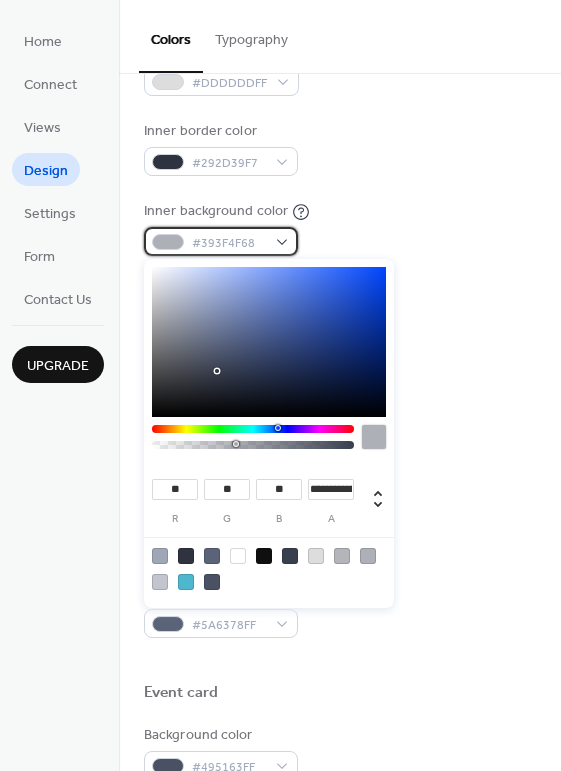click on "#393F4F68" at bounding box center (221, 241) 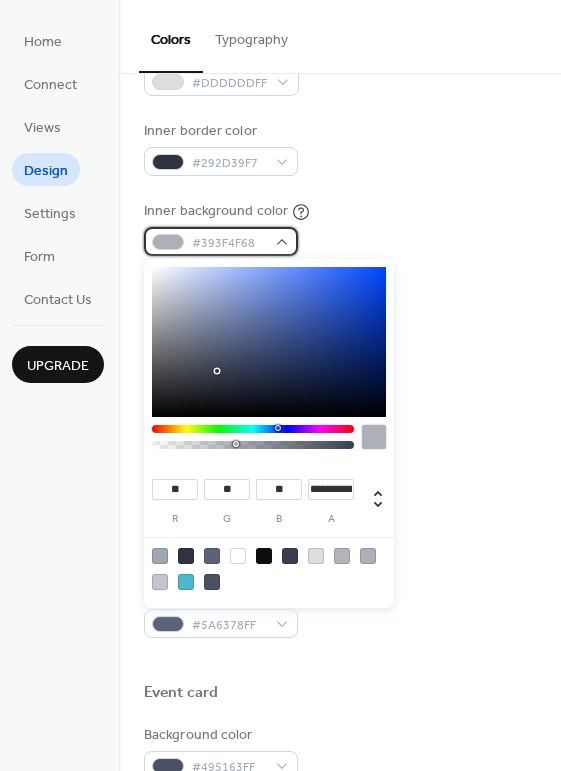 click on "#393F4F68" at bounding box center [221, 241] 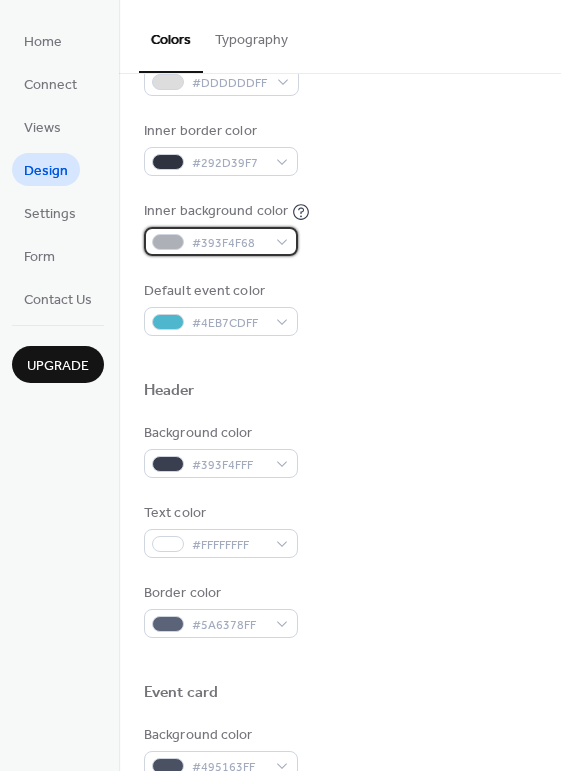 scroll, scrollTop: 499, scrollLeft: 0, axis: vertical 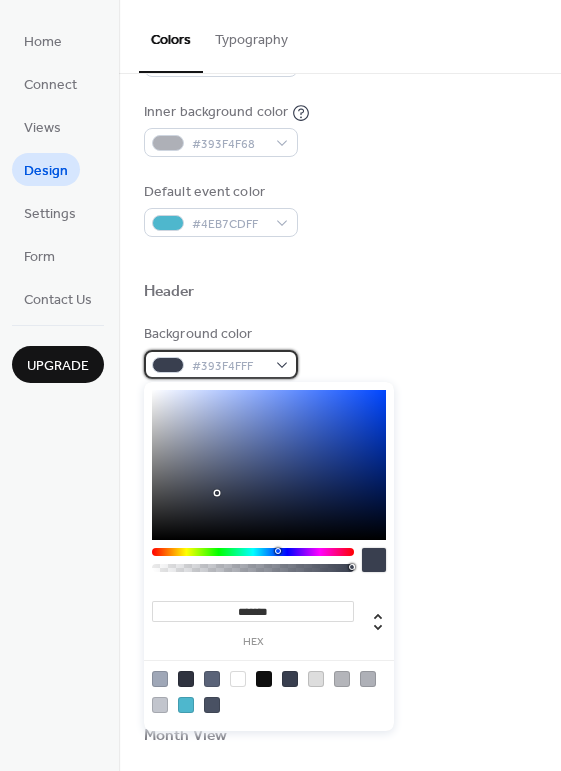 click on "#393F4FFF" at bounding box center [221, 364] 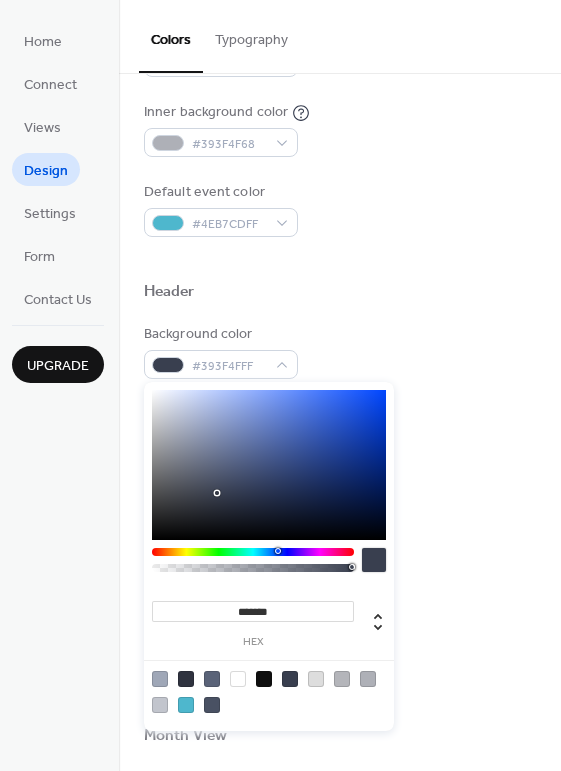 click at bounding box center (253, 568) 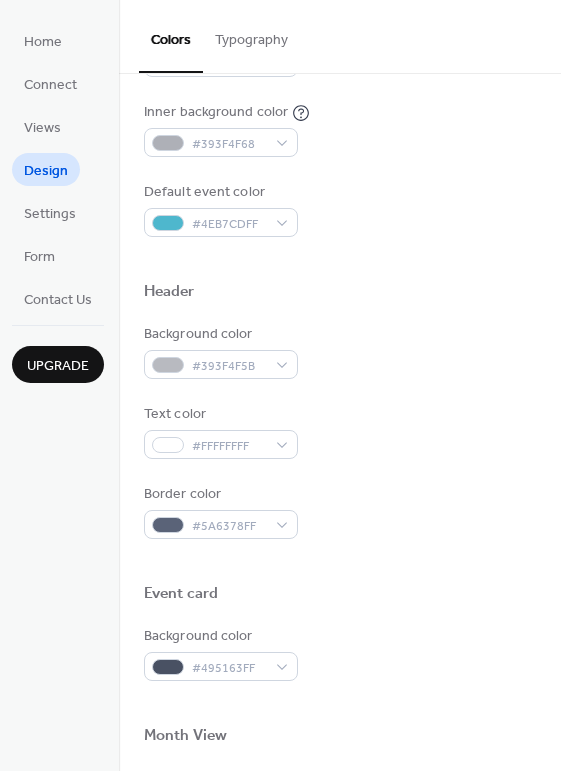click on "Header" at bounding box center [340, 295] 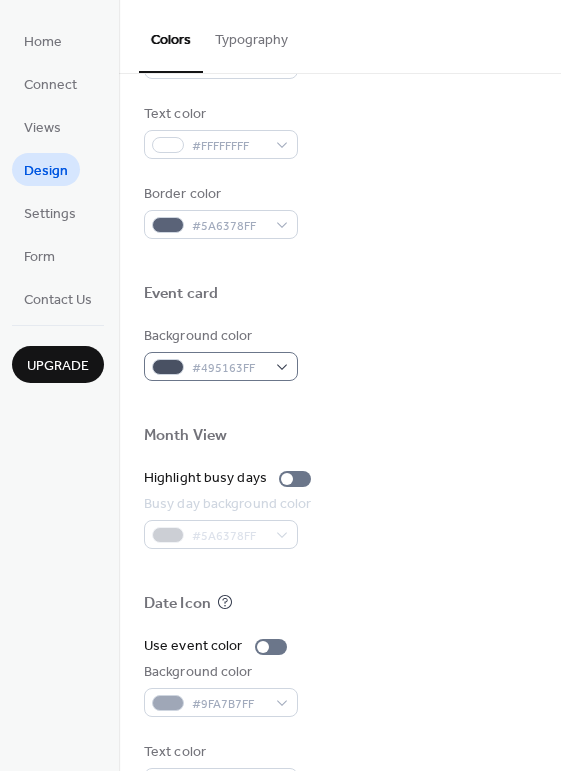 scroll, scrollTop: 854, scrollLeft: 0, axis: vertical 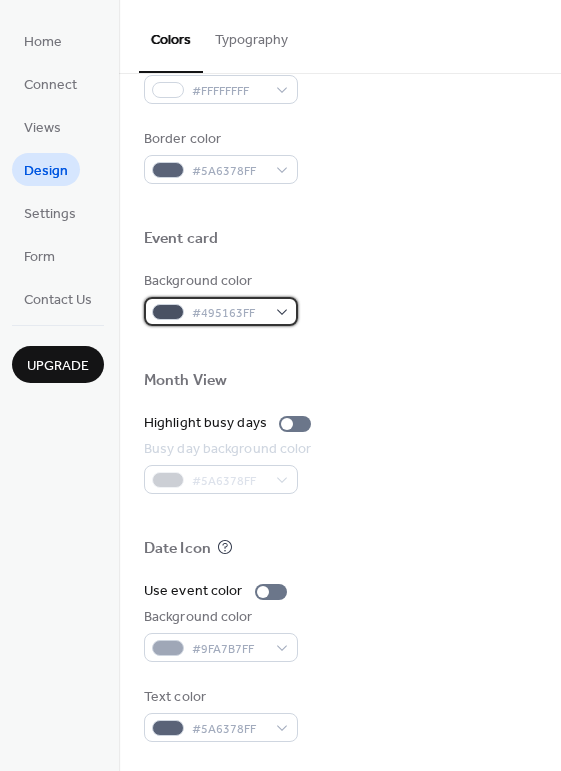 click on "#495163FF" at bounding box center [221, 311] 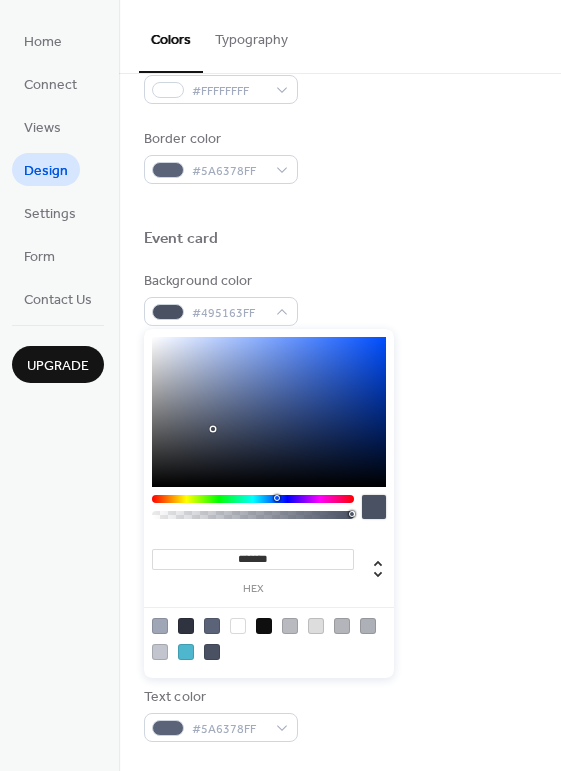 type on "**" 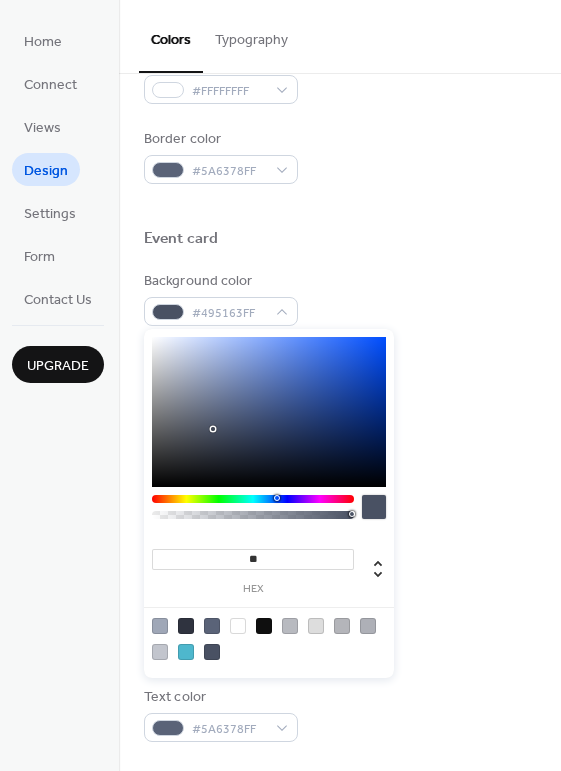 click at bounding box center [253, 515] 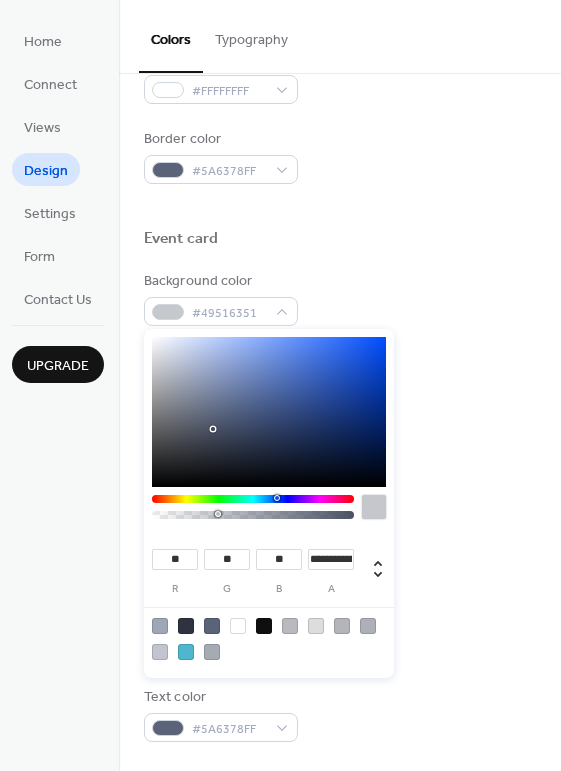 click at bounding box center (253, 515) 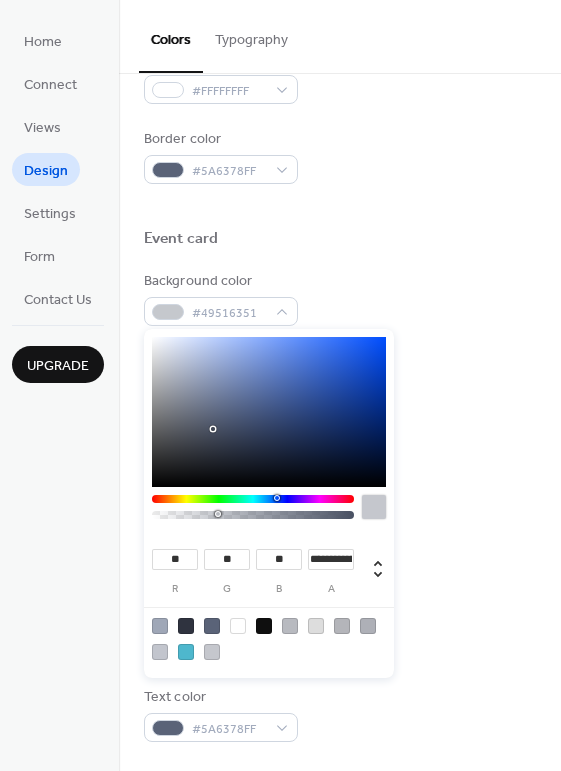 click at bounding box center [218, 514] 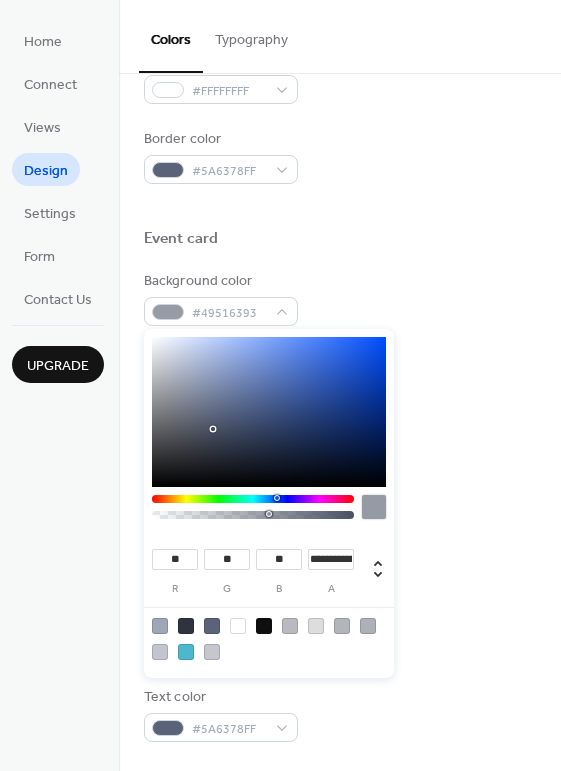 drag, startPoint x: 217, startPoint y: 516, endPoint x: 336, endPoint y: 517, distance: 119.0042 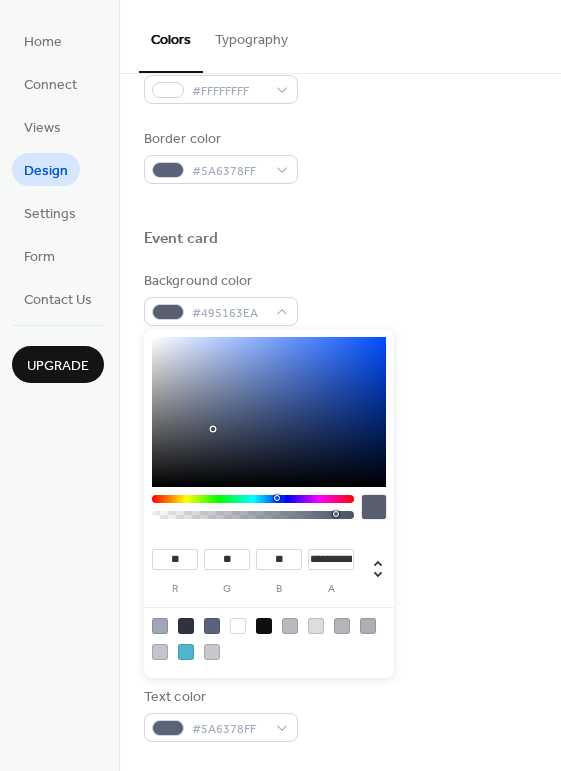 type on "**********" 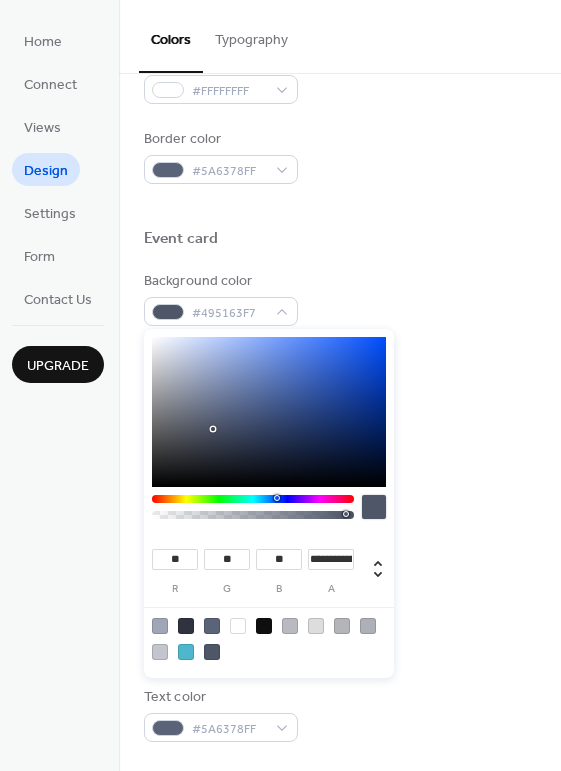 drag, startPoint x: 348, startPoint y: 515, endPoint x: 375, endPoint y: 513, distance: 27.073973 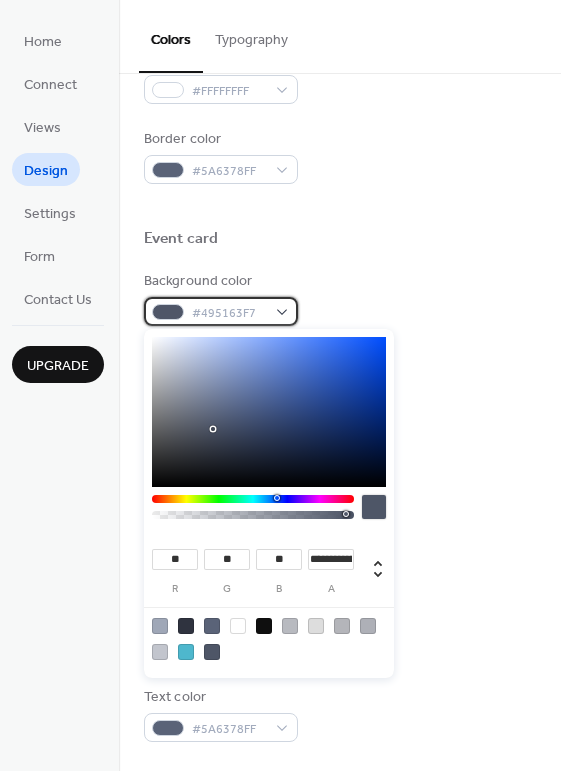 click on "#495163F7" at bounding box center (221, 311) 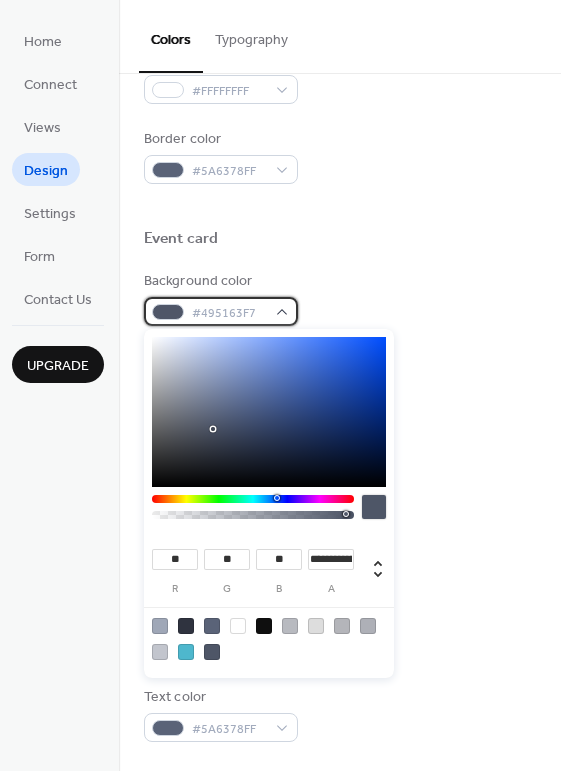 click on "#495163F7" at bounding box center (221, 311) 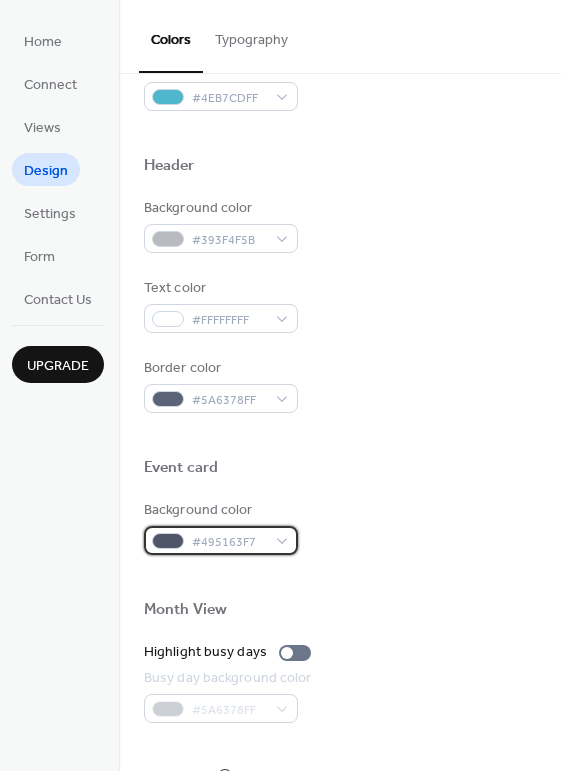 scroll, scrollTop: 554, scrollLeft: 0, axis: vertical 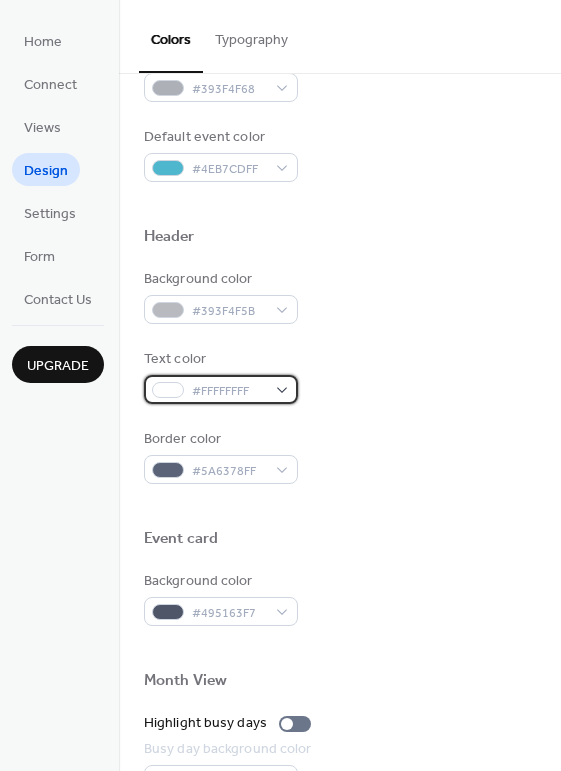 click on "#FFFFFFFF" at bounding box center (221, 389) 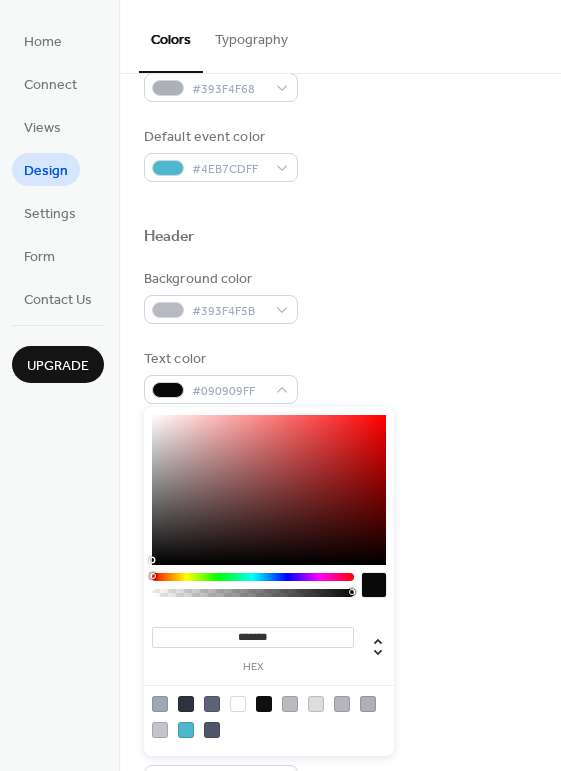 click at bounding box center [269, 490] 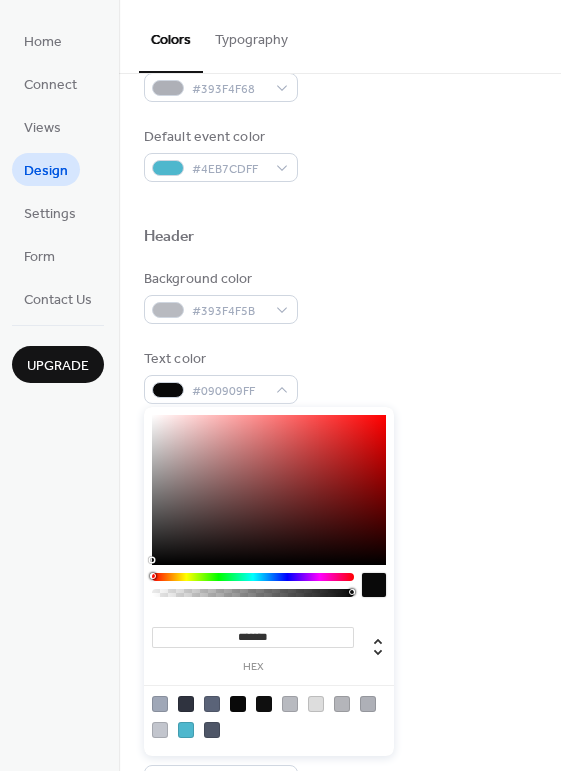 type on "*******" 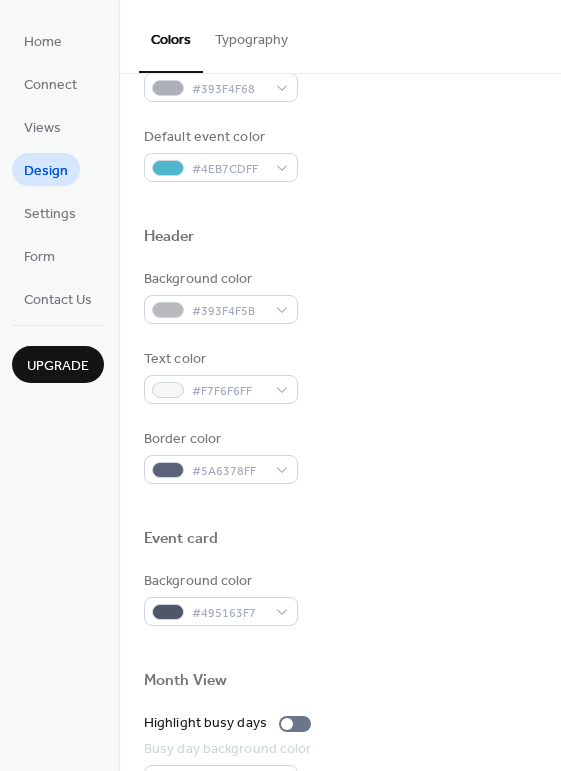 click on "Background color #393F4F5B" at bounding box center (340, 296) 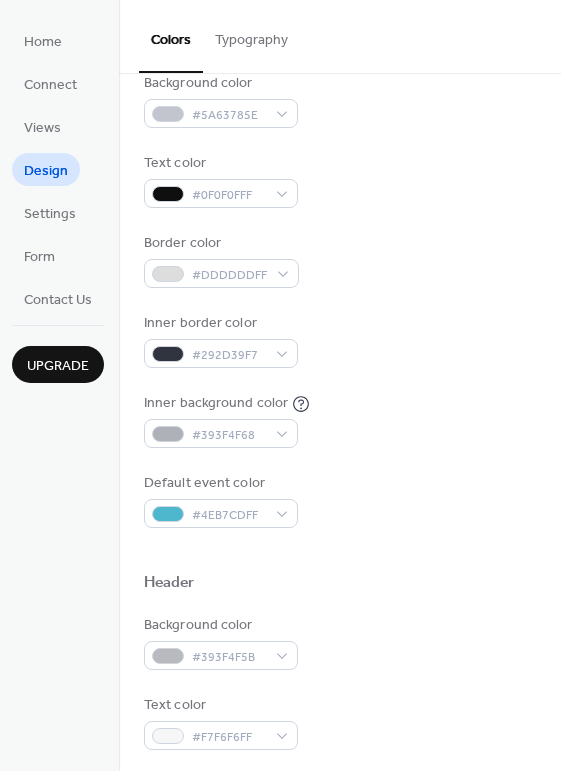 scroll, scrollTop: 153, scrollLeft: 0, axis: vertical 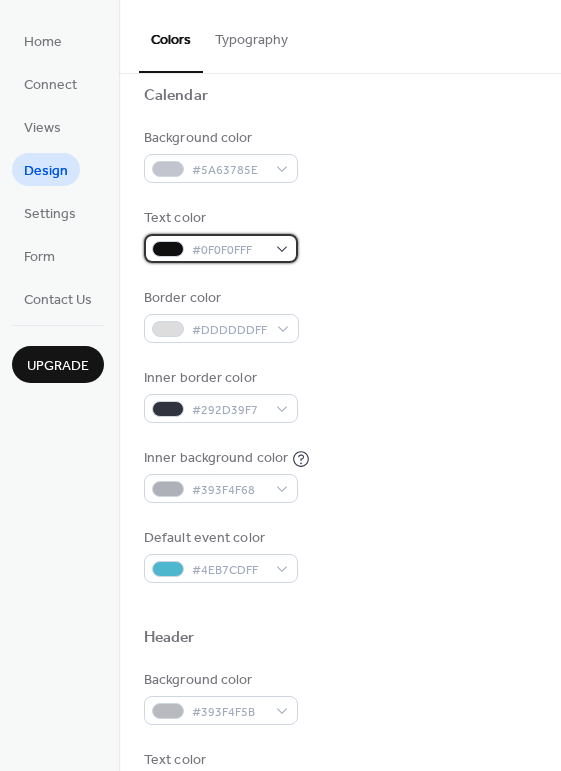 click on "#0F0F0FFF" at bounding box center [221, 248] 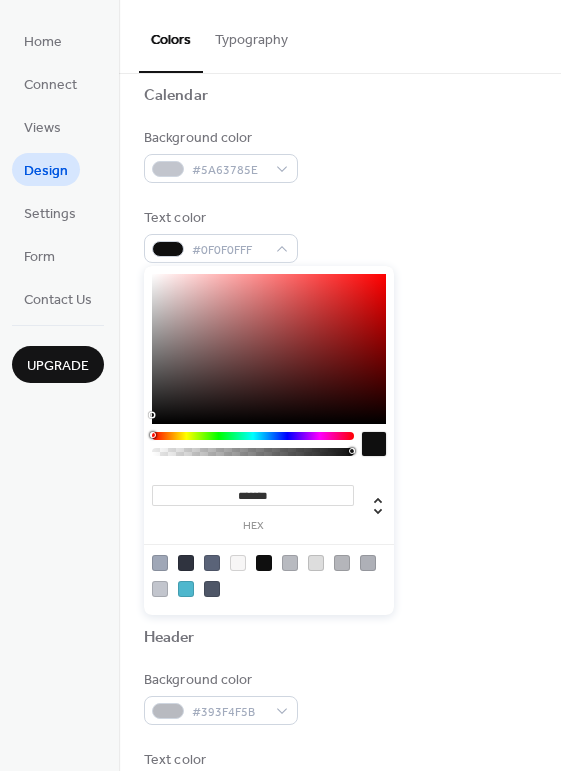 type on "*******" 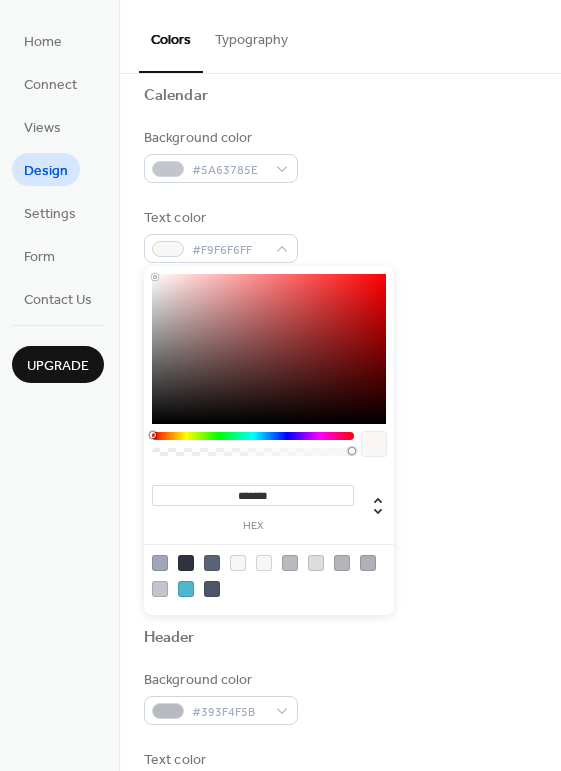 click on "Text color #F9F6F6FF" at bounding box center (340, 235) 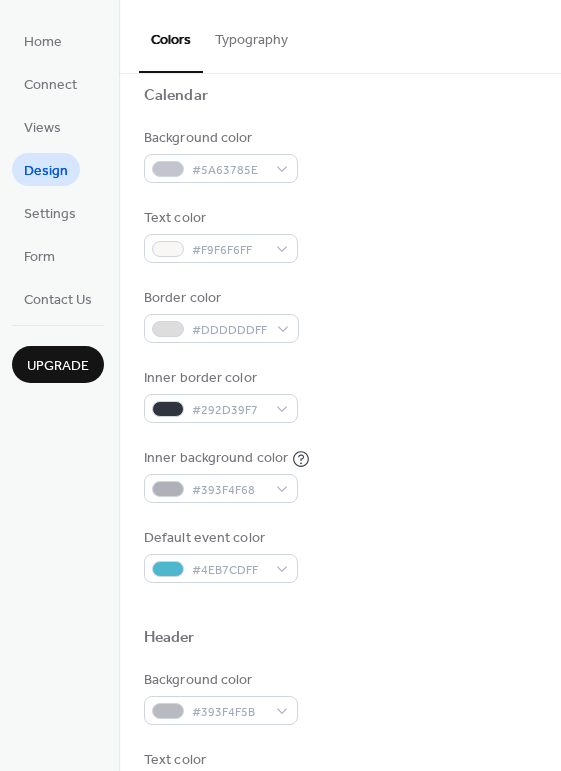 click on "Text color #F9F6F6FF" at bounding box center [340, 235] 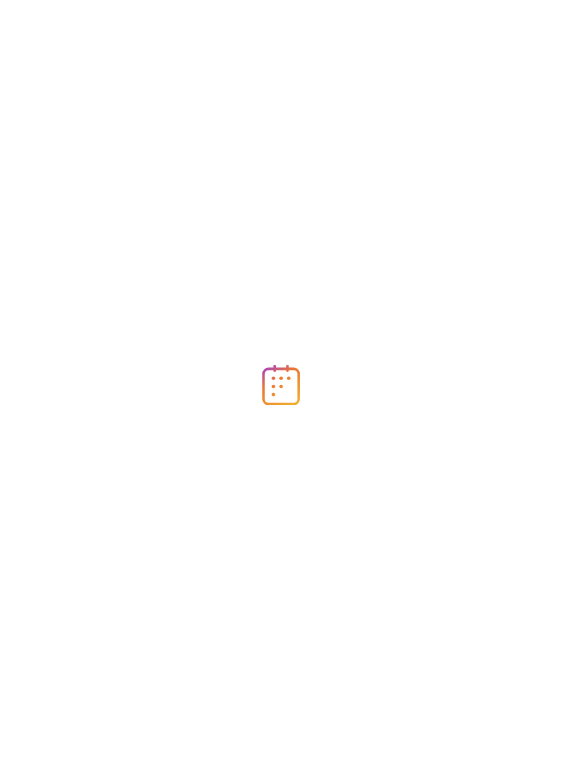scroll, scrollTop: 0, scrollLeft: 0, axis: both 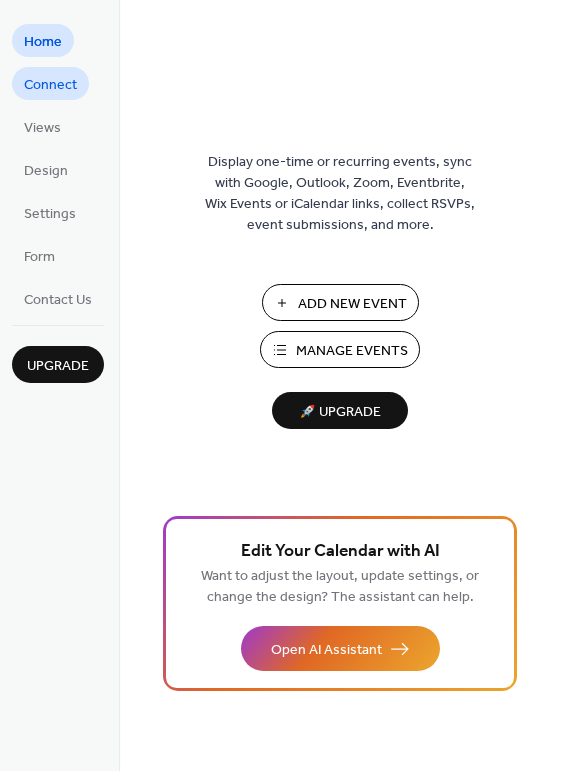 click on "Connect" at bounding box center (50, 85) 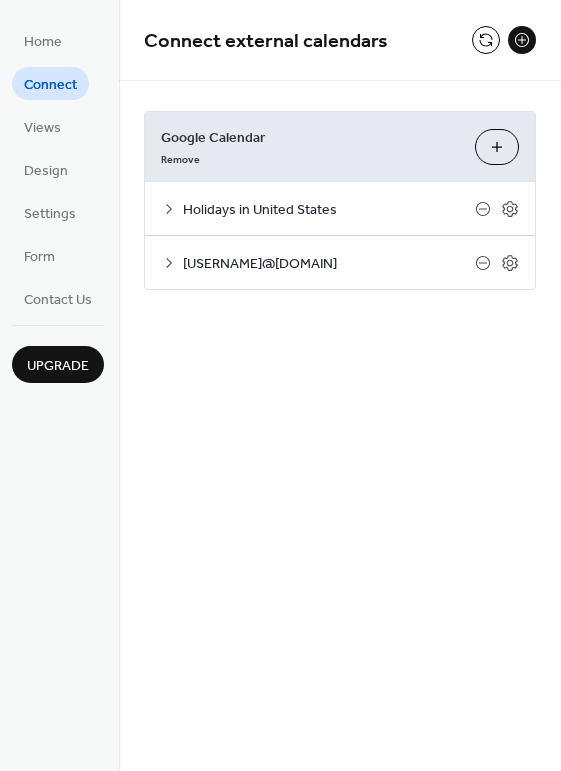 click on "Choose Calendars" at bounding box center (497, 147) 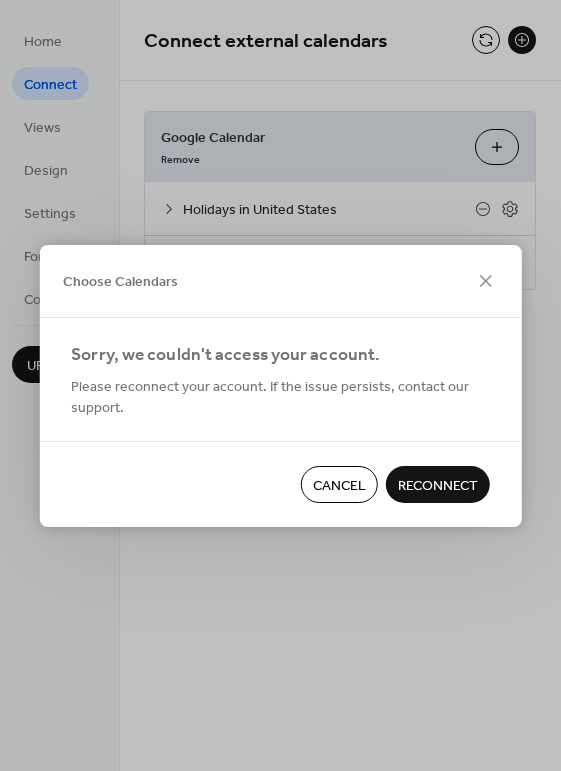 click on "Reconnect" at bounding box center [438, 485] 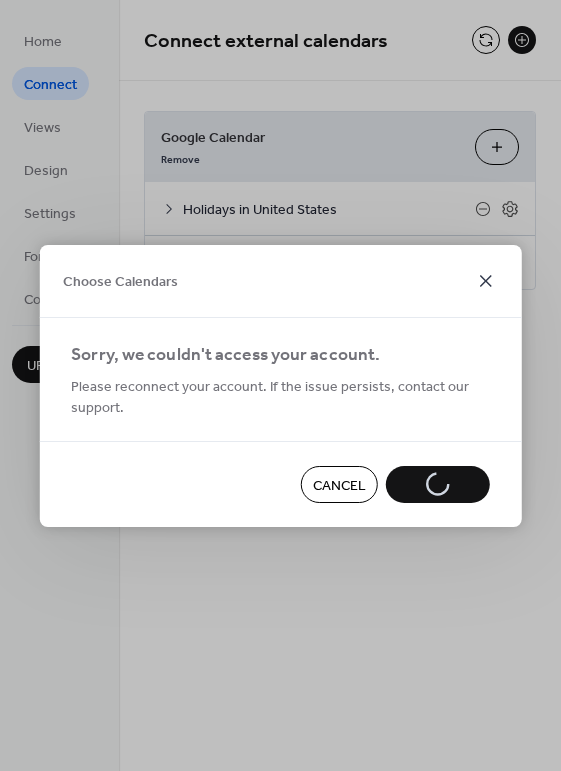 click 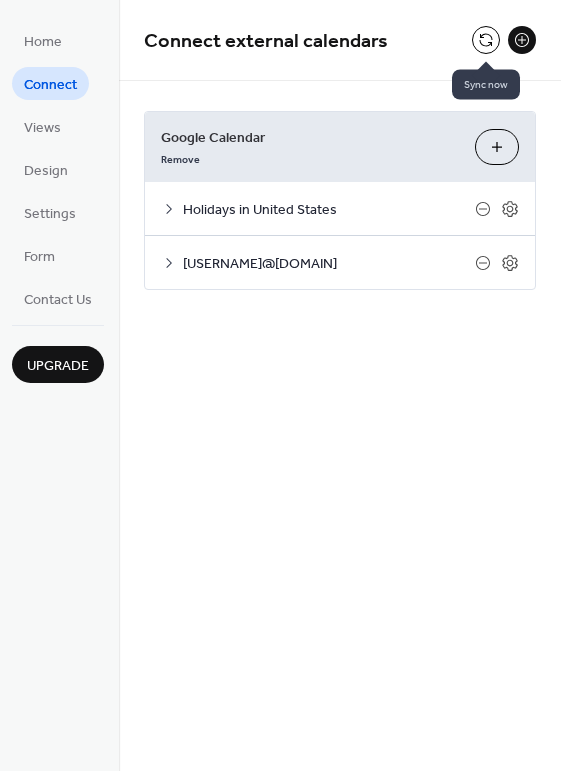 click at bounding box center (486, 40) 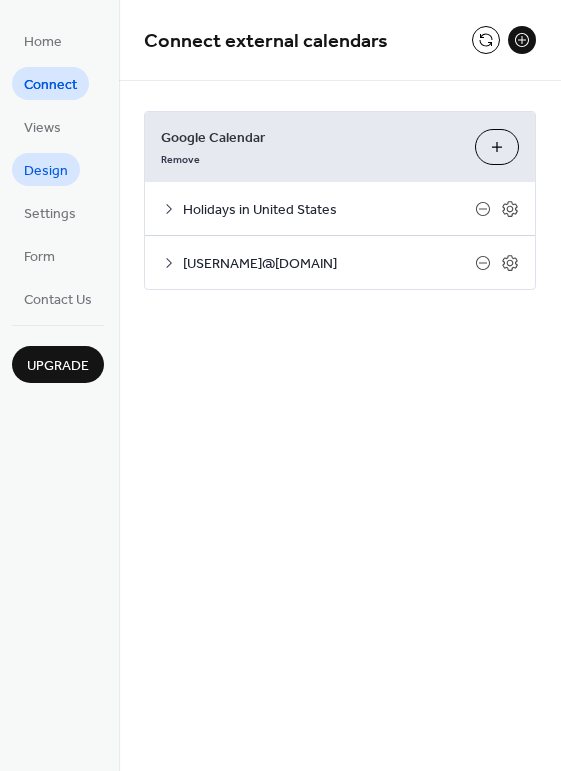click on "Design" at bounding box center (46, 171) 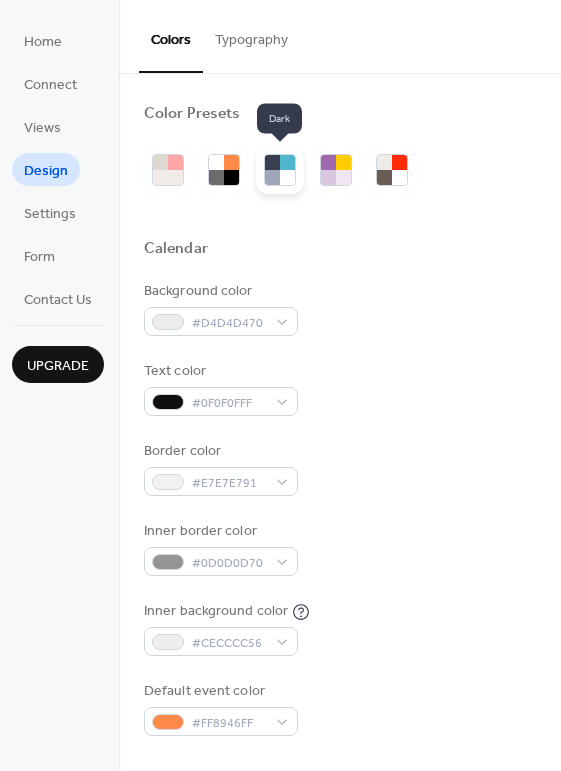 click at bounding box center [272, 177] 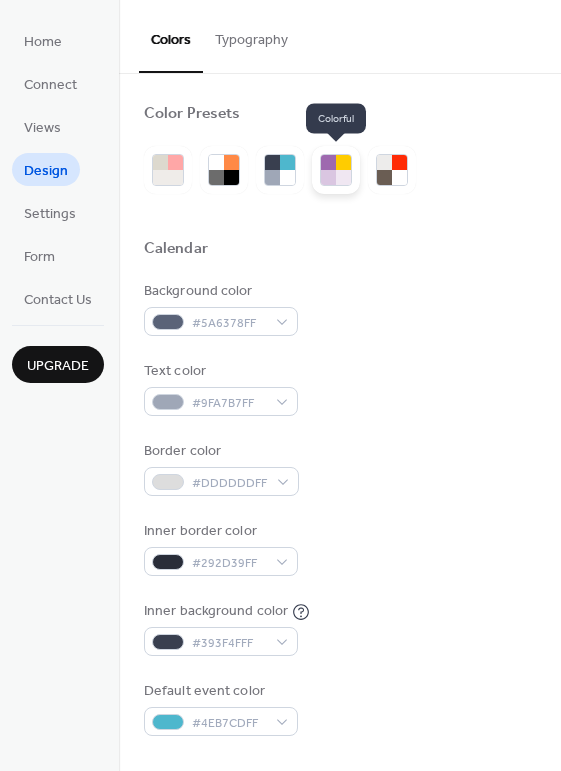 click at bounding box center (343, 177) 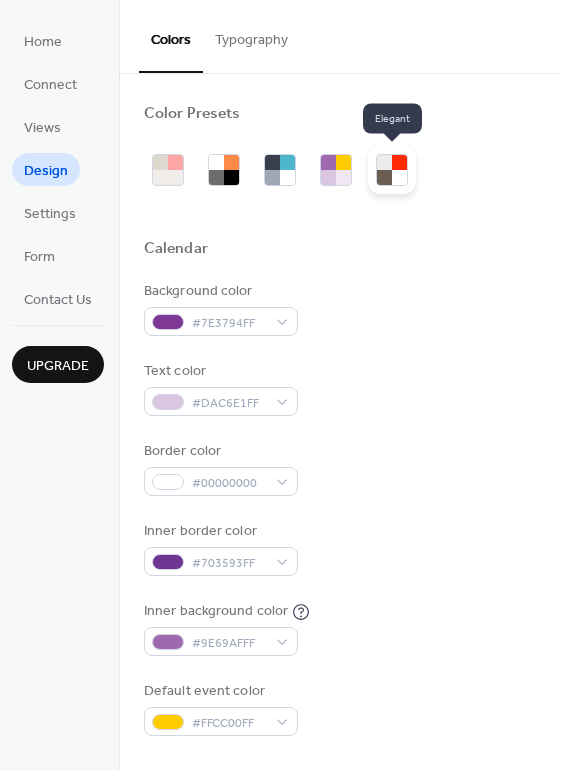 click at bounding box center (399, 177) 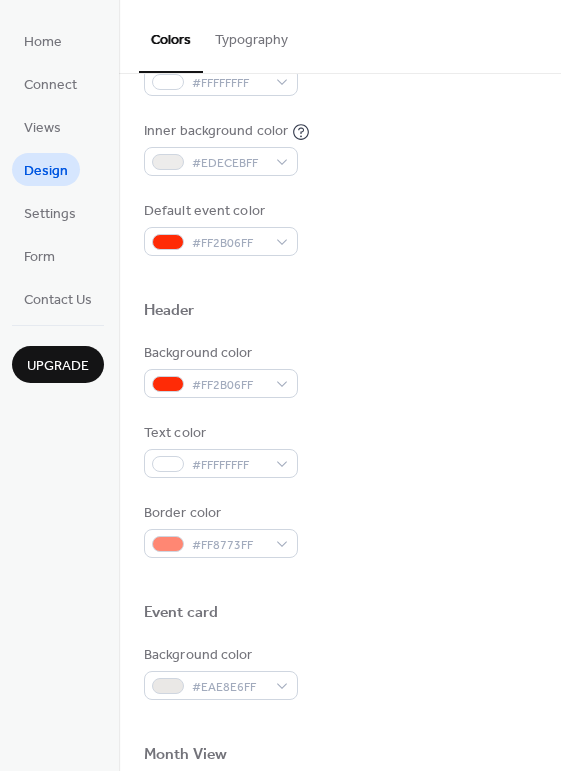 scroll, scrollTop: 499, scrollLeft: 0, axis: vertical 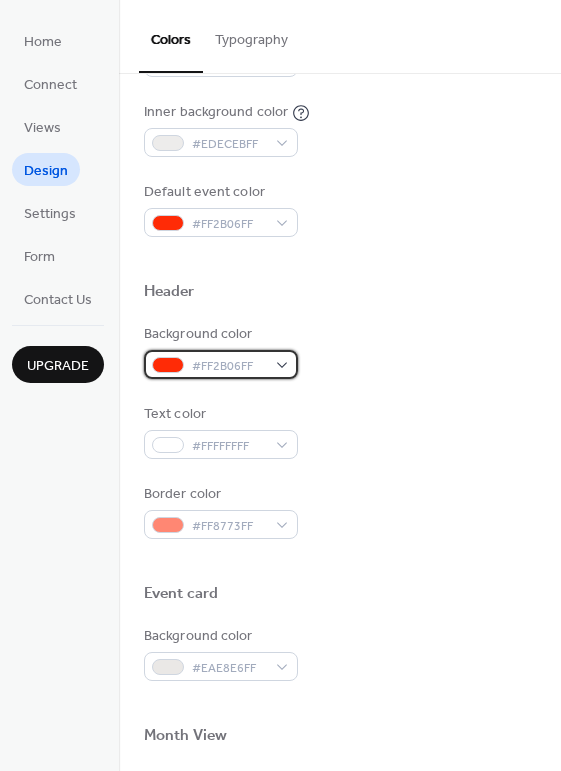 click on "#FF2B06FF" at bounding box center [221, 364] 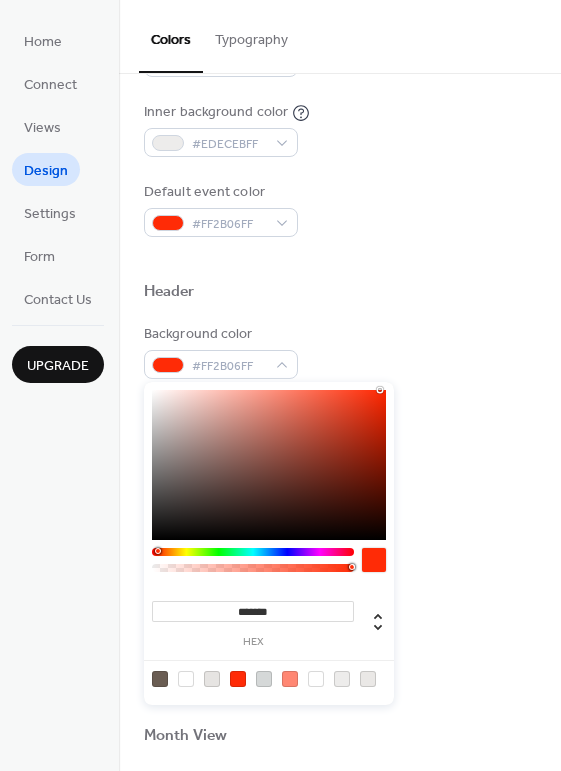 type on "***" 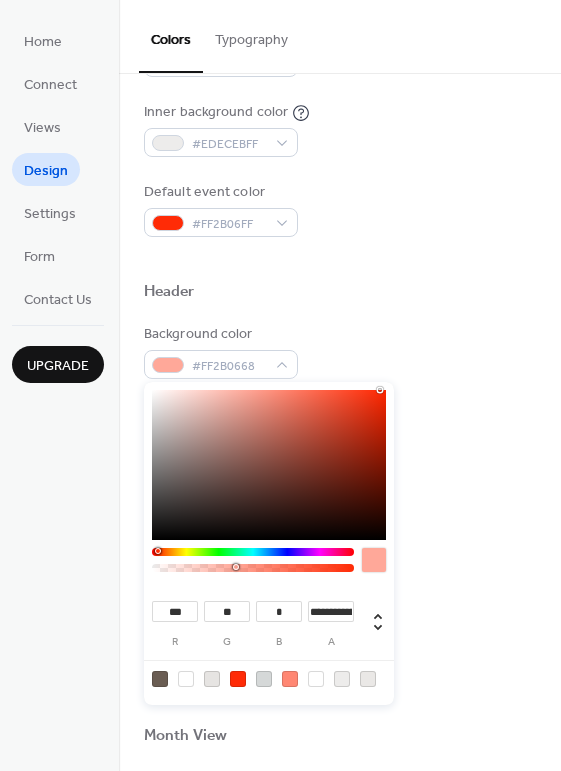 click at bounding box center (253, 568) 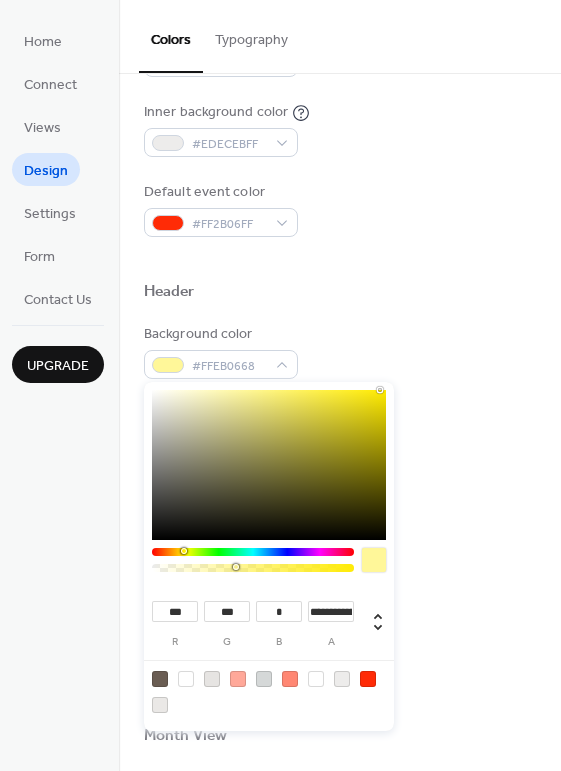 type on "***" 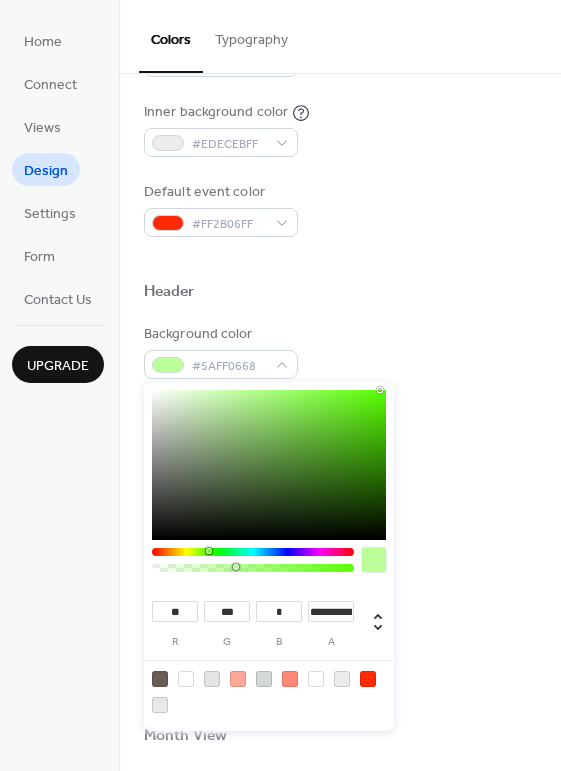 type on "*" 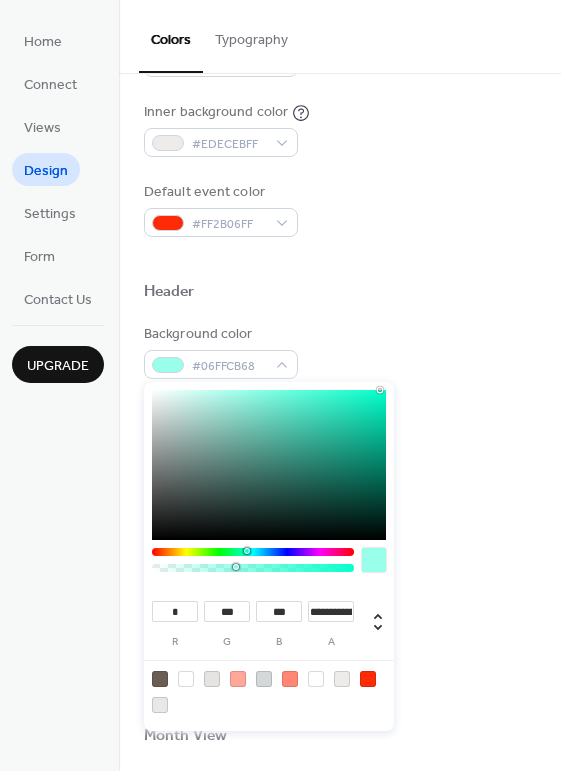 type on "***" 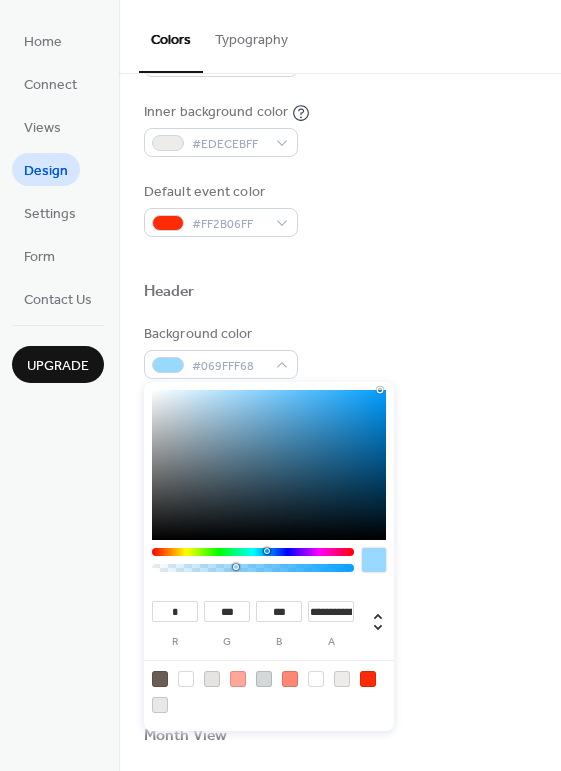 type on "***" 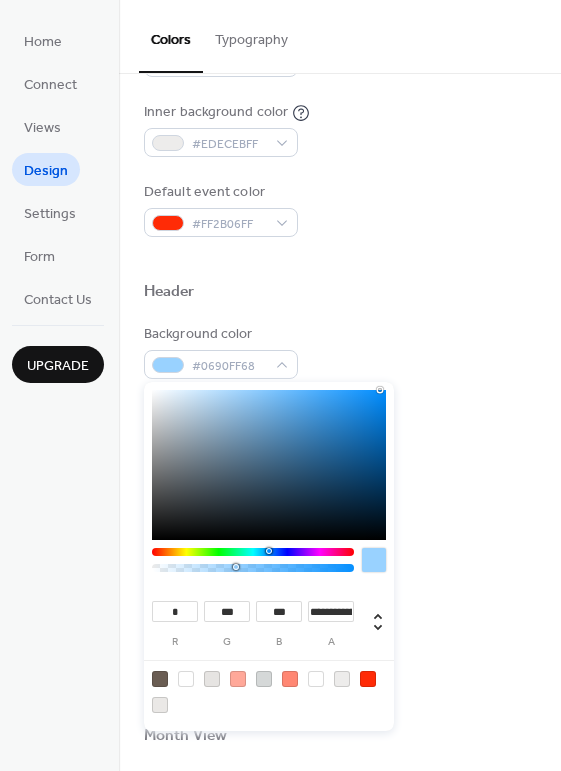 drag, startPoint x: 160, startPoint y: 549, endPoint x: 268, endPoint y: 553, distance: 108.07405 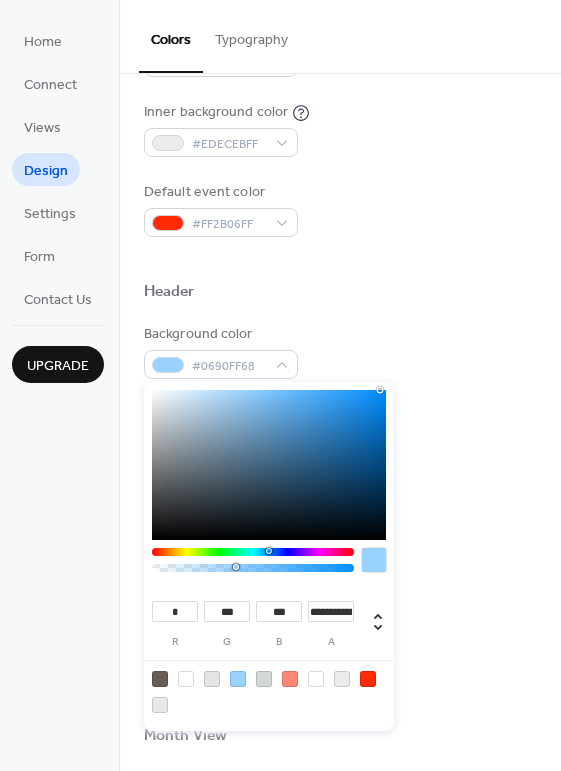 click on "Header" at bounding box center (340, 295) 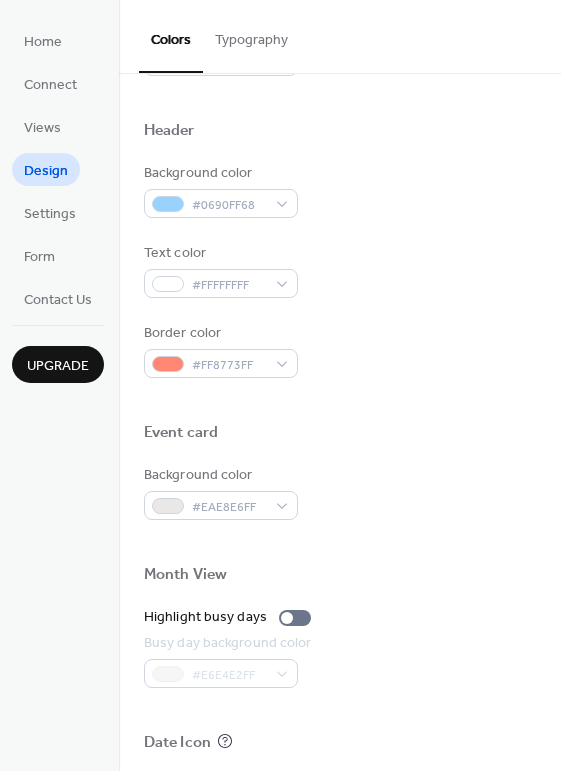 scroll, scrollTop: 700, scrollLeft: 0, axis: vertical 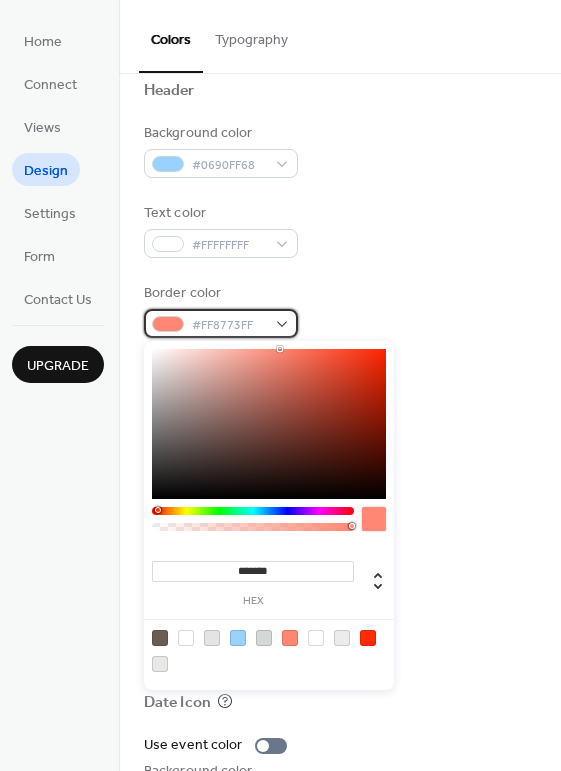 click on "#FF8773FF" at bounding box center [229, 325] 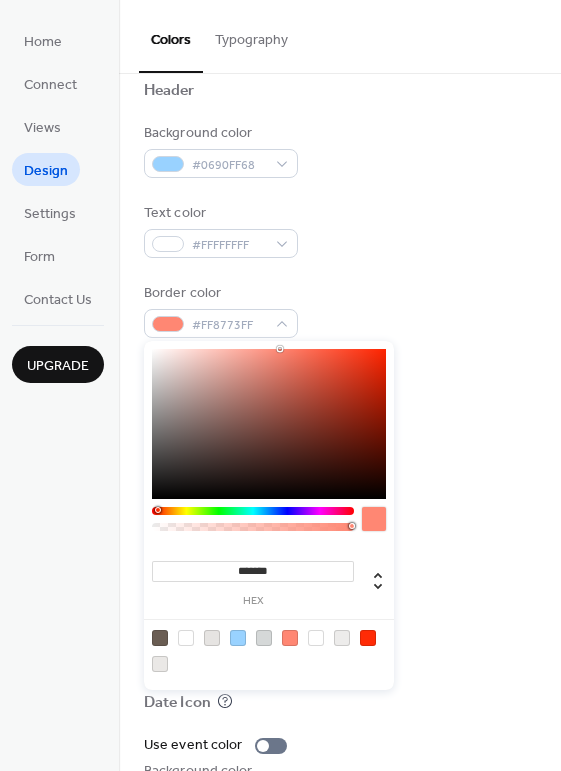 click at bounding box center (160, 638) 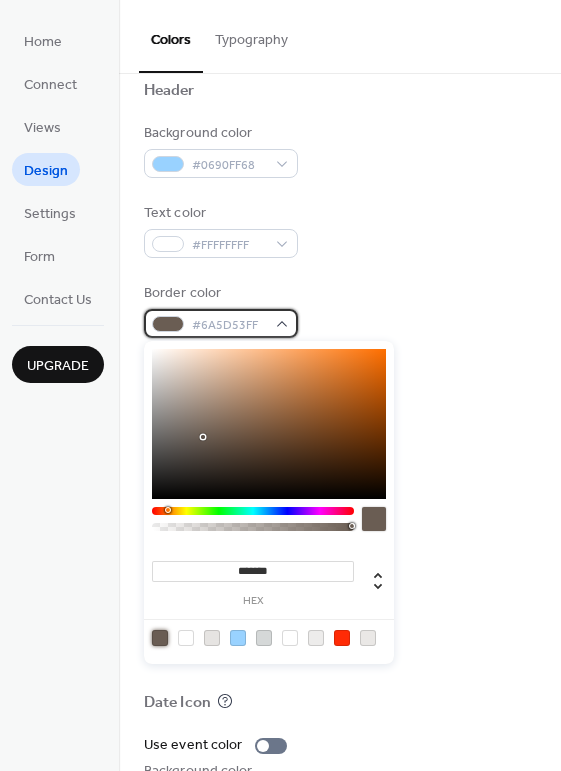 click on "#6A5D53FF" at bounding box center (221, 323) 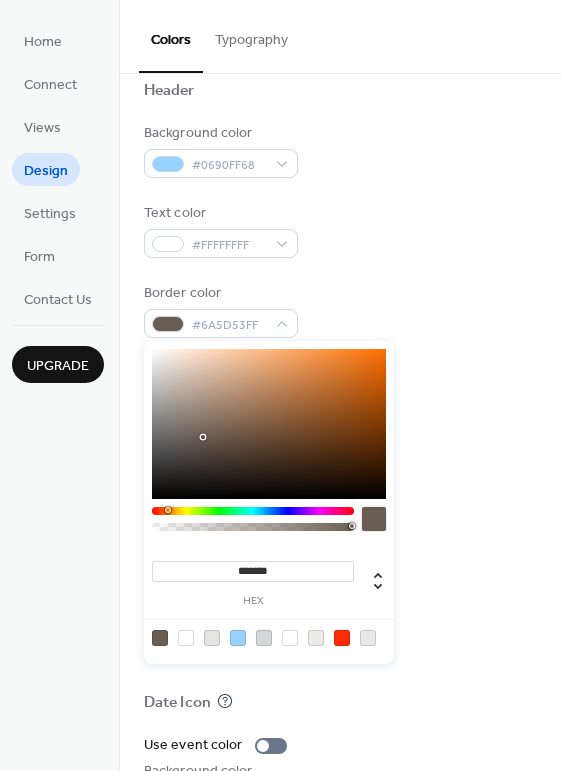 click on "Border color #6A5D53FF" at bounding box center [340, 310] 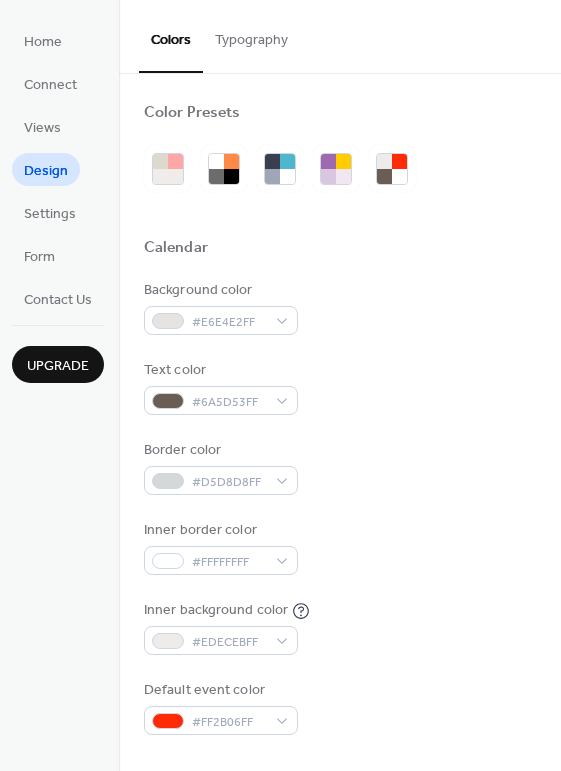 scroll, scrollTop: 0, scrollLeft: 0, axis: both 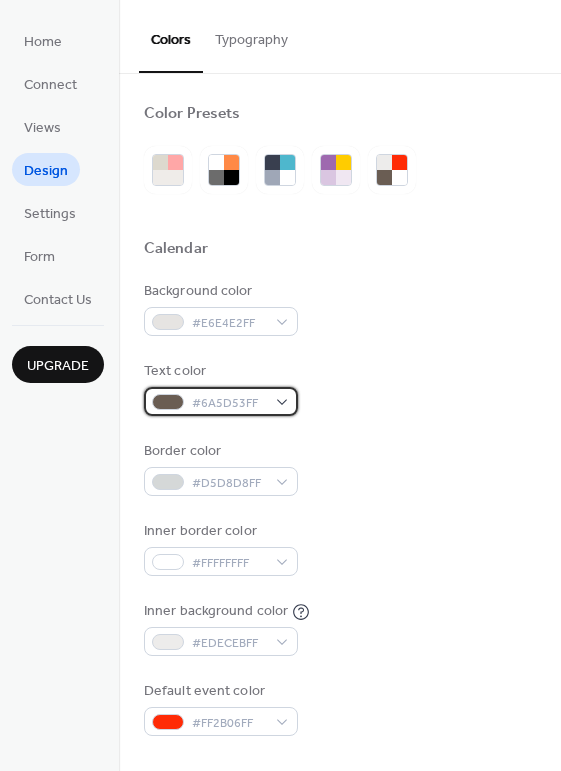 click on "#6A5D53FF" at bounding box center (221, 401) 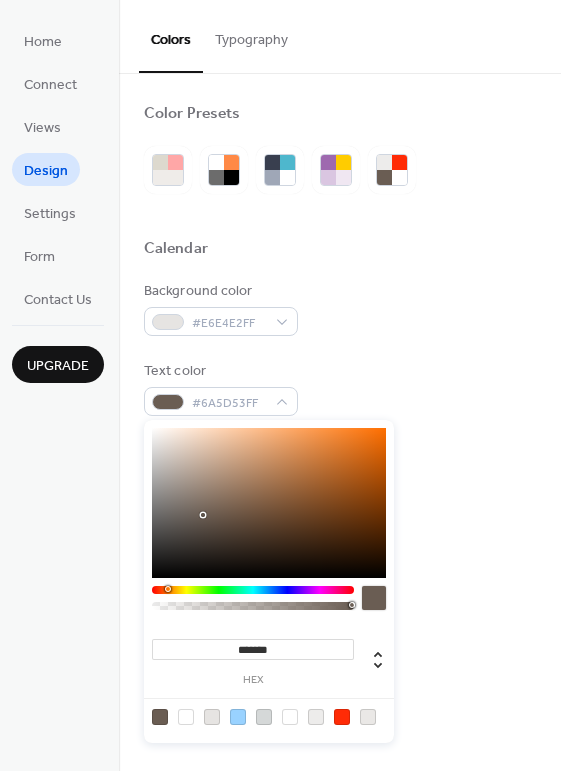 type on "*******" 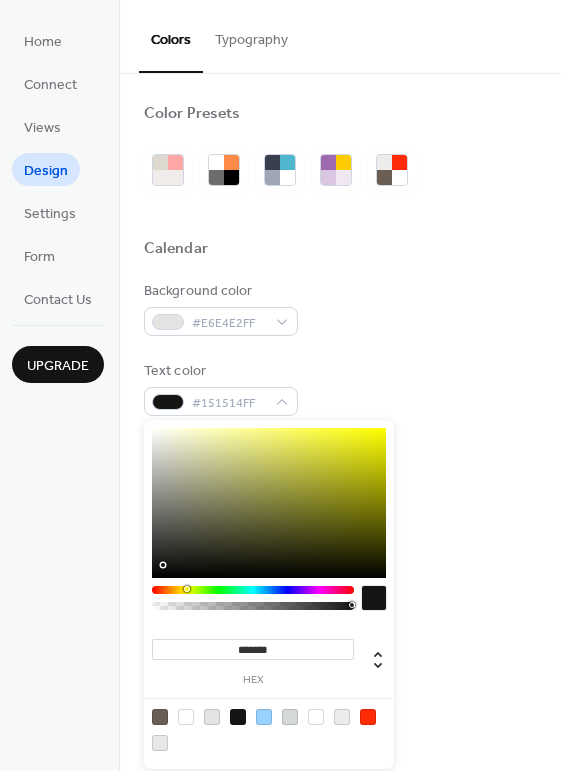 click on "Background color #E6E4E2FF Text color #151514FF Border color #D5D8D8FF Inner border color #FFFFFFFF Inner background color #EDECEBFF Default event color #FF2B06FF" at bounding box center [340, 508] 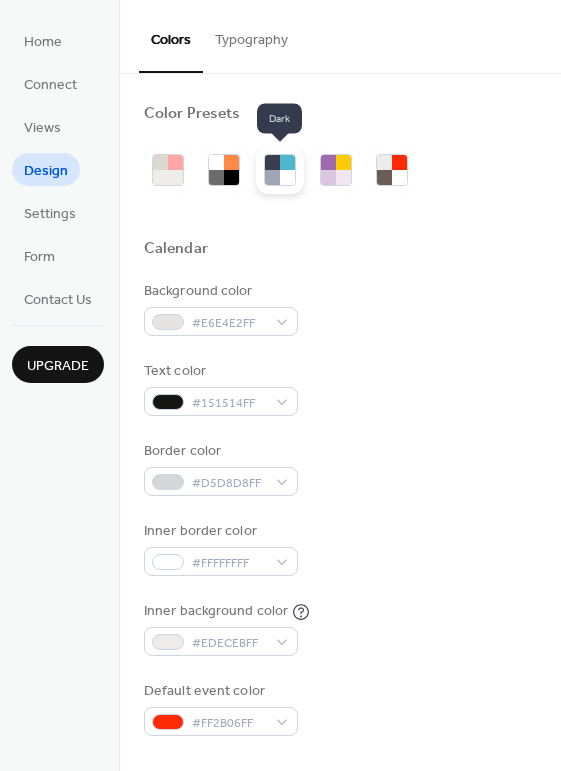 click at bounding box center (272, 177) 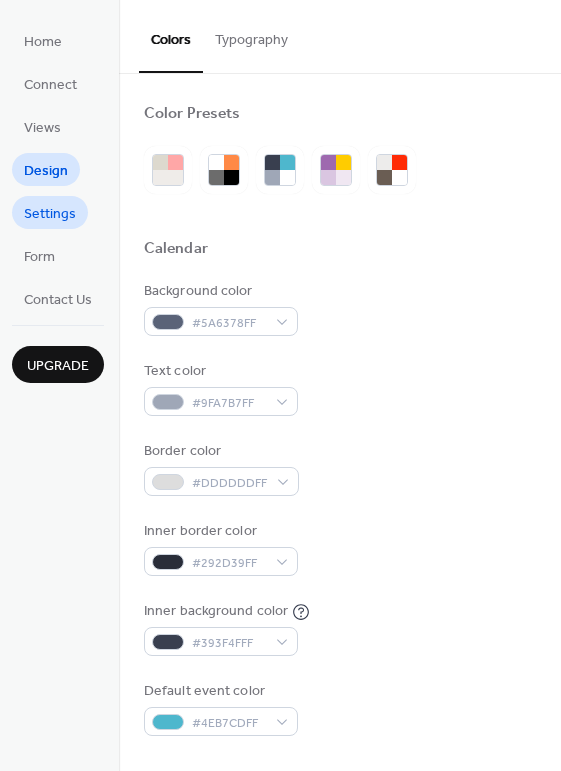 click on "Settings" at bounding box center [50, 214] 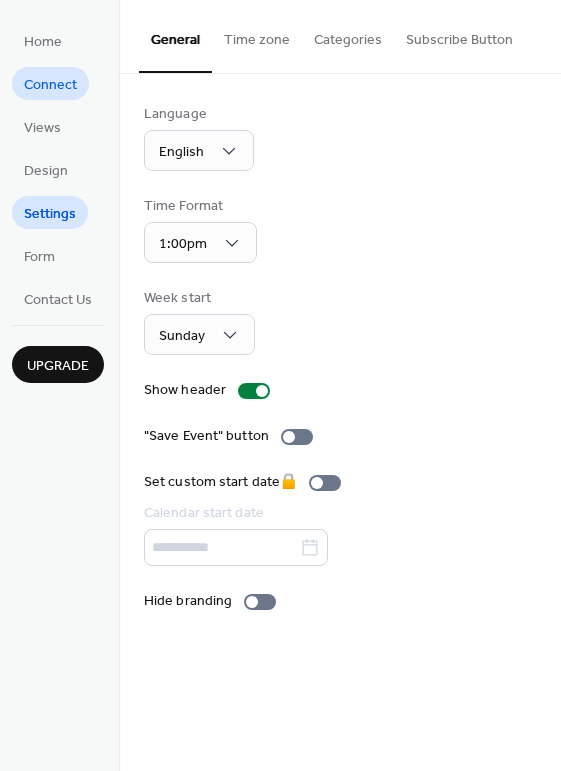 click on "Connect" at bounding box center (50, 85) 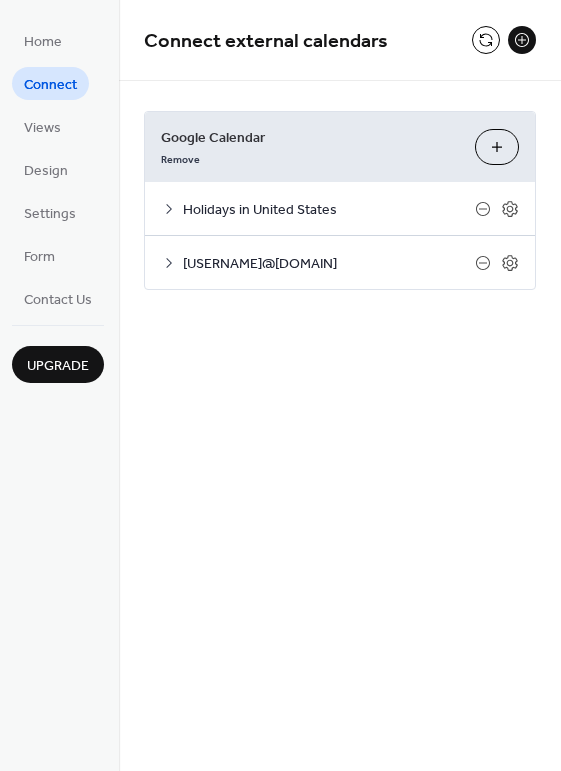 click 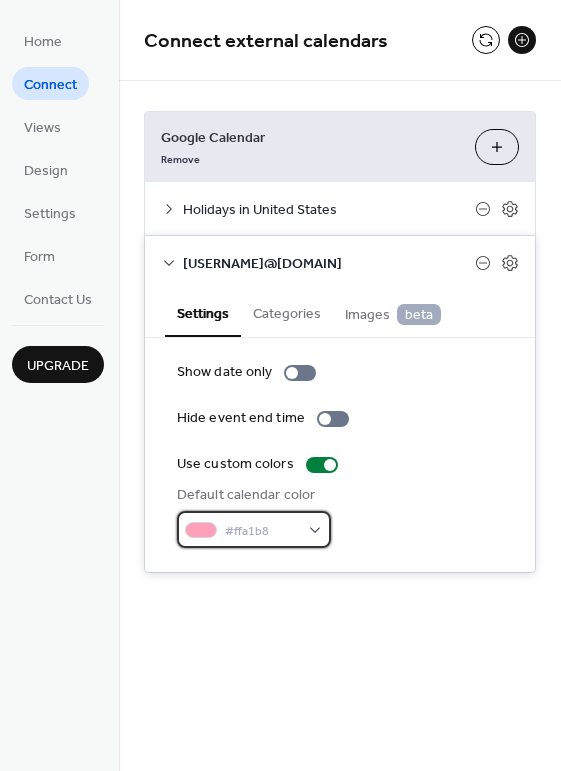 click on "#ffa1b8" at bounding box center (254, 529) 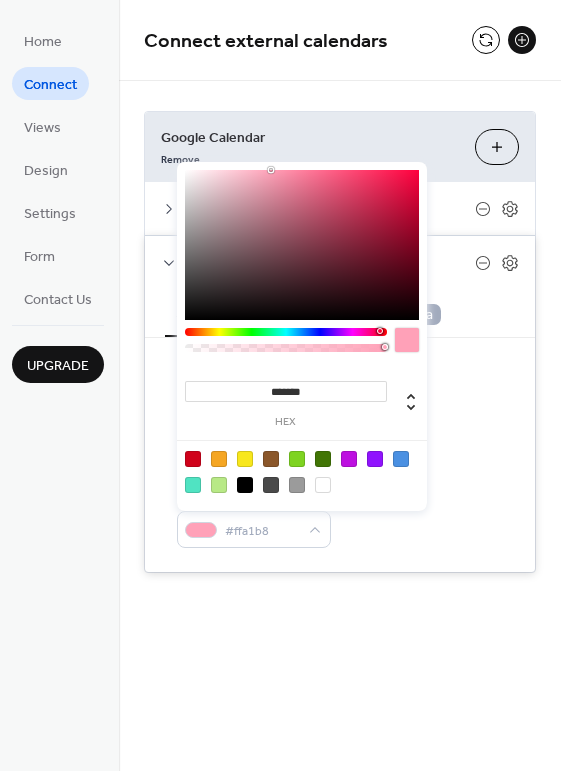 click at bounding box center (193, 485) 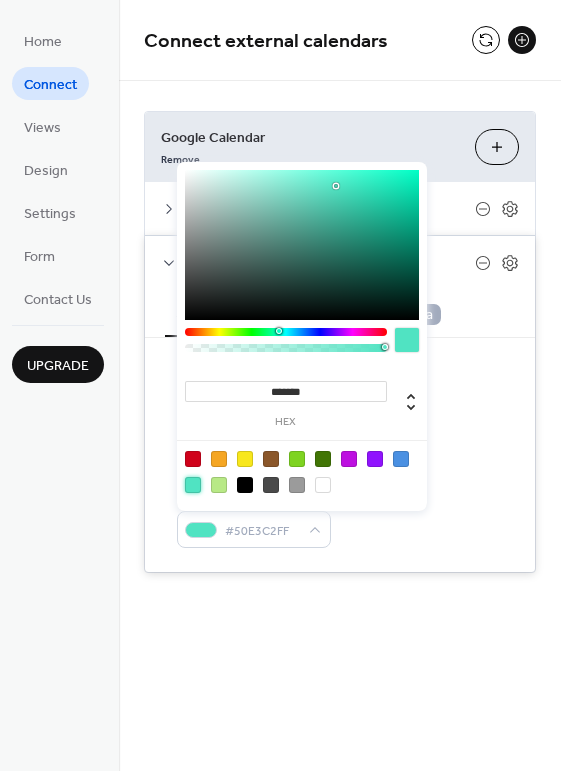 click 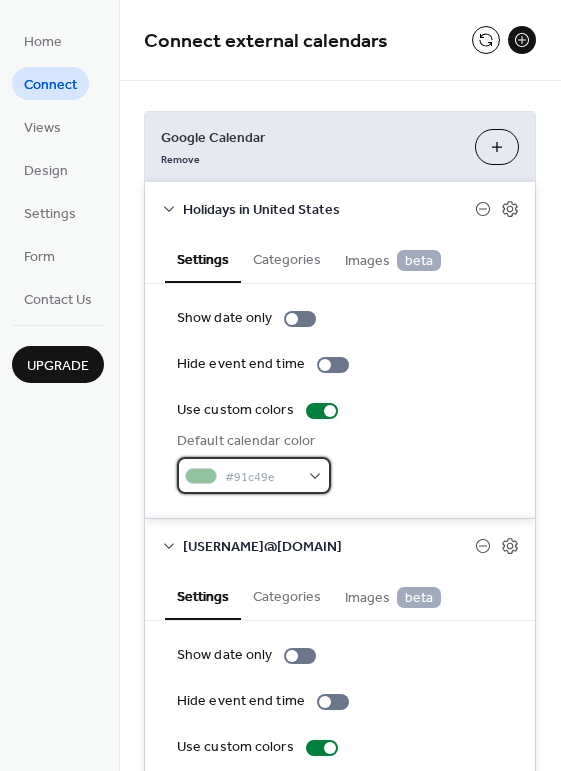 click on "#91c49e" at bounding box center [262, 477] 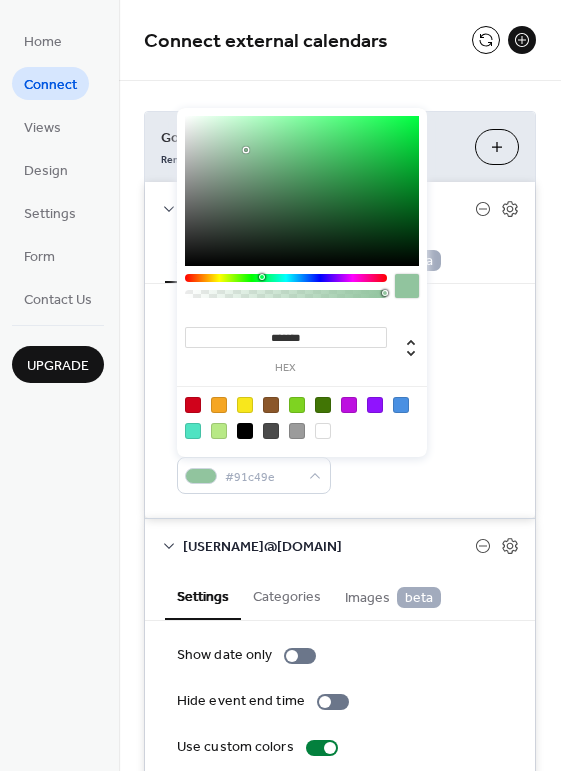 click at bounding box center [401, 405] 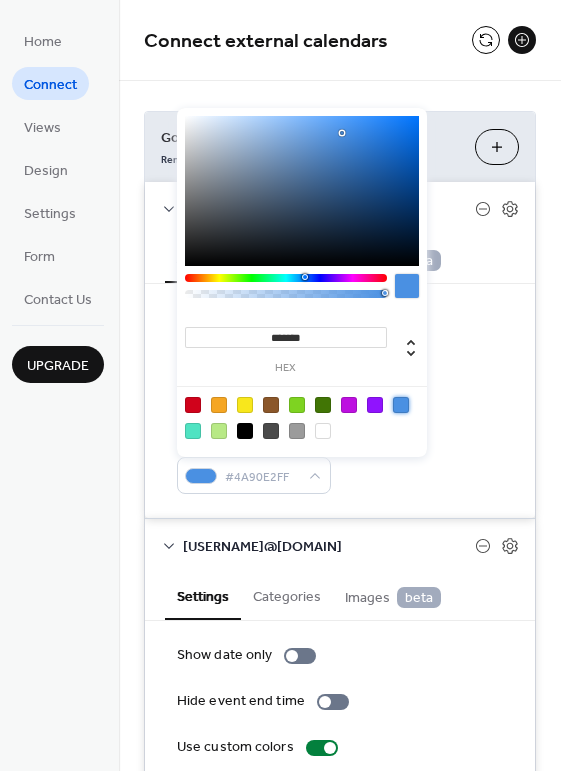 click on "Google Calendar Remove Choose Calendars Holidays in United States Settings Categories Images   beta Show date only Hide event end time Use custom colors Default calendar color #4A90E2FF The categories listed here will apply to all events imported from this source. No categories added yet. Add Category  🔒 When first enabled, you'll be asked for read-only Google Drive access (view/download only). No edit or delete permissions. Display event attachments as images  🔒 lsseventcalendar@gmail.com Settings Categories Images   beta Show date only Hide event end time Use custom colors Default calendar color #50E3C2FF The categories listed here will apply to all events imported from this source. No categories added yet. Add Category  🔒 When first enabled, you'll be asked for read-only Google Drive access (view/download only). No edit or delete permissions. Display event attachments as images  🔒" at bounding box center (340, 483) 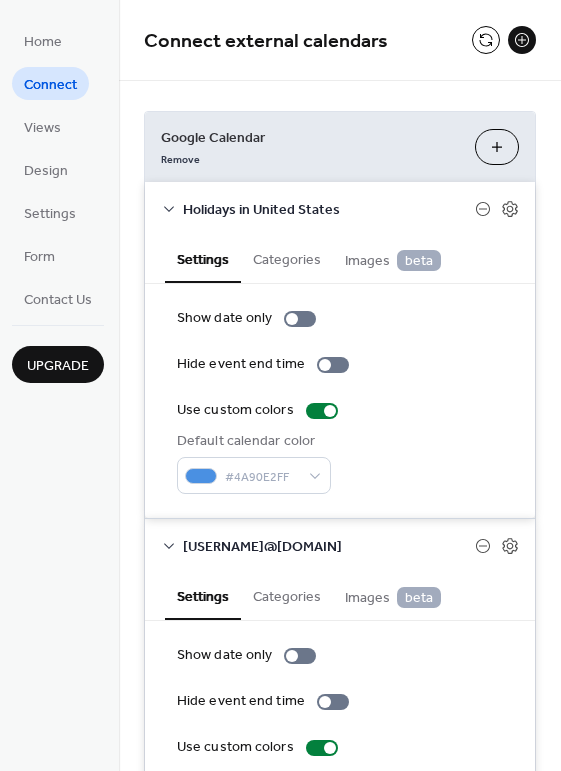 click on "Google Calendar Remove Choose Calendars Holidays in United States Settings Categories Images   beta Show date only Hide event end time Use custom colors Default calendar color #4A90E2FF The categories listed here will apply to all events imported from this source. No categories added yet. Add Category  🔒 When first enabled, you'll be asked for read-only Google Drive access (view/download only). No edit or delete permissions. Display event attachments as images  🔒 lsseventcalendar@gmail.com Settings Categories Images   beta Show date only Hide event end time Use custom colors Default calendar color #50E3C2FF The categories listed here will apply to all events imported from this source. No categories added yet. Add Category  🔒 When first enabled, you'll be asked for read-only Google Drive access (view/download only). No edit or delete permissions. Display event attachments as images  🔒" at bounding box center [340, 483] 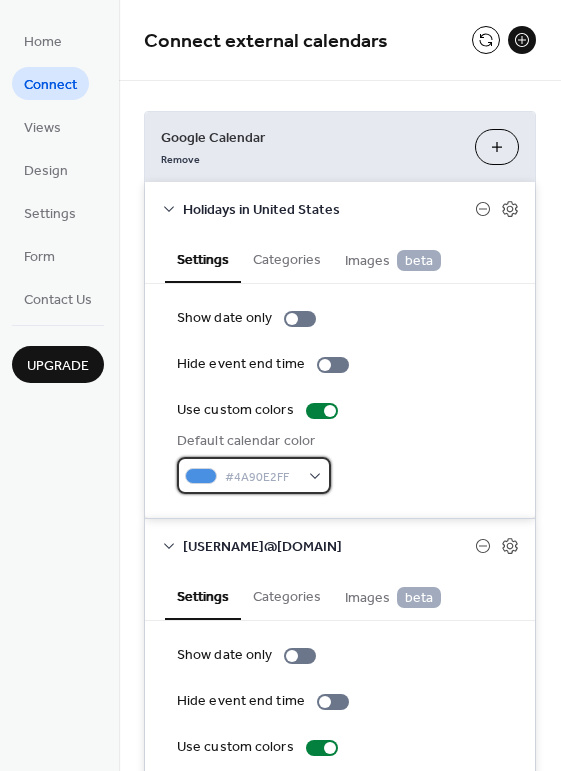 click on "#4A90E2FF" at bounding box center (254, 475) 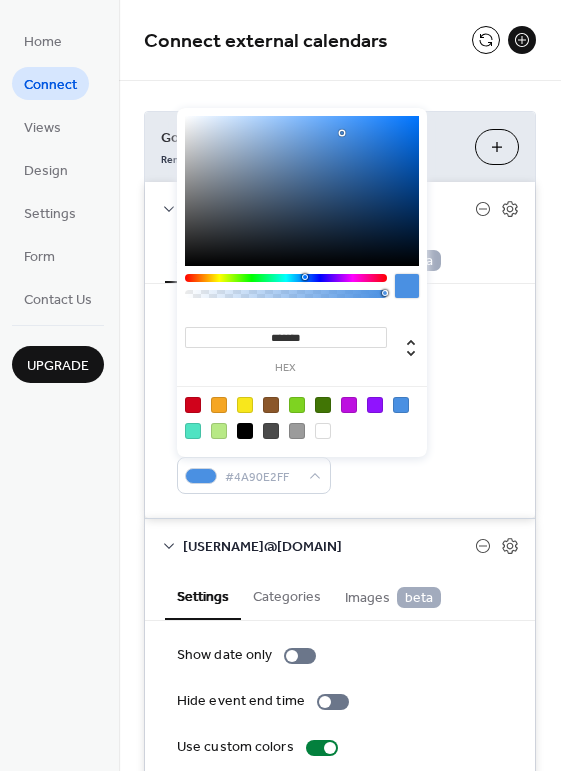 click at bounding box center [302, 191] 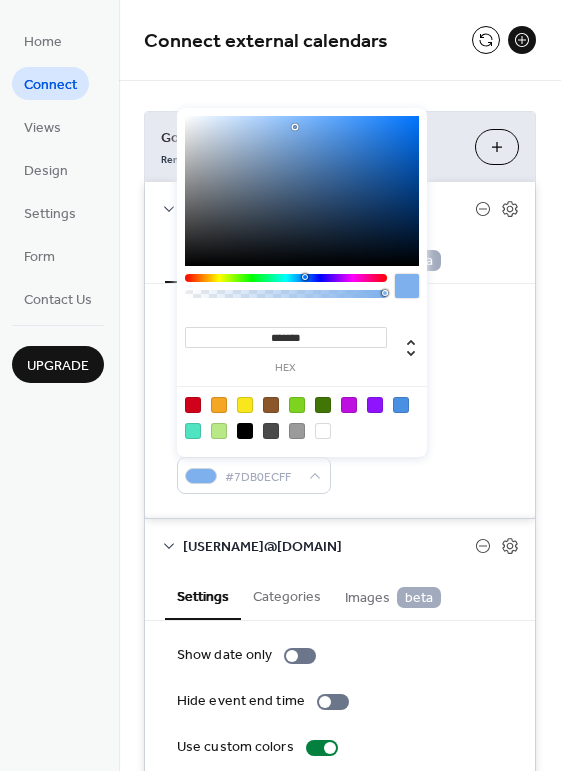type on "*******" 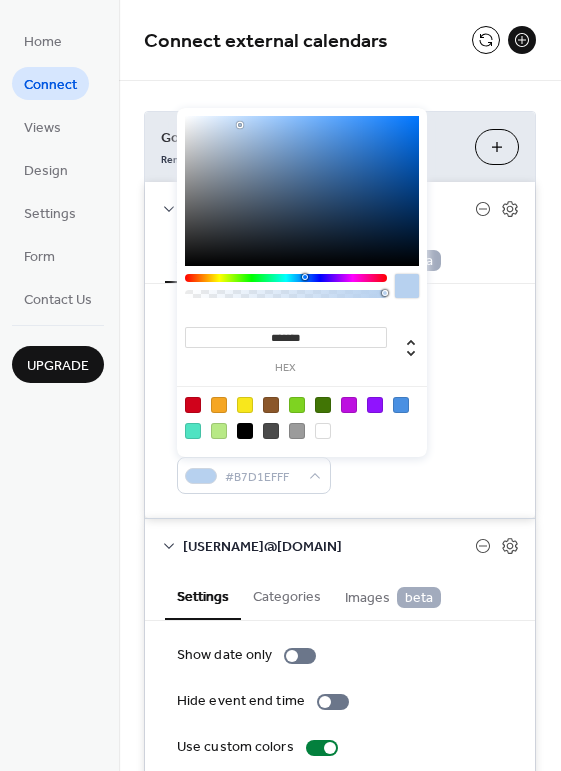 click at bounding box center [302, 191] 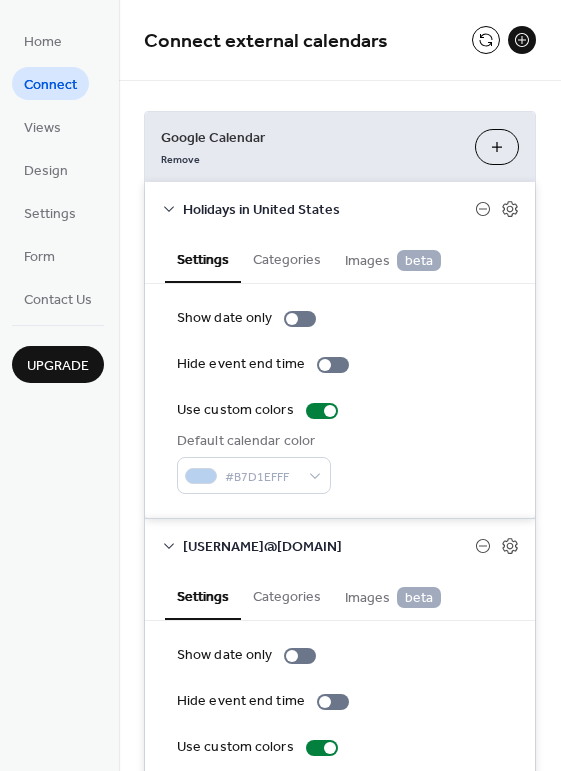 click 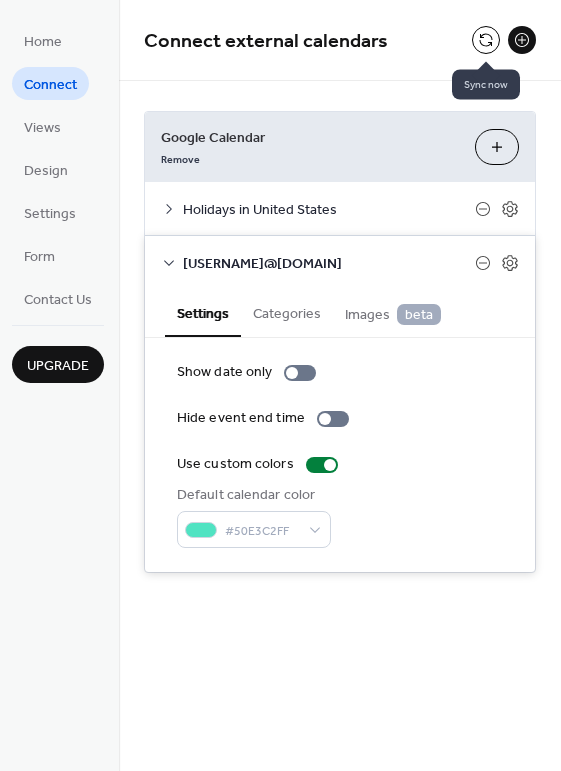 click at bounding box center [486, 40] 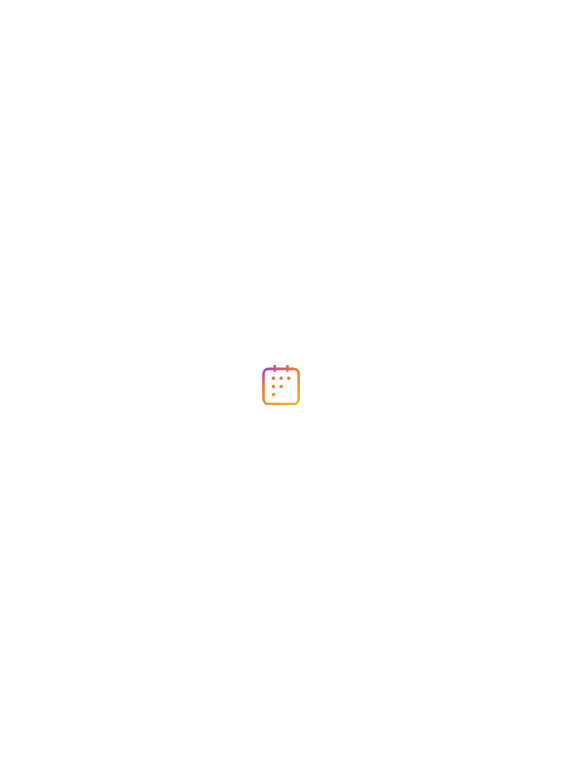 scroll, scrollTop: 0, scrollLeft: 0, axis: both 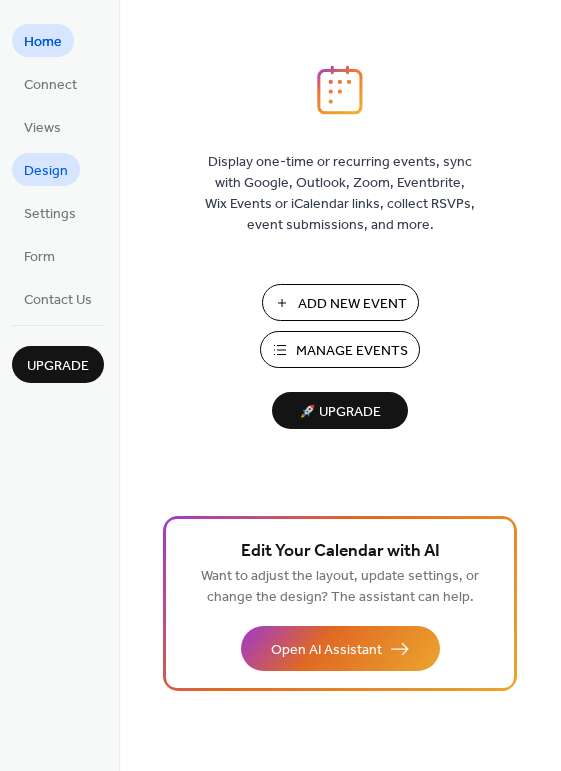 click on "Design" at bounding box center (46, 171) 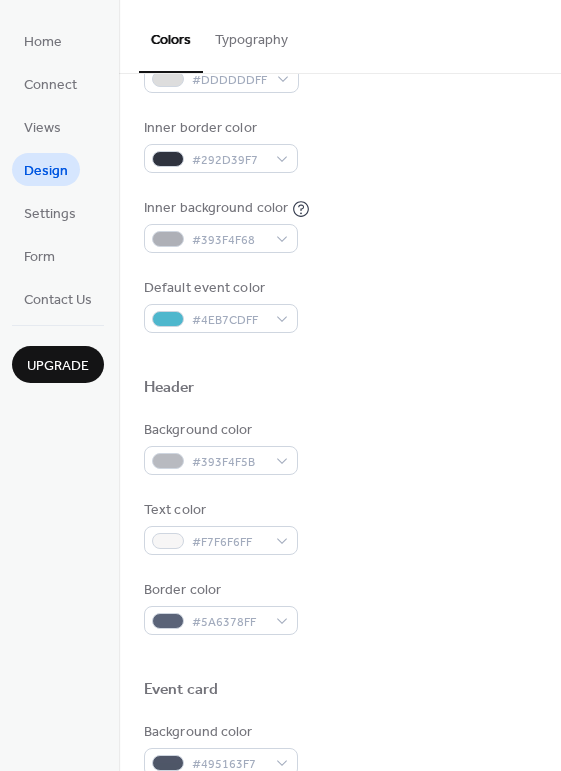 scroll, scrollTop: 400, scrollLeft: 0, axis: vertical 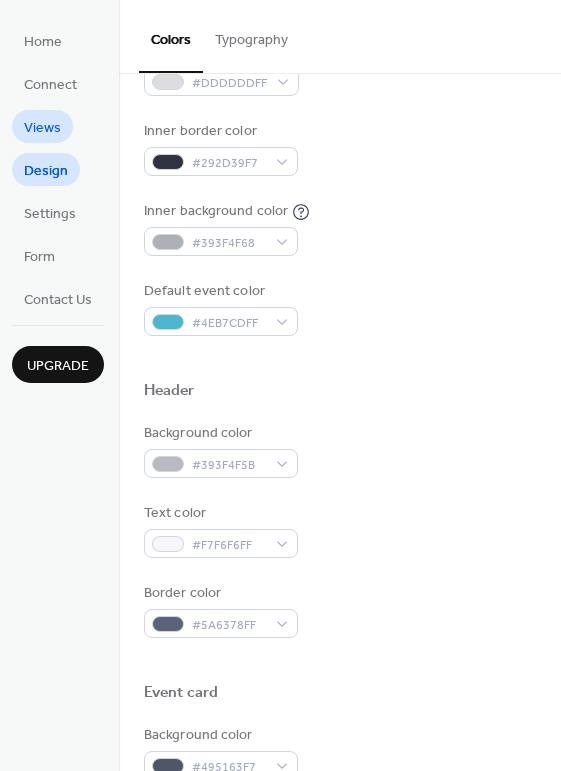 click on "Views" at bounding box center [42, 128] 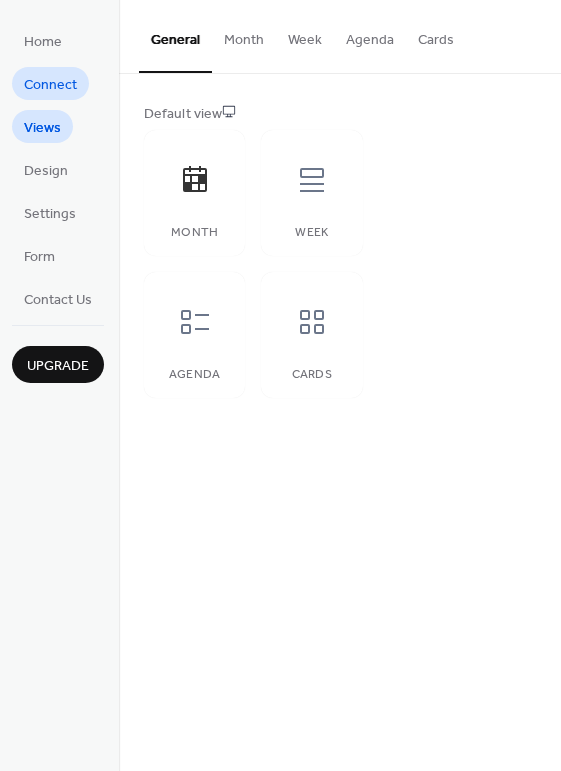 click on "Connect" at bounding box center [50, 85] 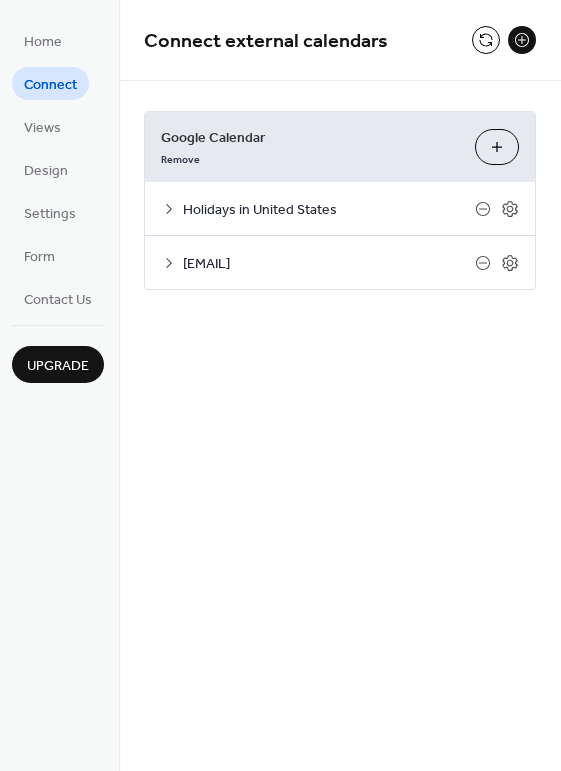 click 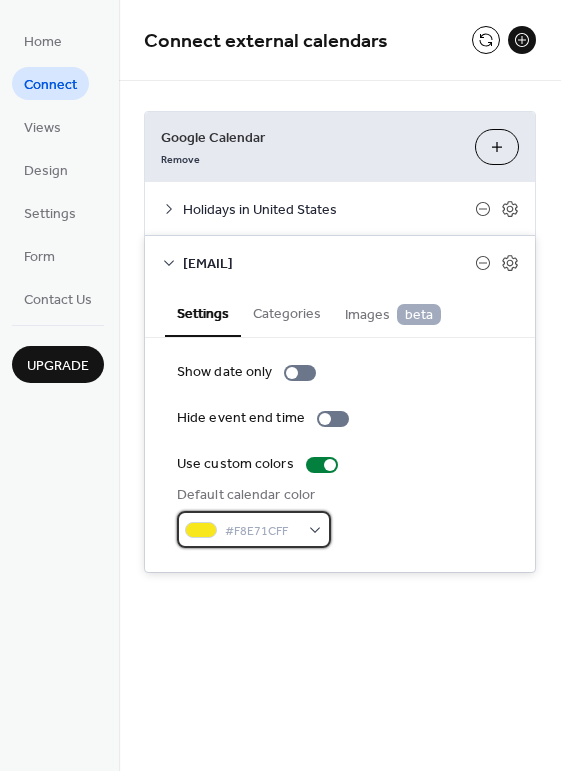 click on "#F8E71CFF" at bounding box center (254, 529) 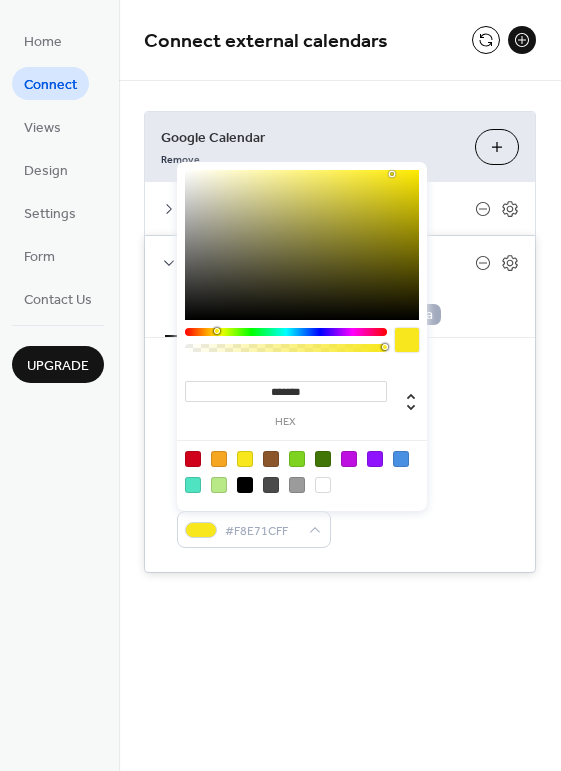 click at bounding box center [193, 485] 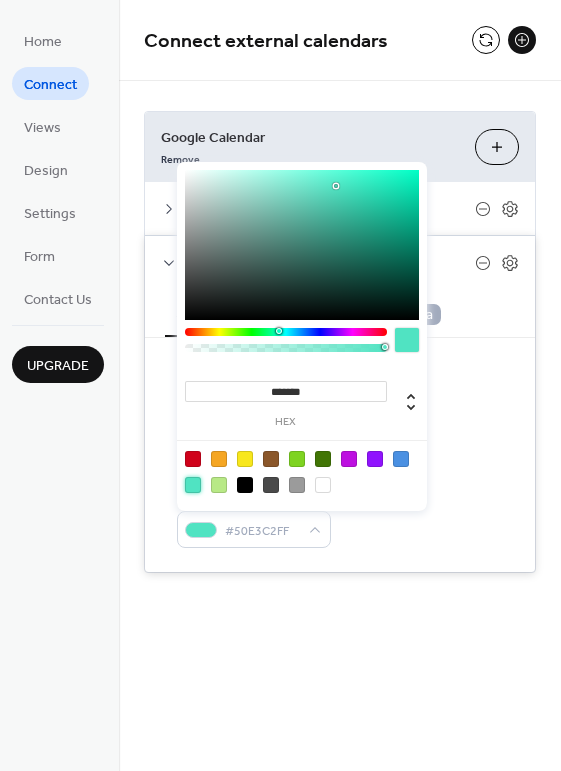 click on "Holidays in United States" at bounding box center (329, 210) 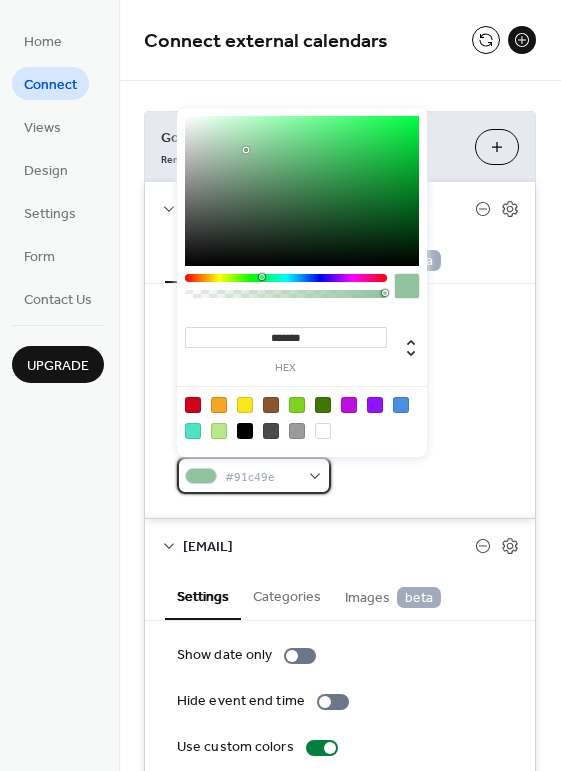 click on "#91c49e" at bounding box center (262, 477) 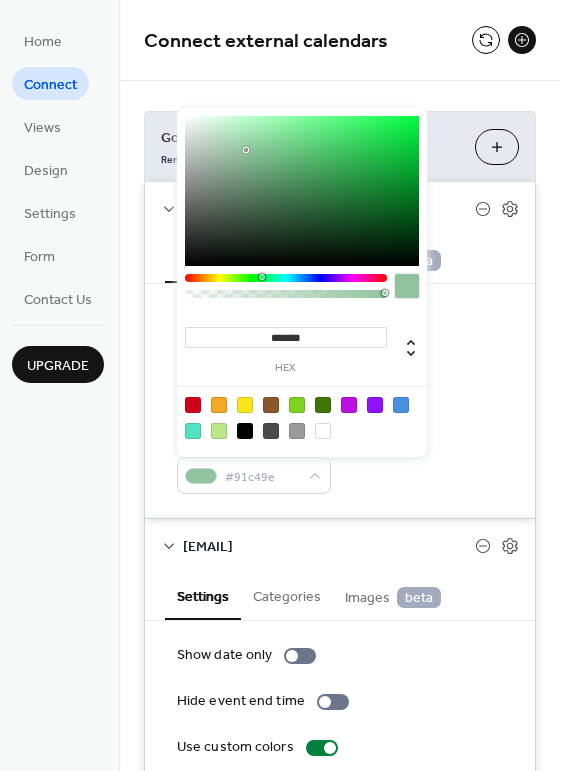 click at bounding box center (219, 431) 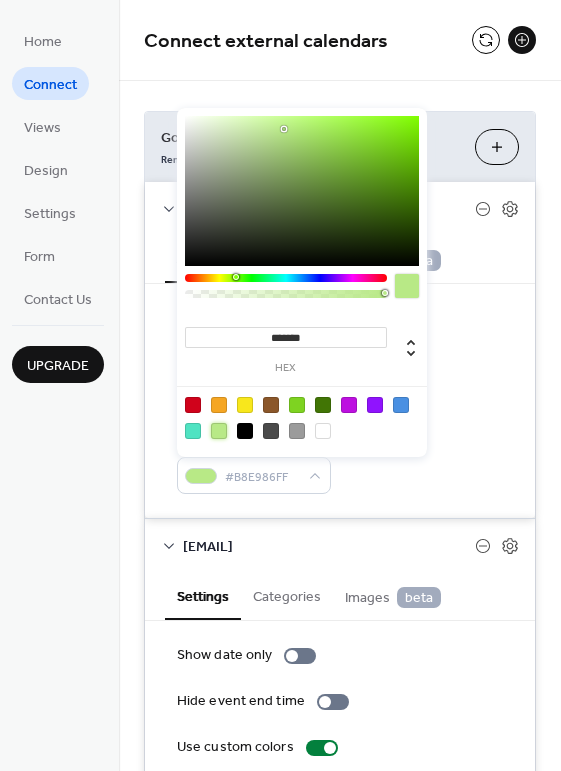 click on "Show date only Hide event end time Use custom colors Default calendar color #B8E986FF" at bounding box center (340, 401) 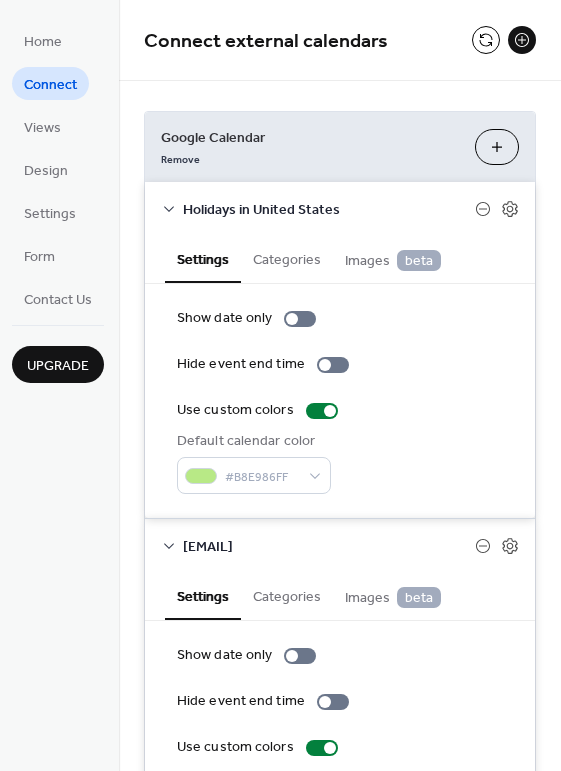 click on "Google Calendar Remove Choose Calendars Holidays in [COUNTRY] Settings Categories Images   beta Show date only Hide event end time Use custom colors Default calendar color #B8E986FF The categories listed here will apply to all events imported from this source. No categories added yet. Add Category  🔒 When first enabled, you'll be asked for read-only Google Drive access (view/download only). No edit or delete permissions. Display event attachments as images  🔒 [EMAIL] Settings Categories Images   beta Show date only Hide event end time Use custom colors Default calendar color #50E3C2FF The categories listed here will apply to all events imported from this source. No categories added yet. Add Category  🔒 When first enabled, you'll be asked for read-only Google Drive access (view/download only). No edit or delete permissions. Display event attachments as images  🔒" at bounding box center [340, 483] 